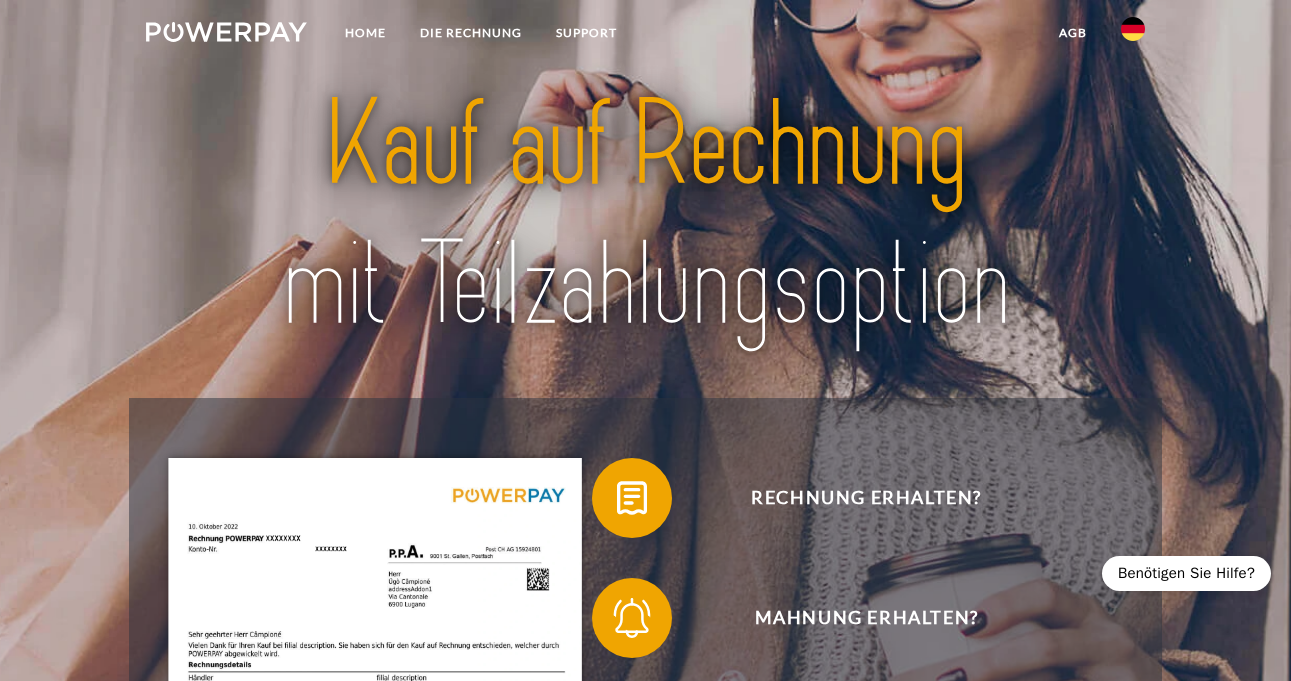 scroll, scrollTop: 0, scrollLeft: 0, axis: both 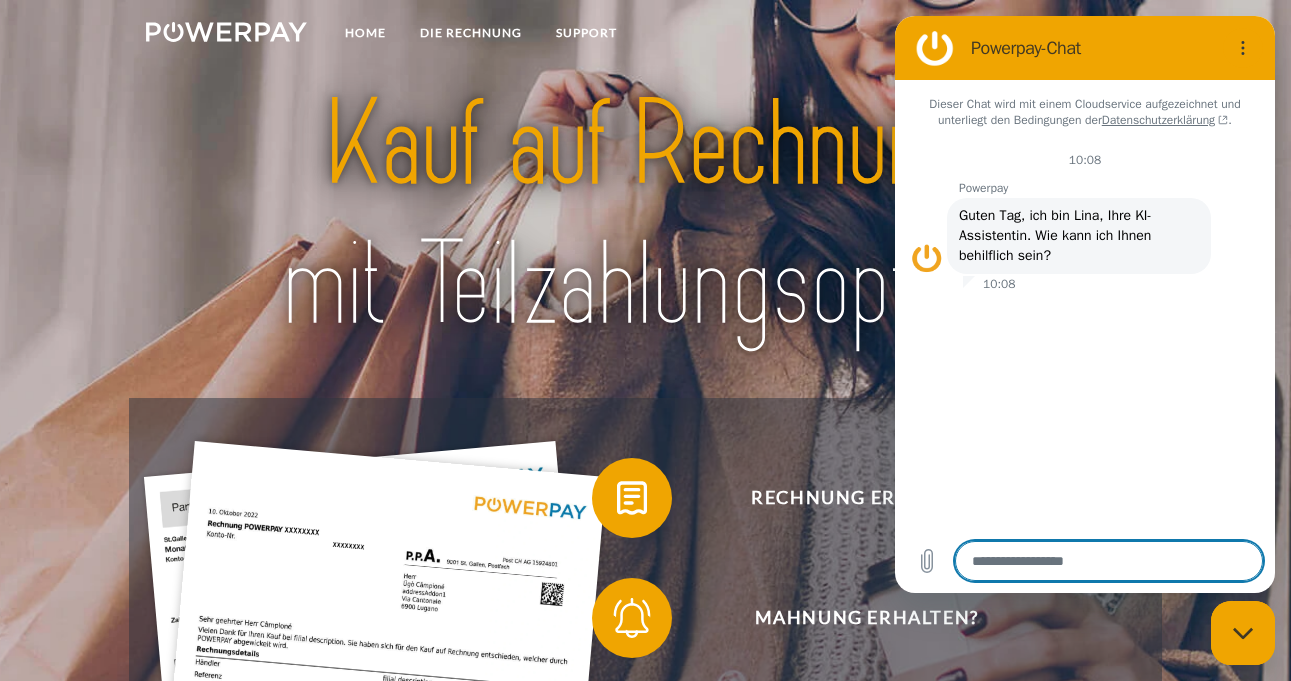 type on "*" 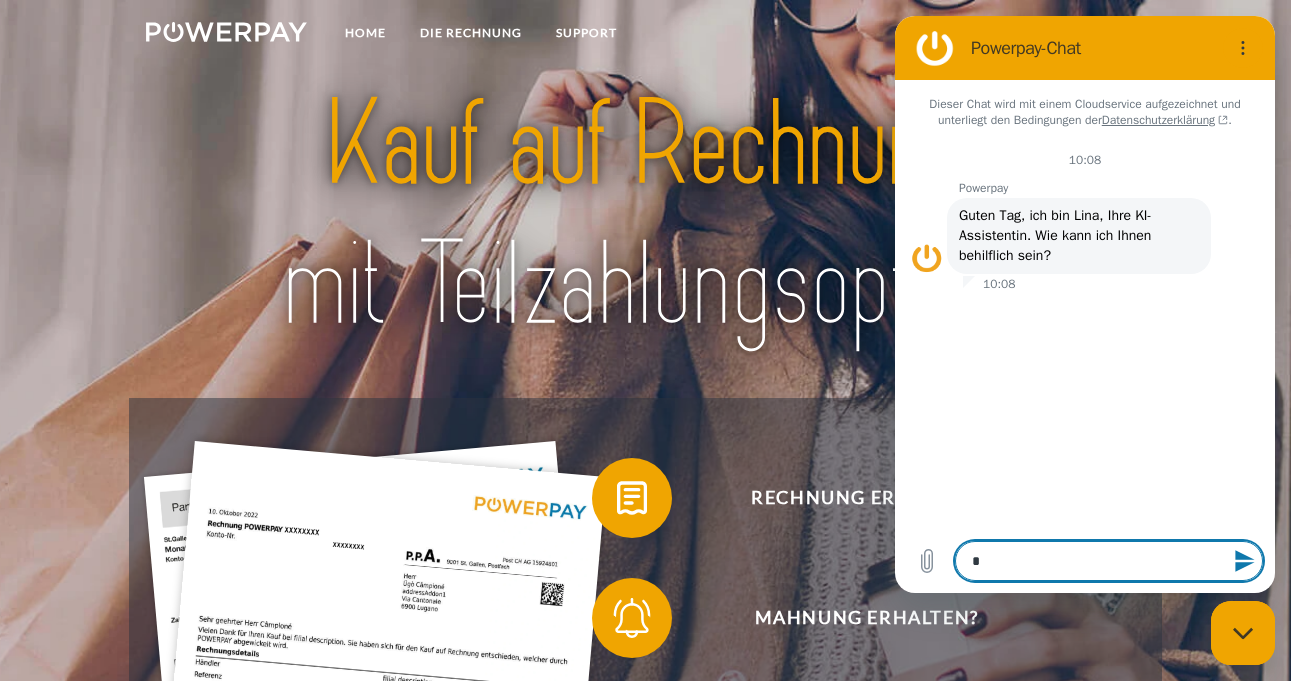 type on "**" 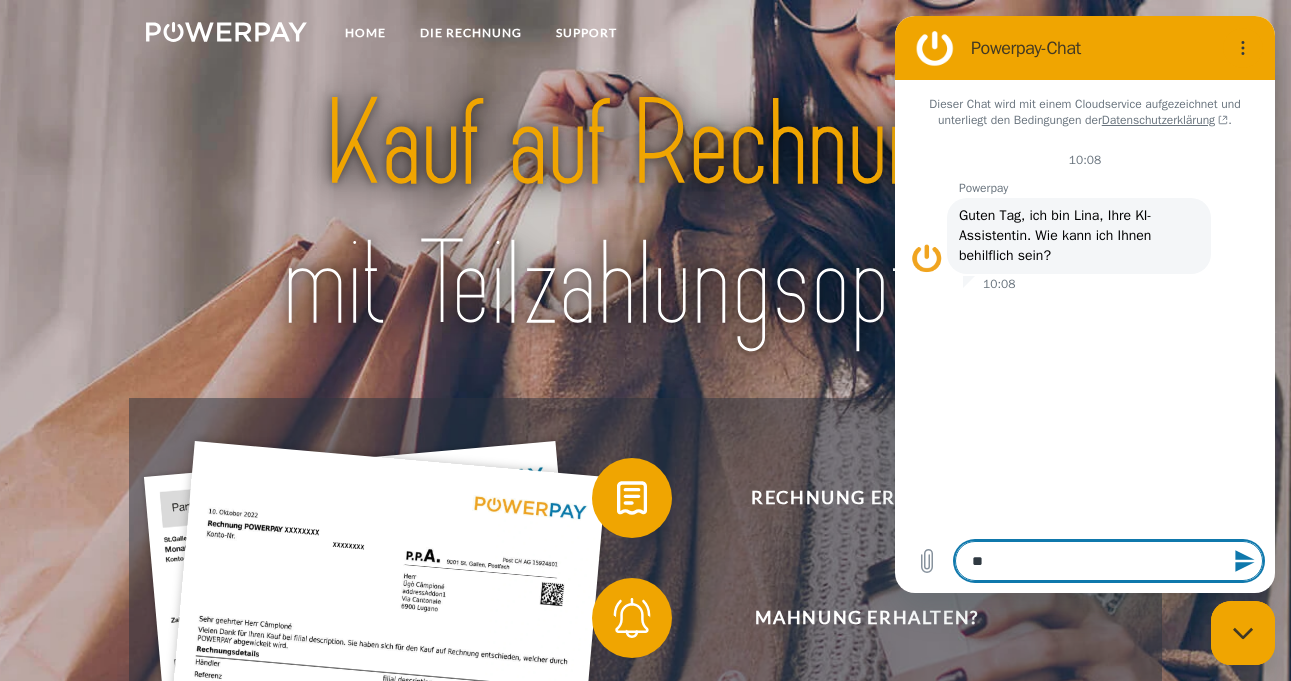 type on "***" 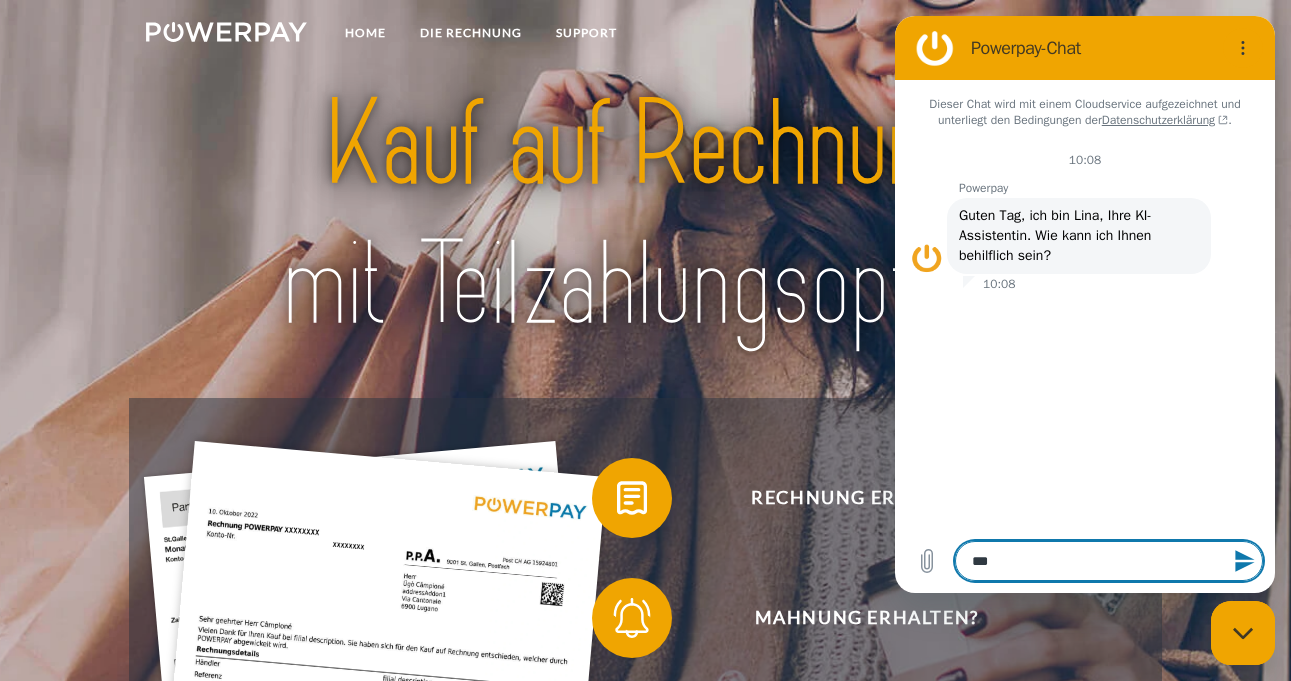 type on "****" 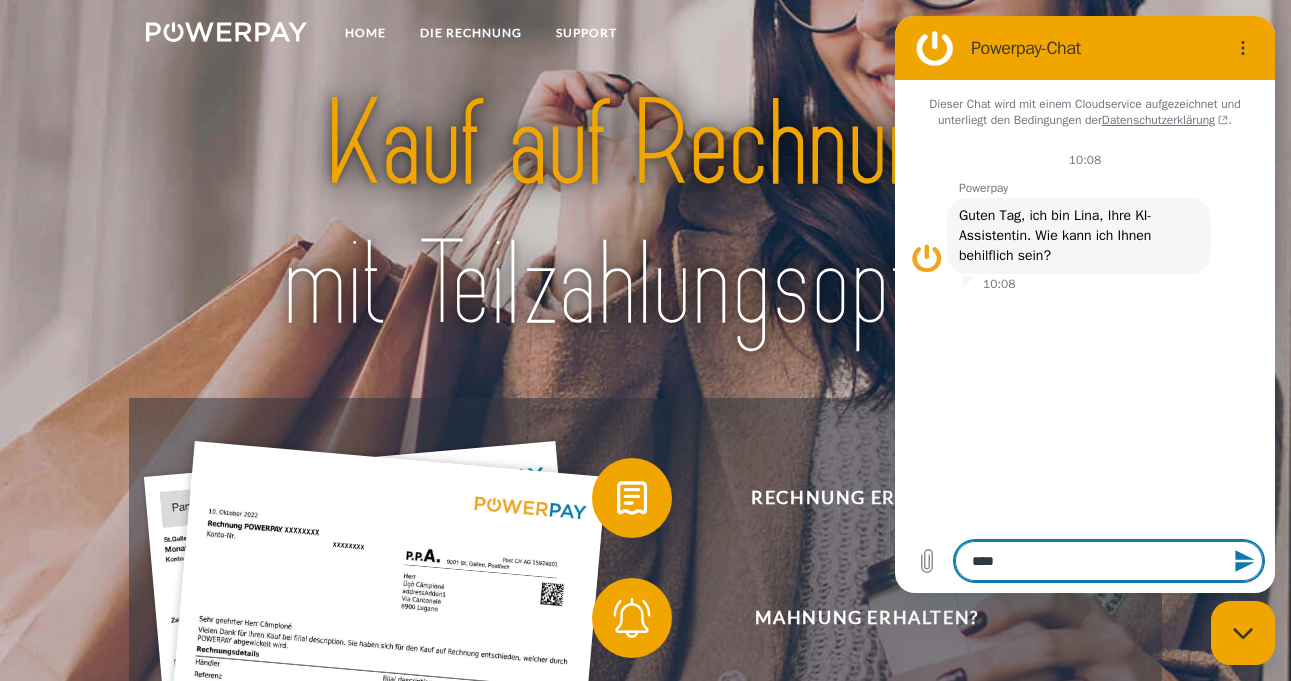type on "****" 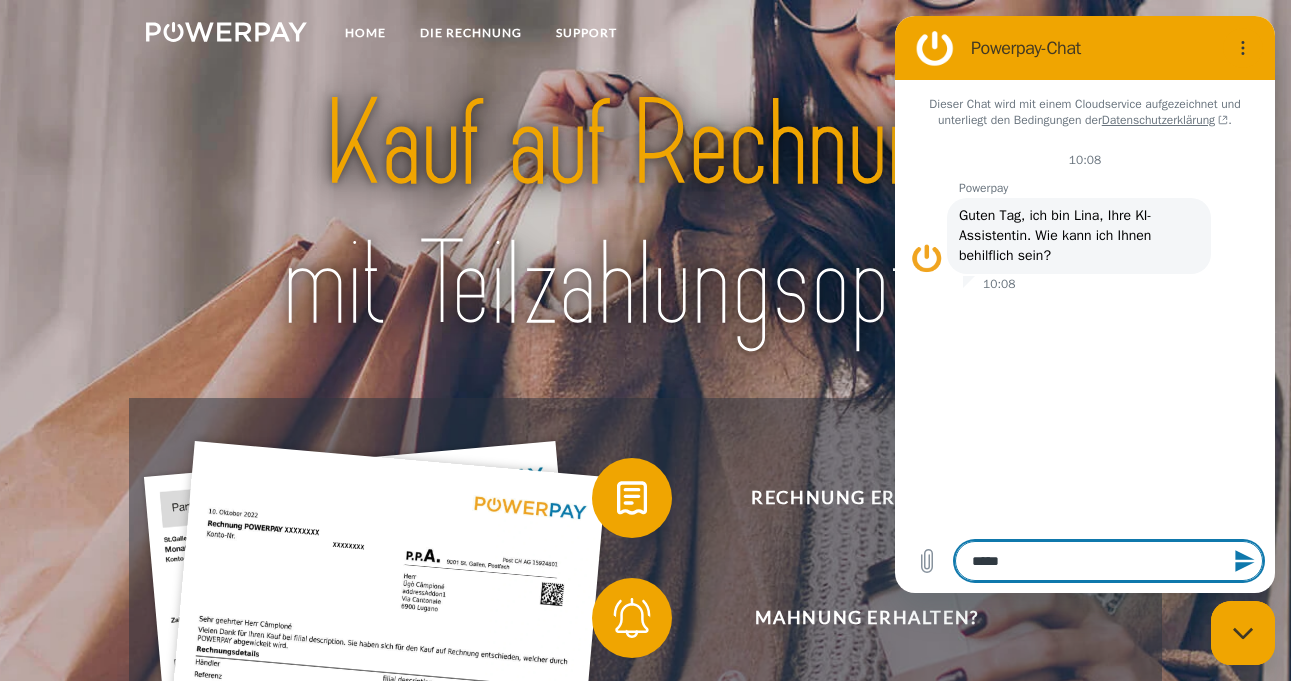 type on "******" 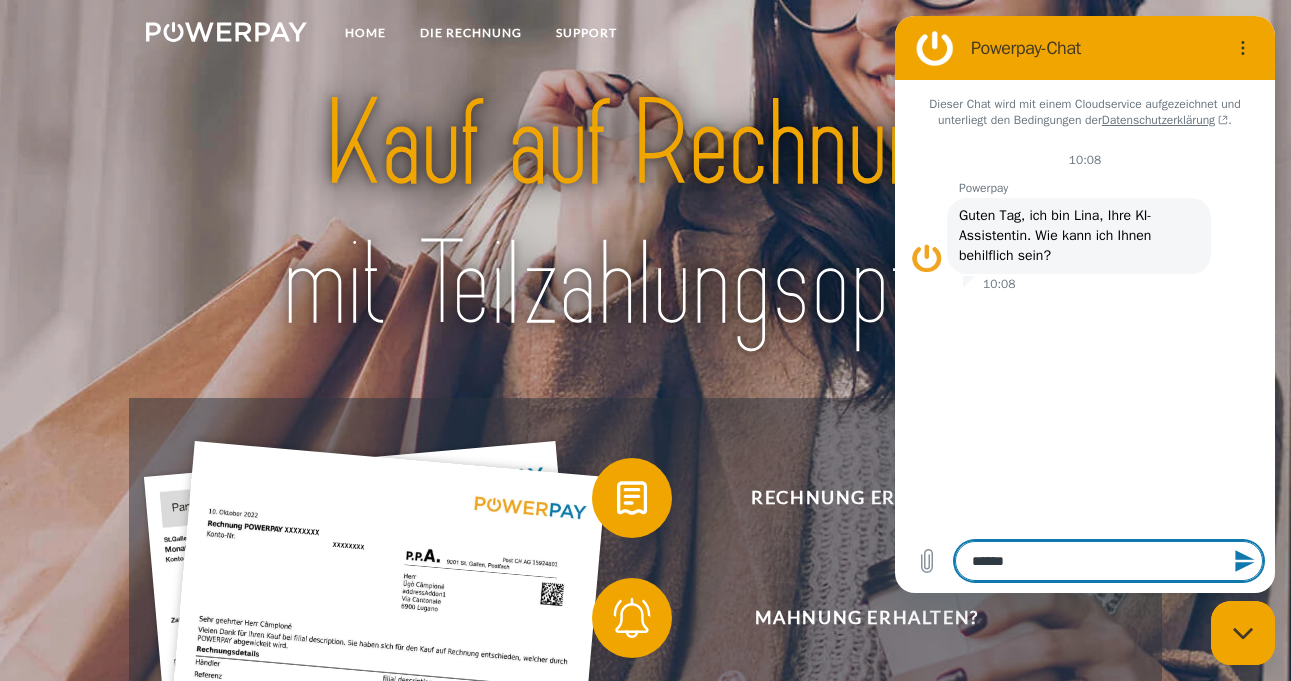 type on "*******" 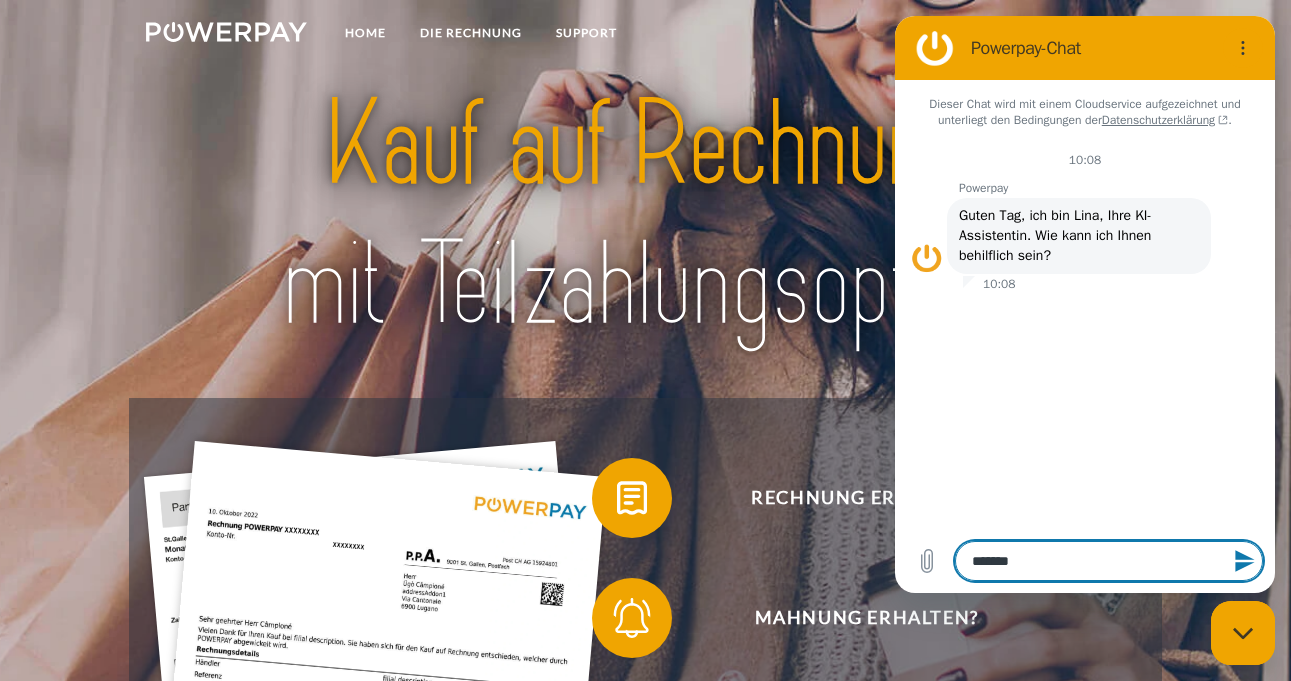 type on "*" 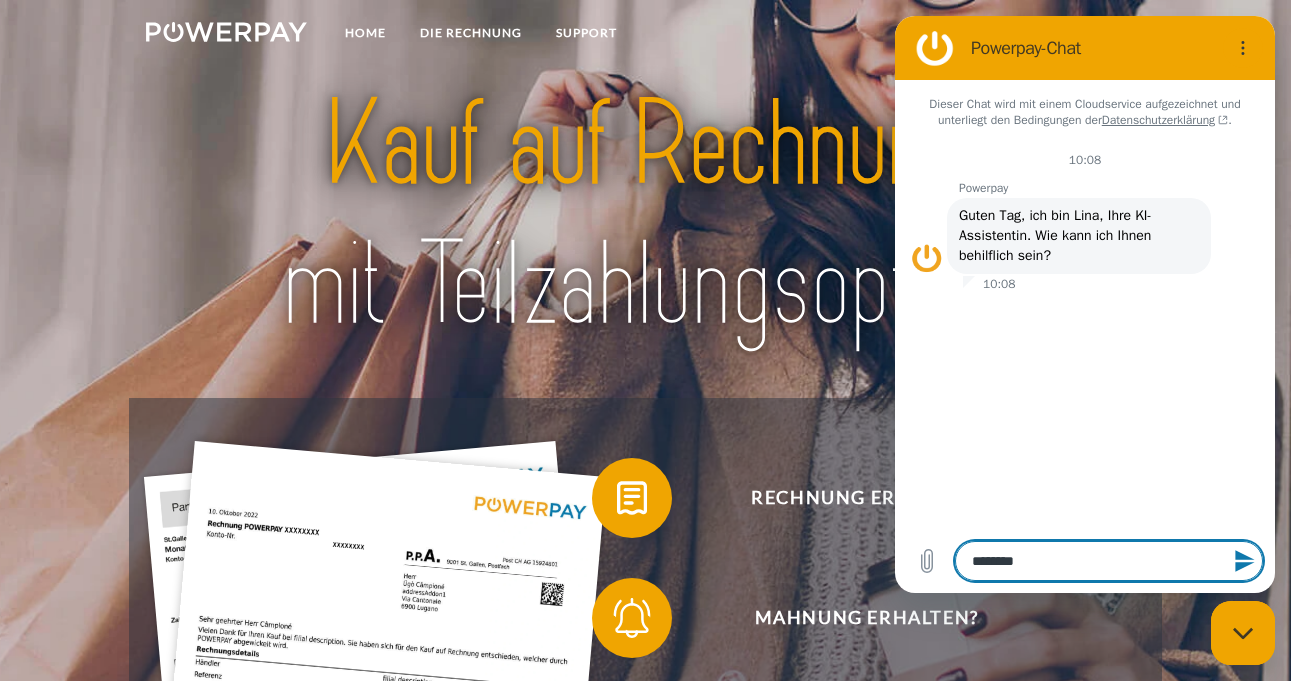 type on "*********" 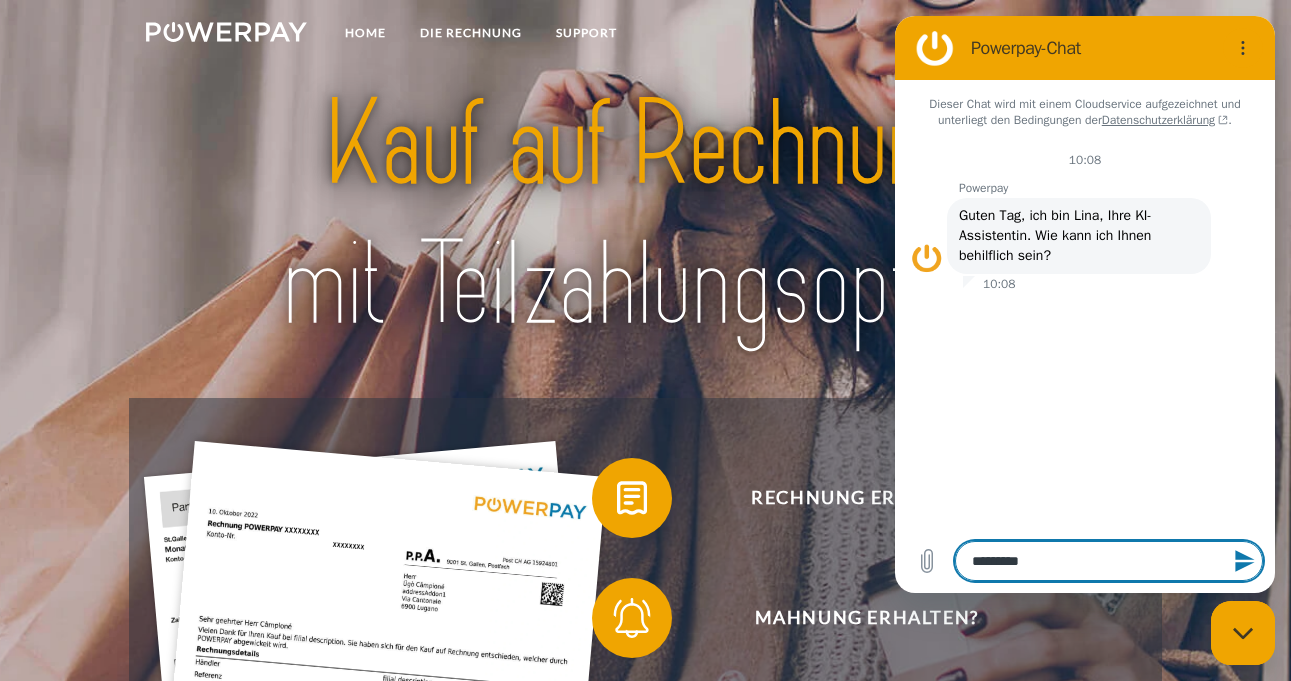 type on "**********" 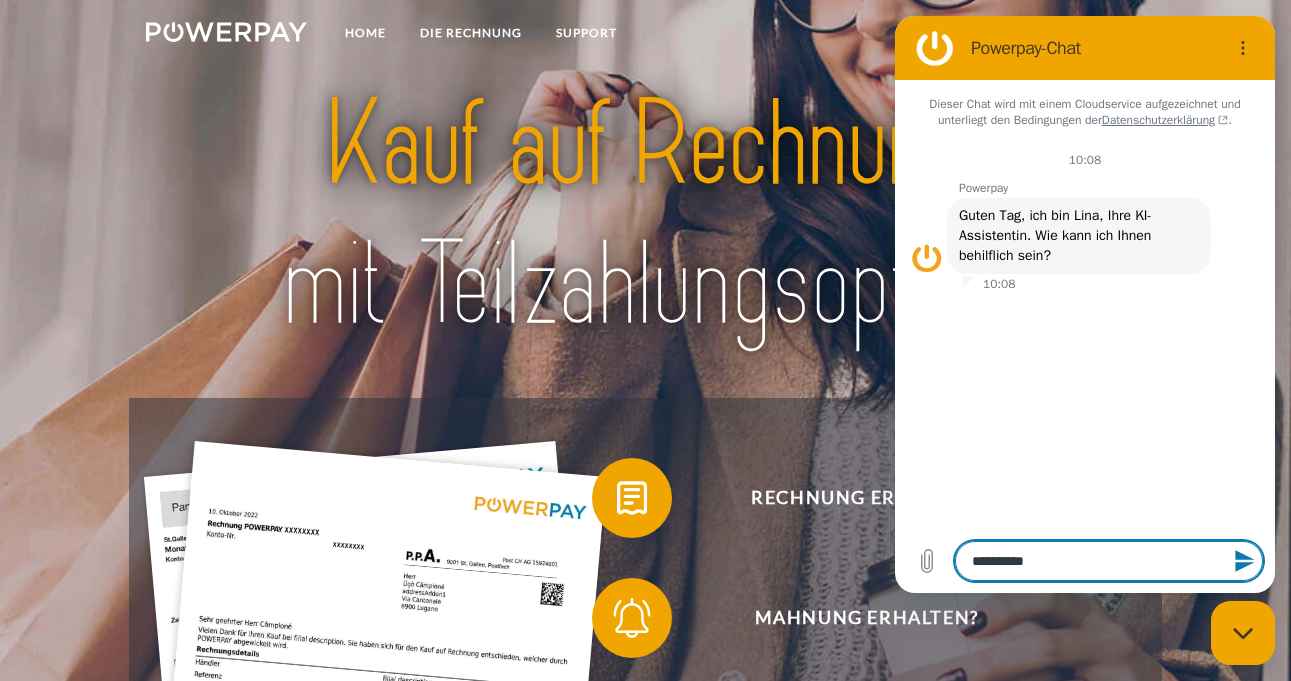type on "**********" 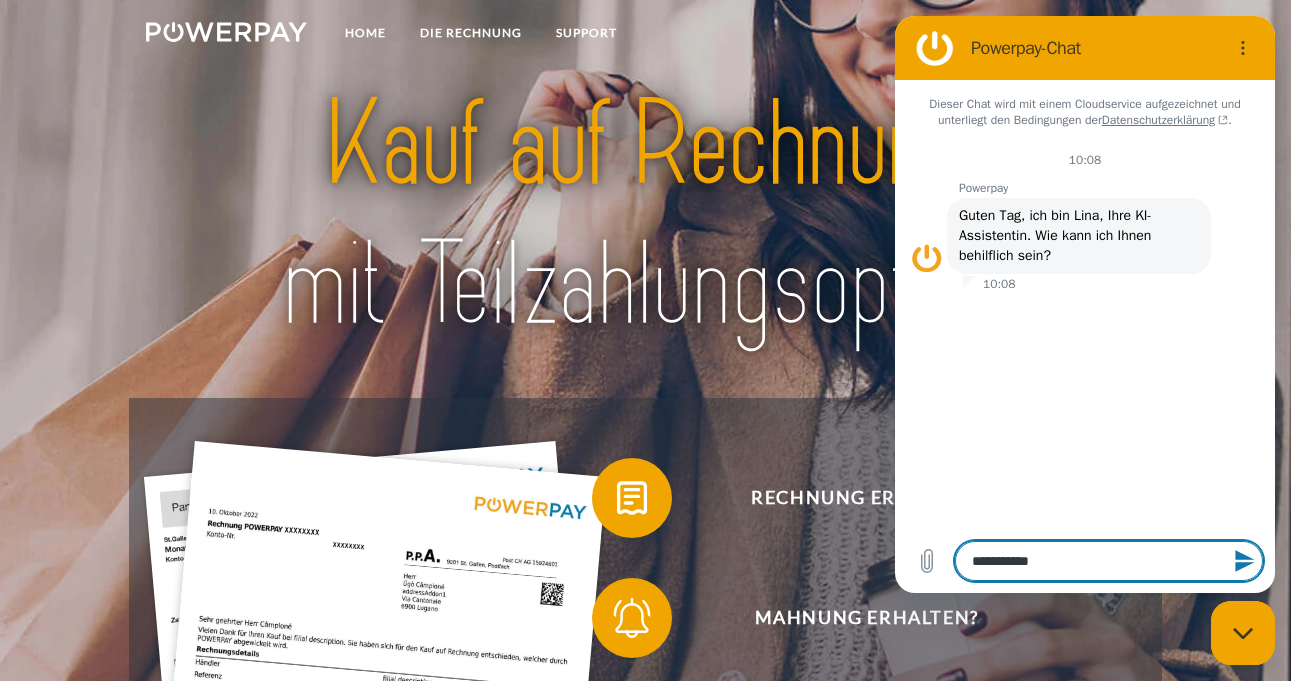 type on "**********" 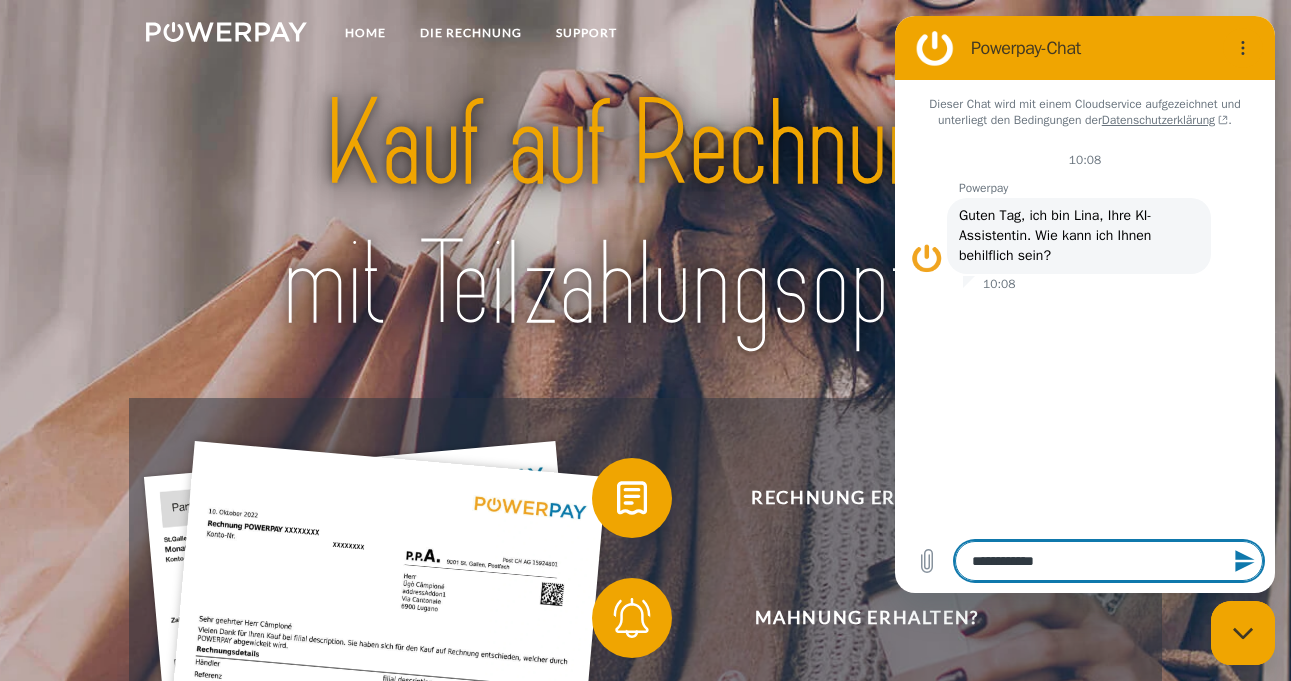type on "**********" 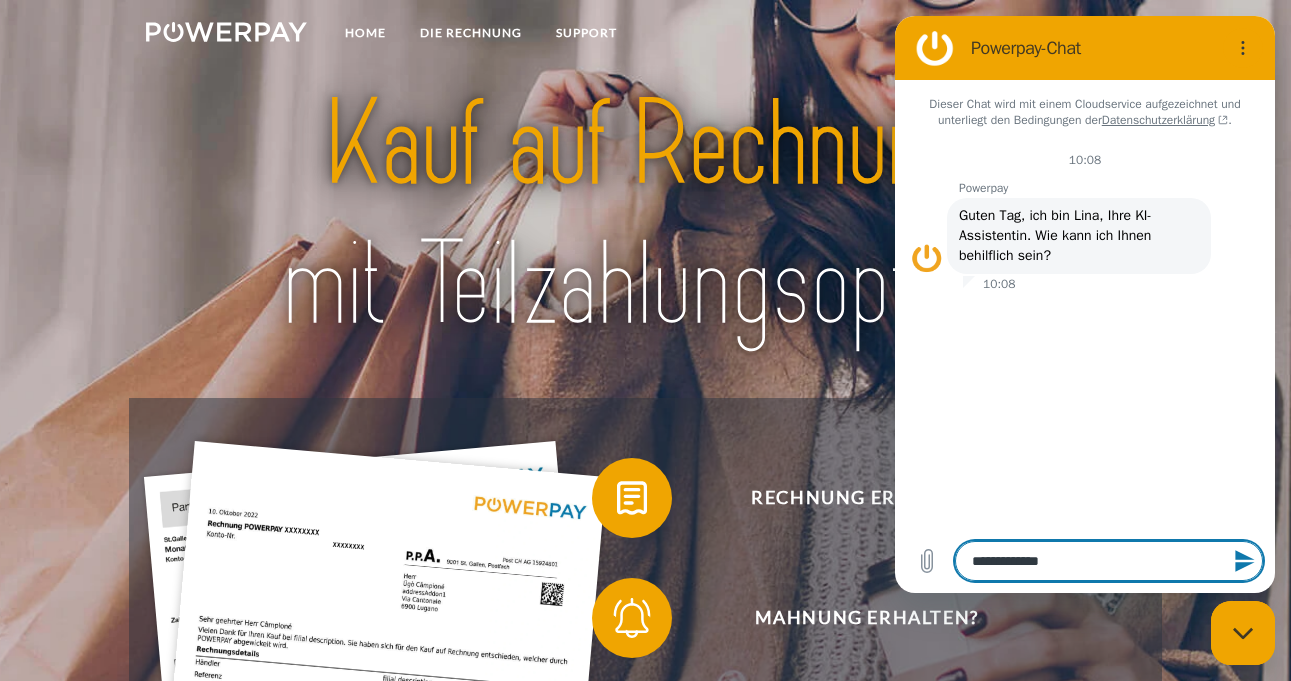 type on "**********" 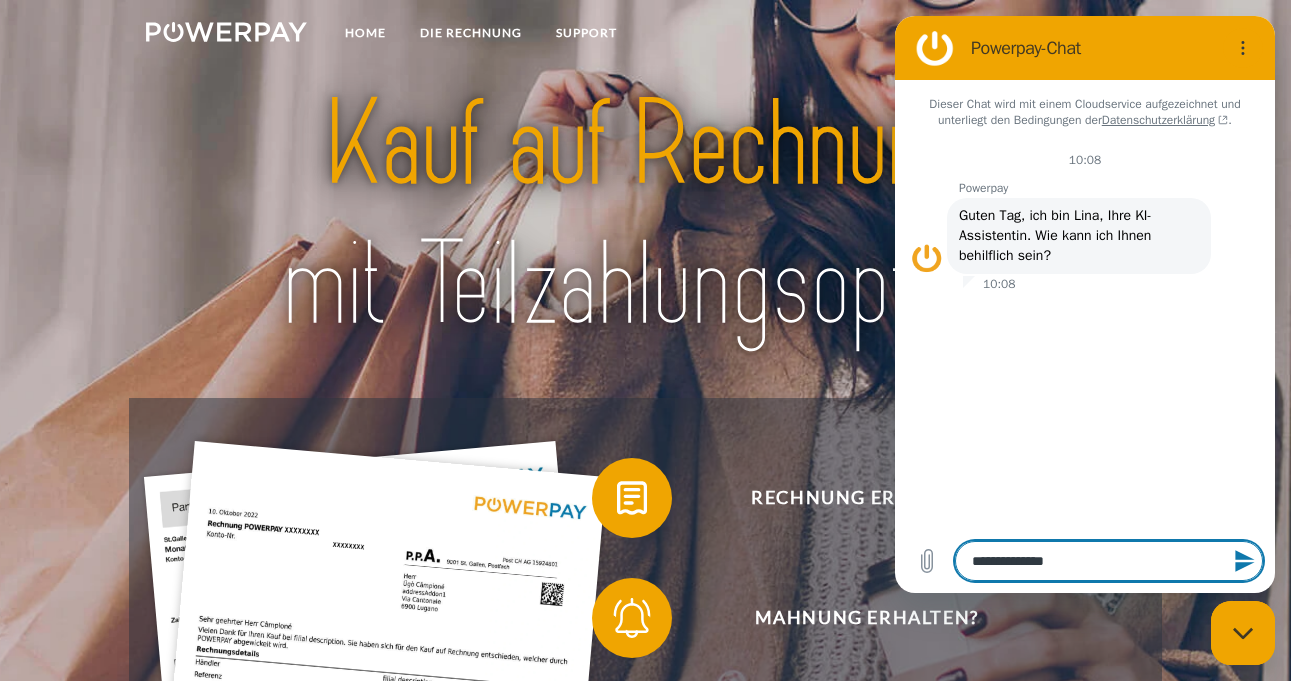 type on "**********" 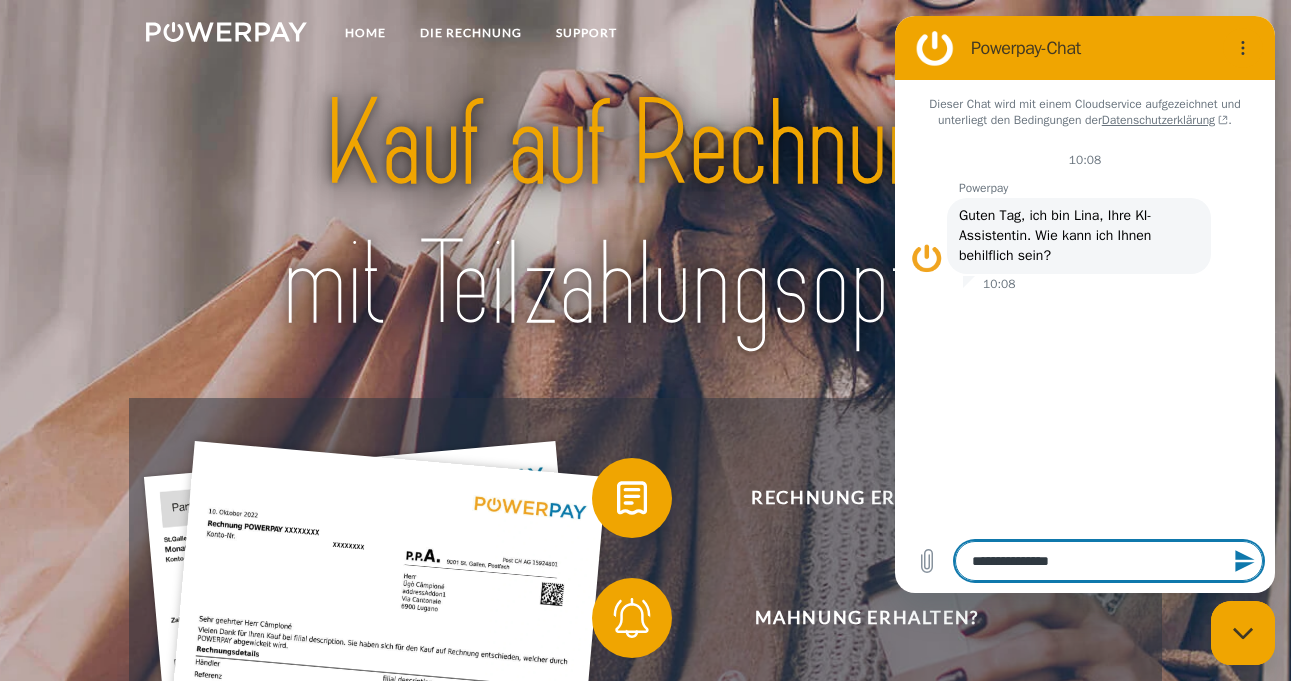 type on "**********" 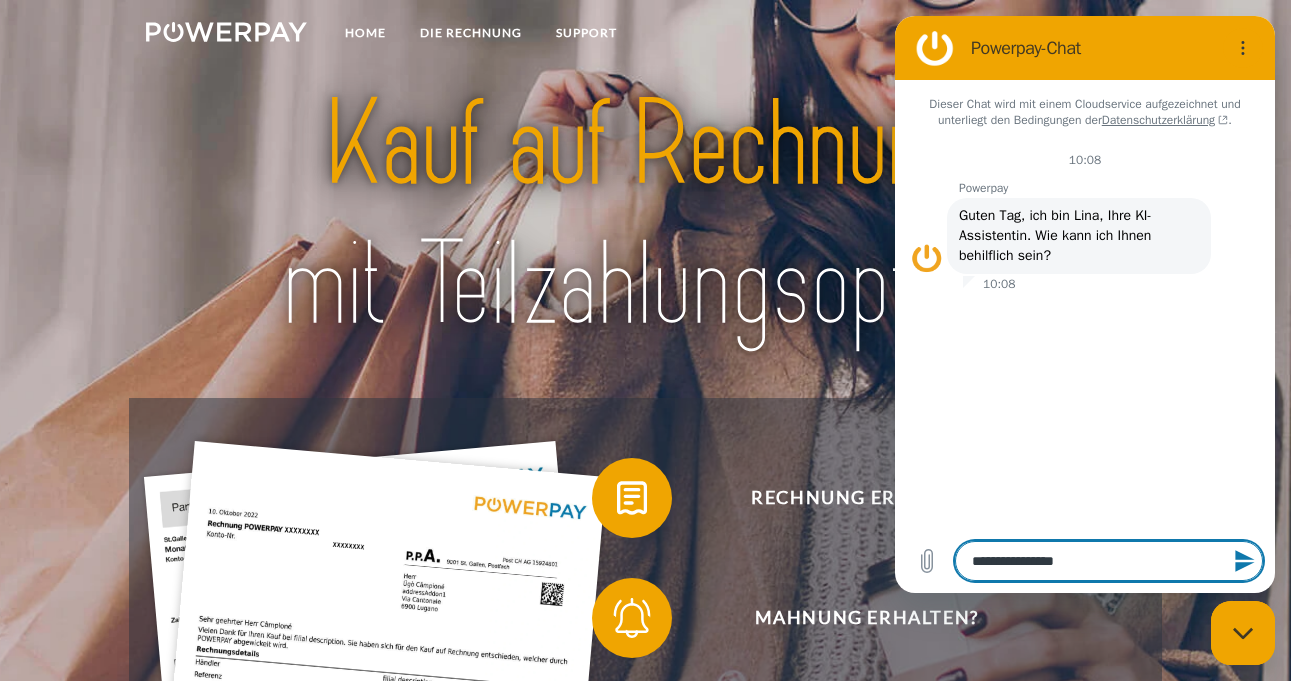 type on "**********" 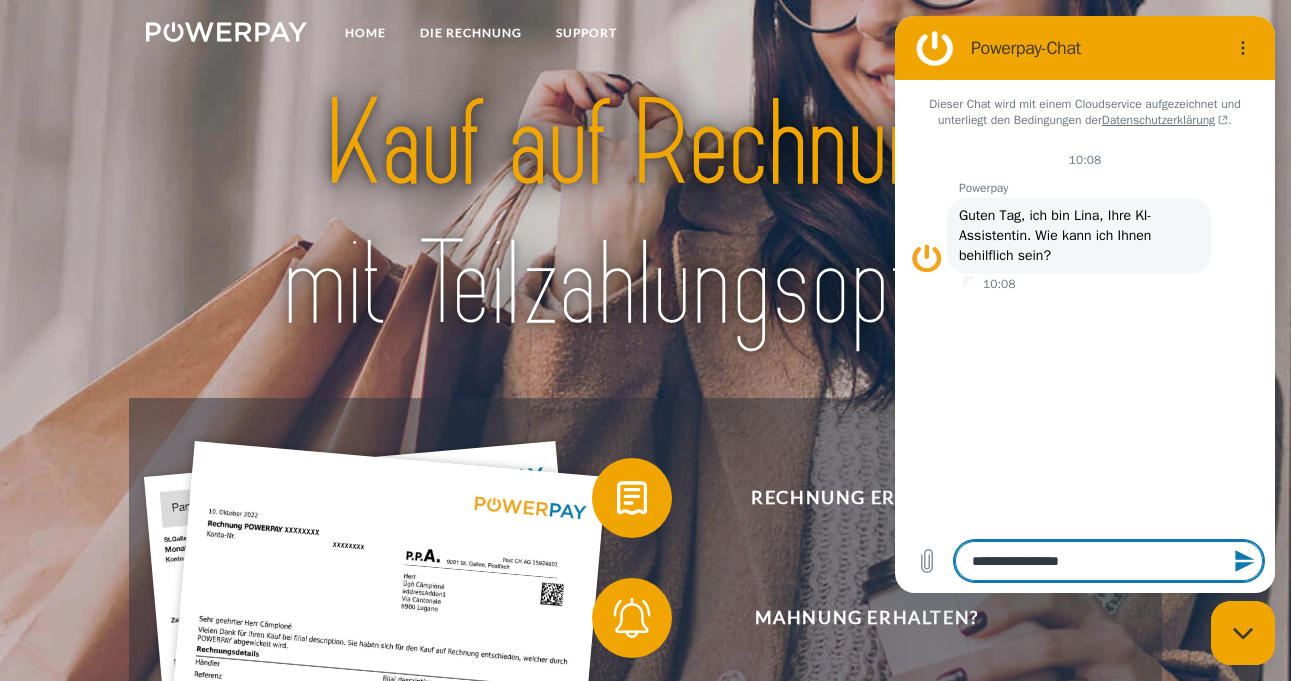 type on "**********" 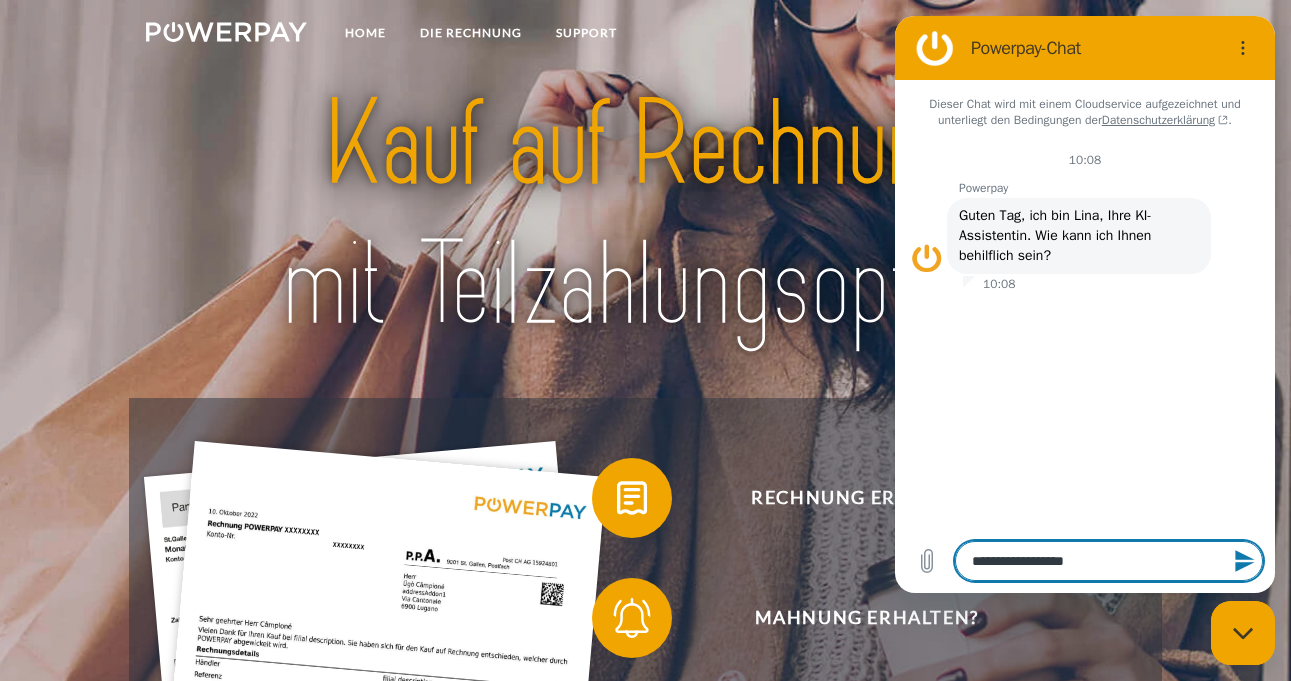 type on "**********" 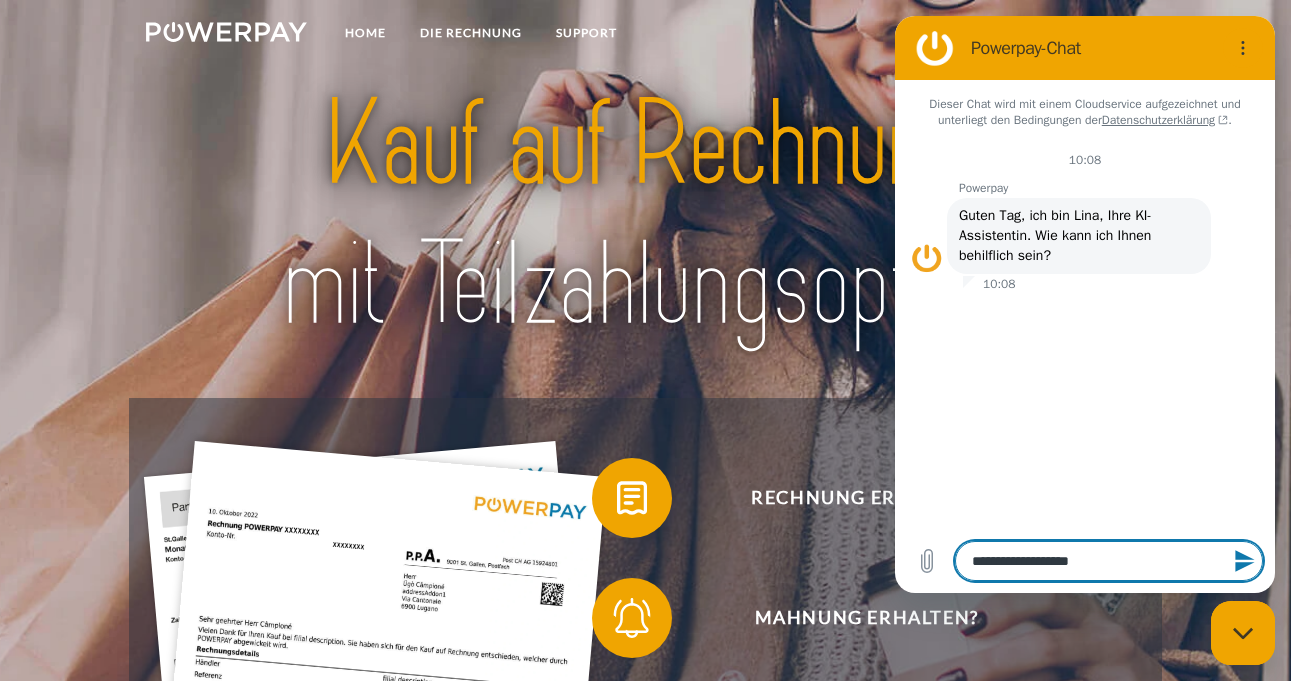 type on "**********" 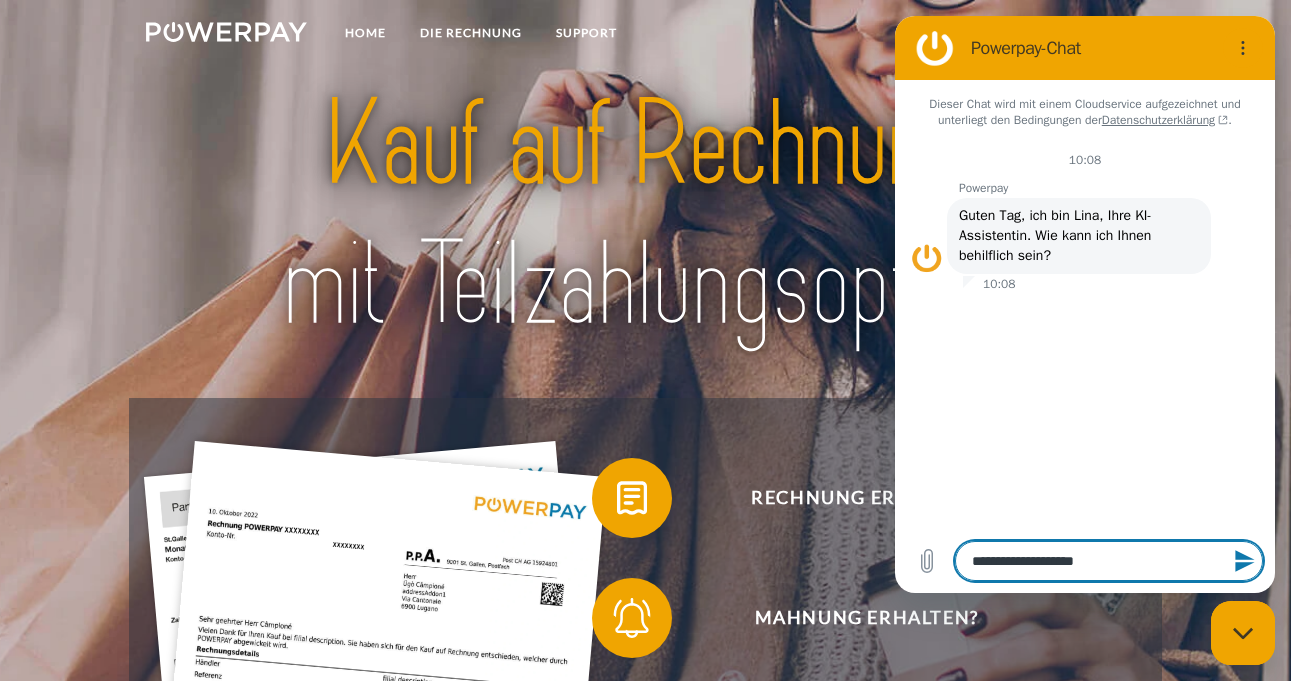 type on "**********" 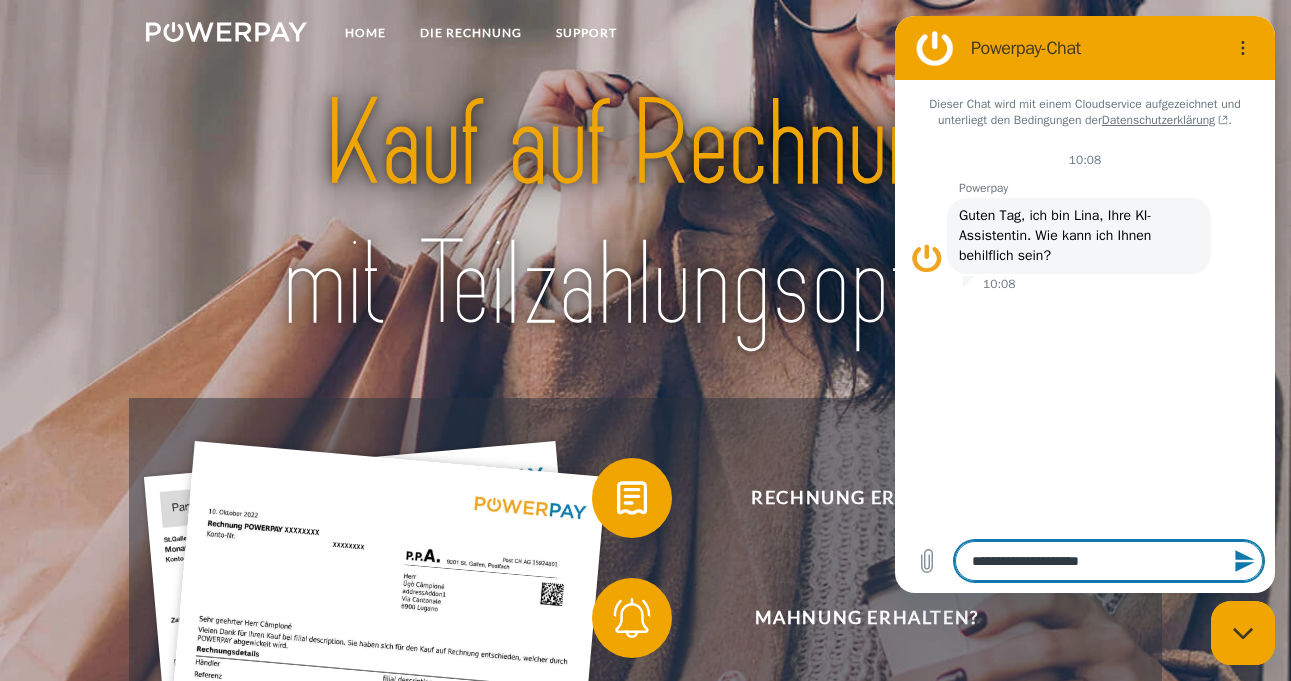 type on "**********" 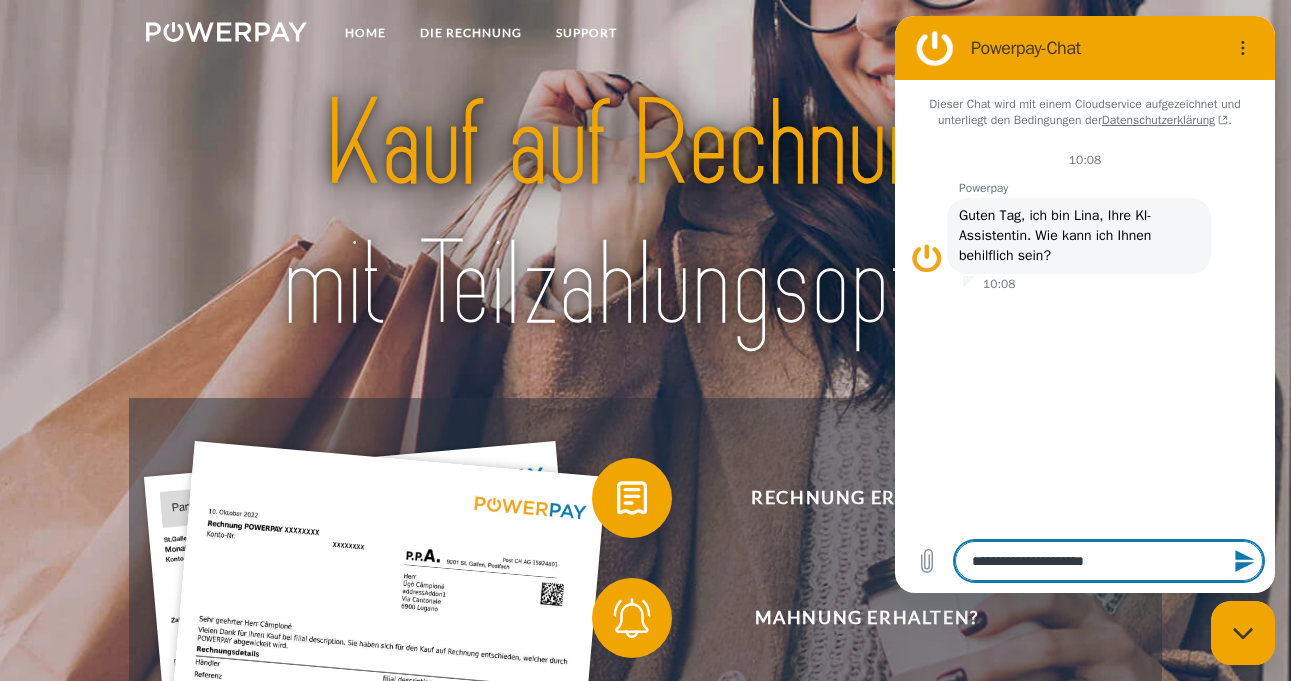 type on "**********" 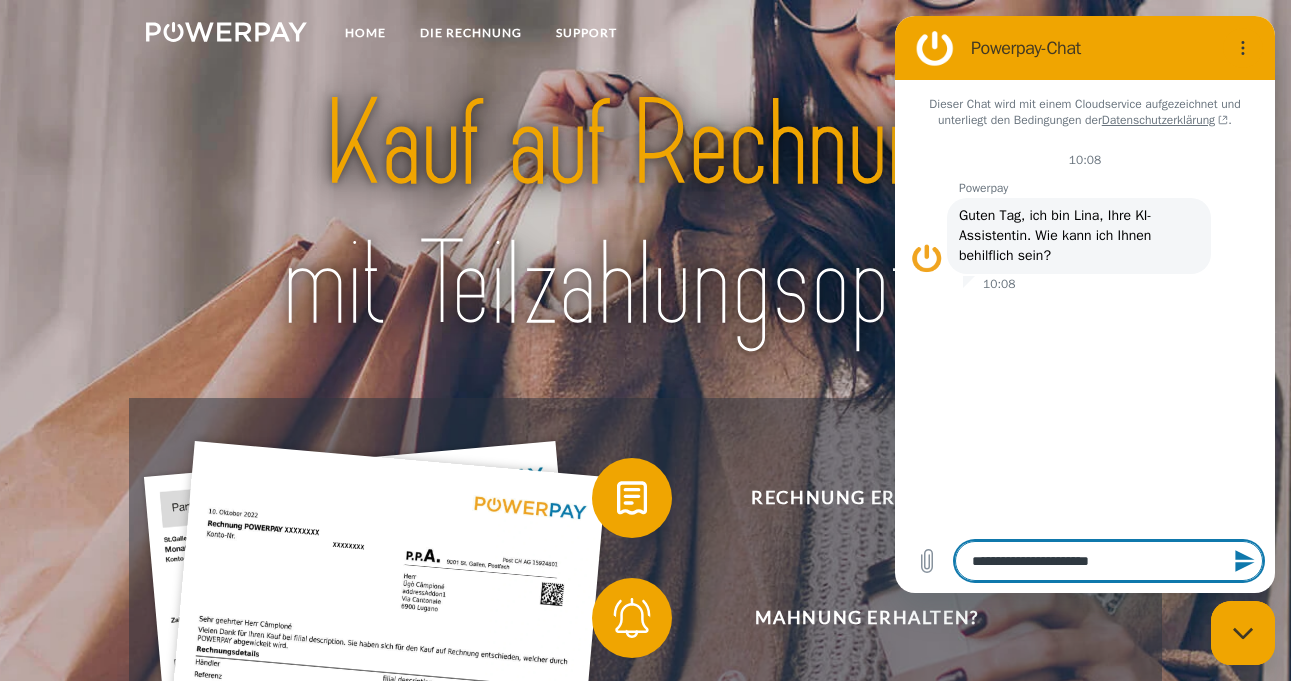type on "**********" 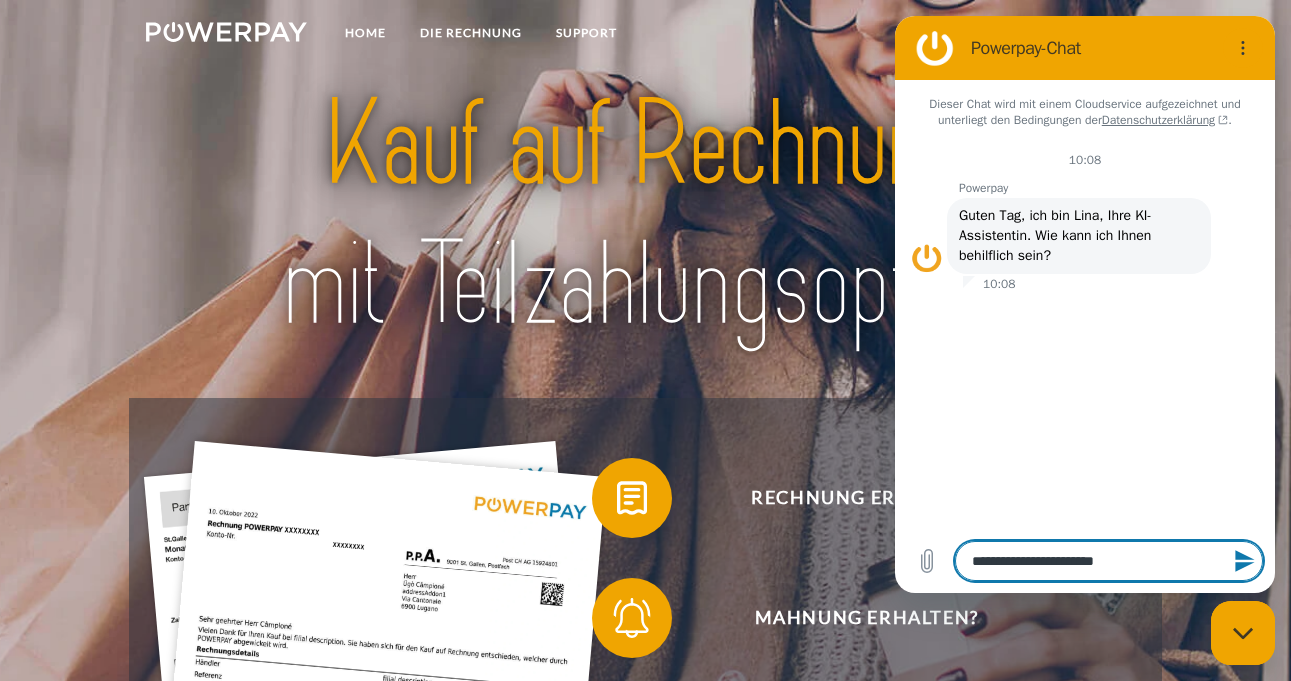 type on "**********" 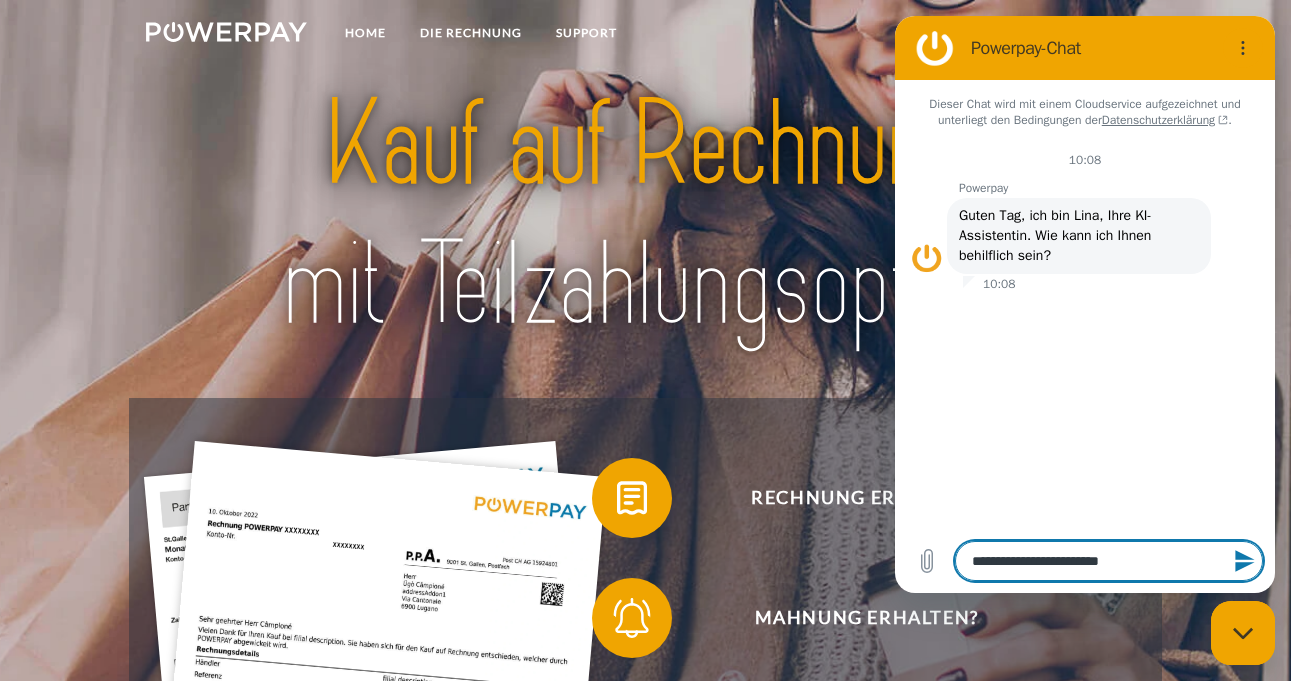 type on "**********" 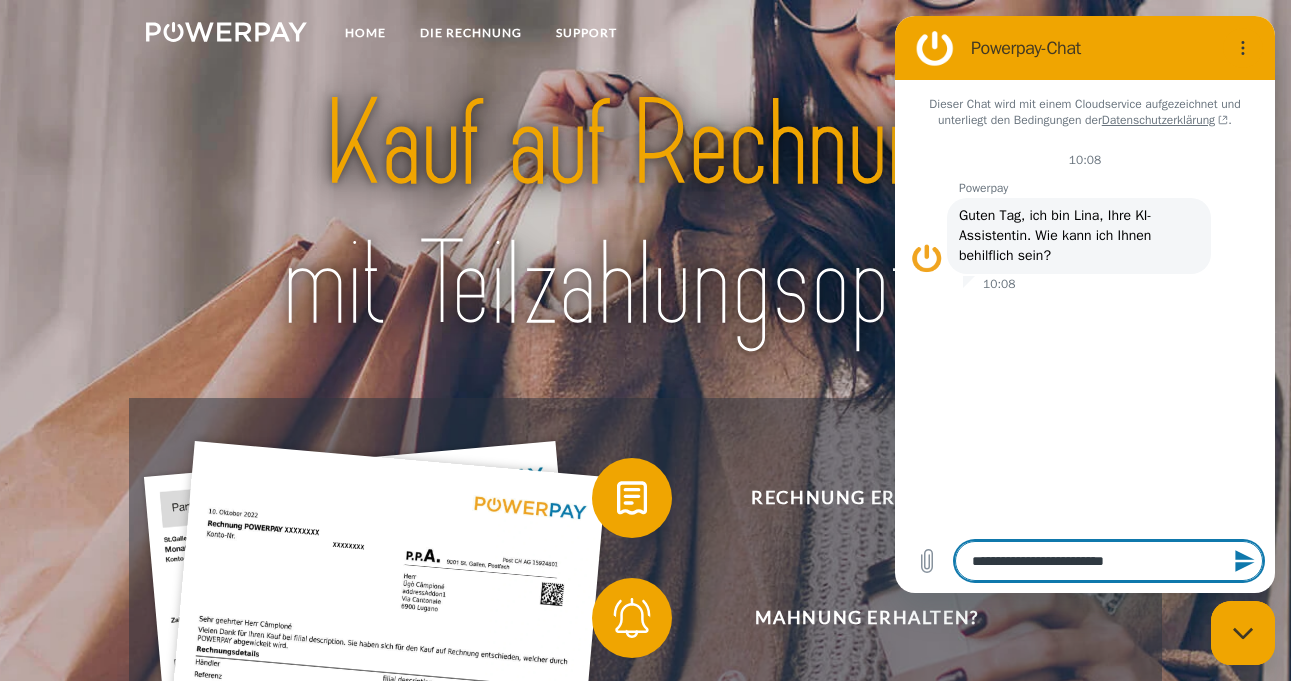 type on "**********" 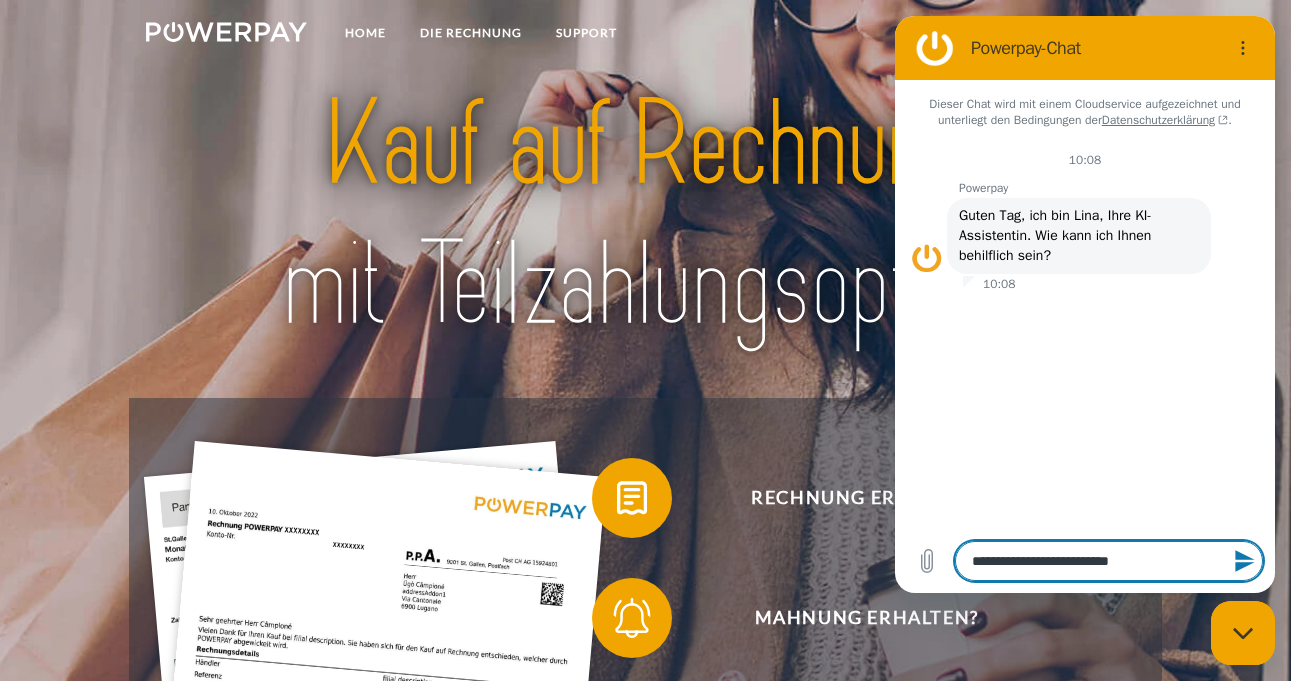 type on "**********" 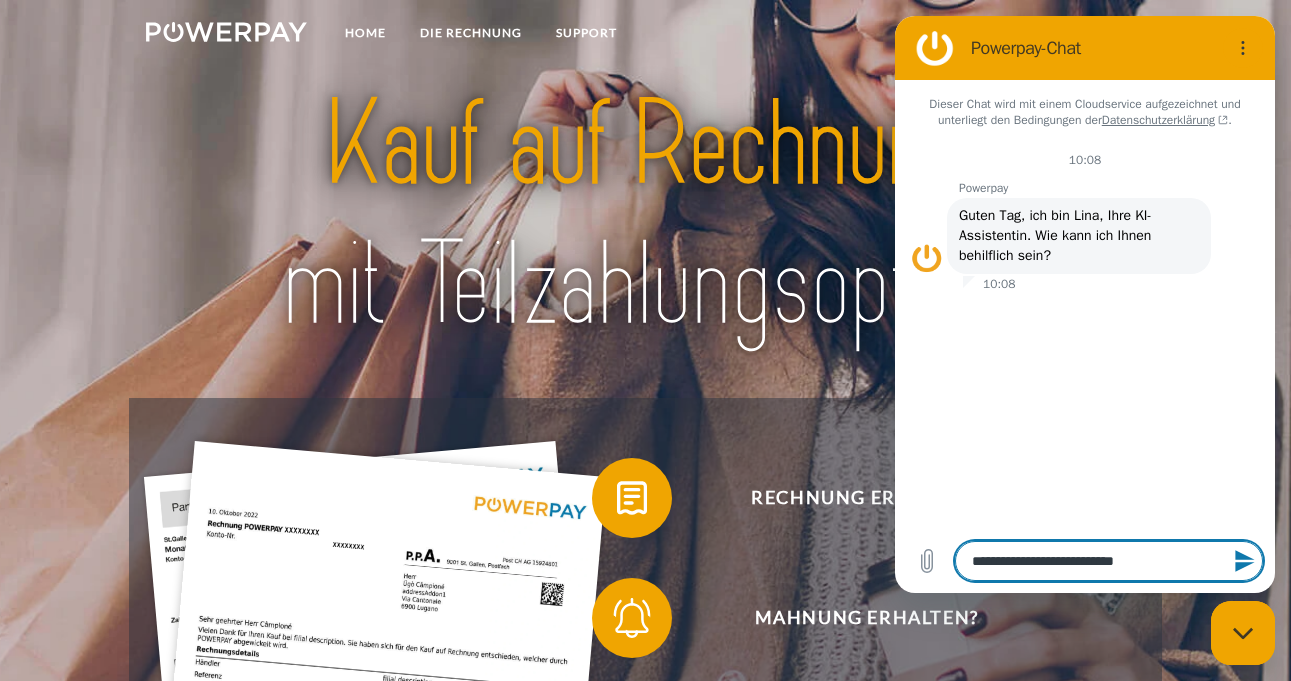 type on "**********" 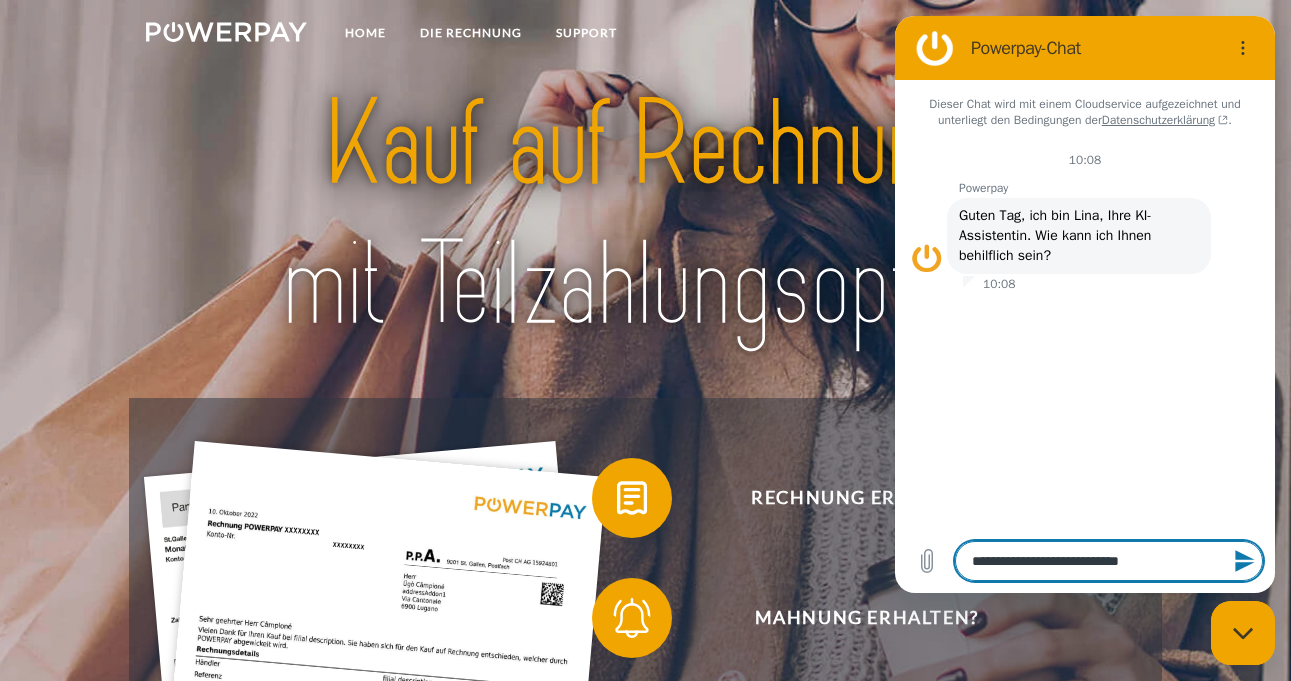 type on "**********" 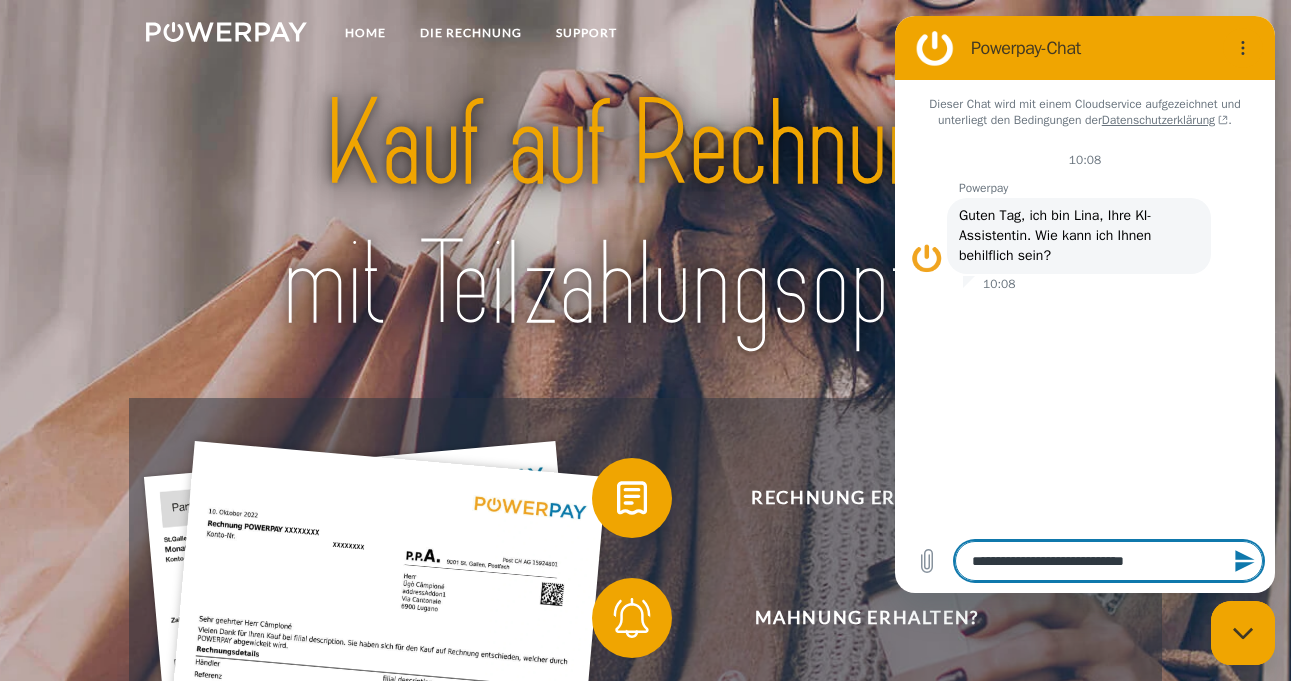 type on "**********" 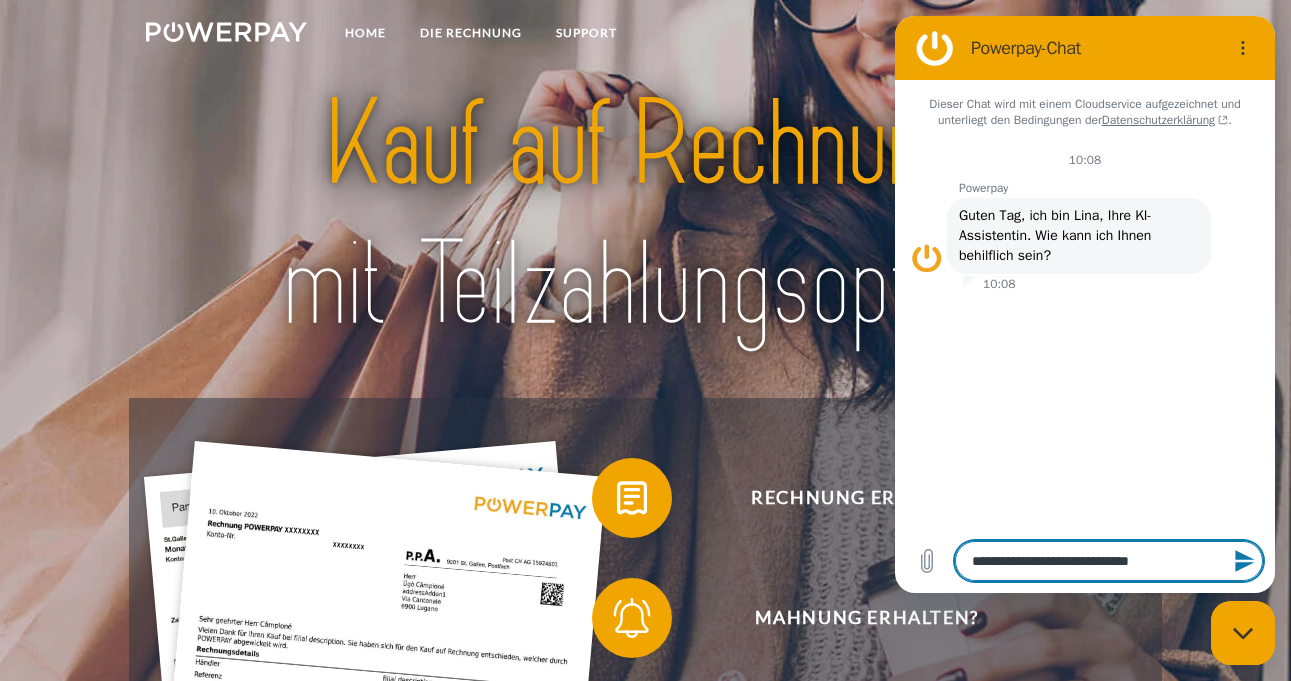 type on "**********" 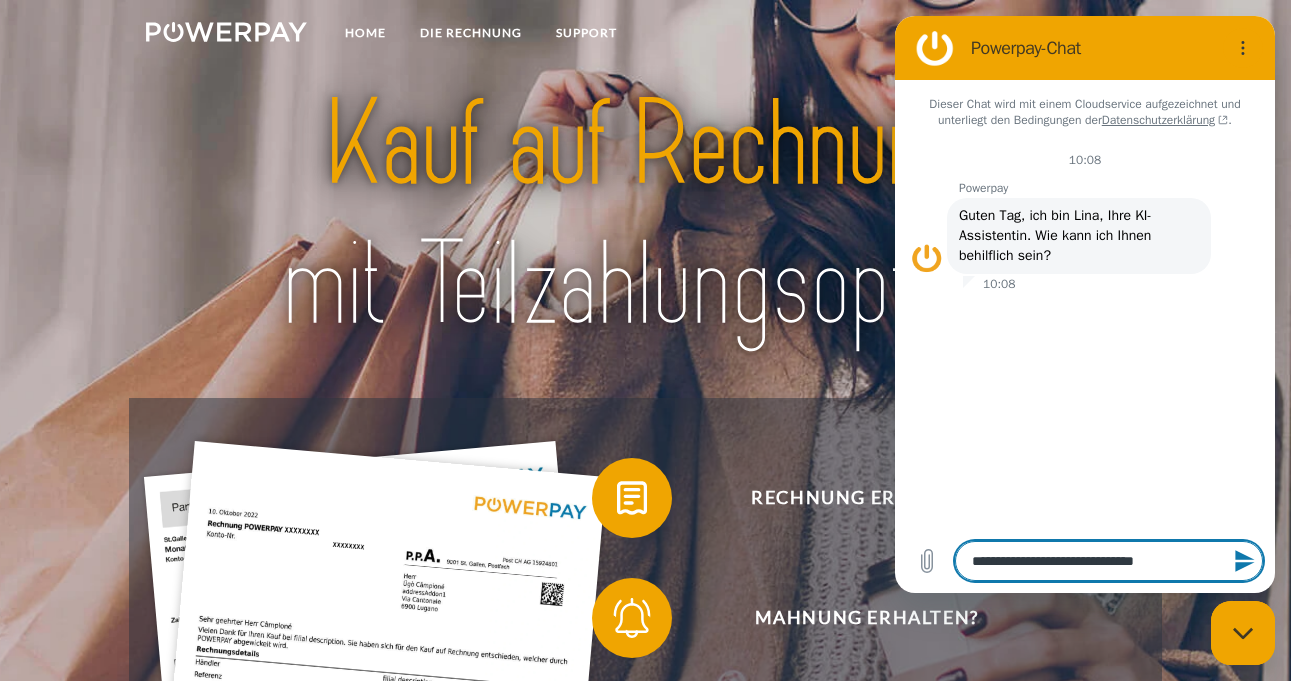 type on "**********" 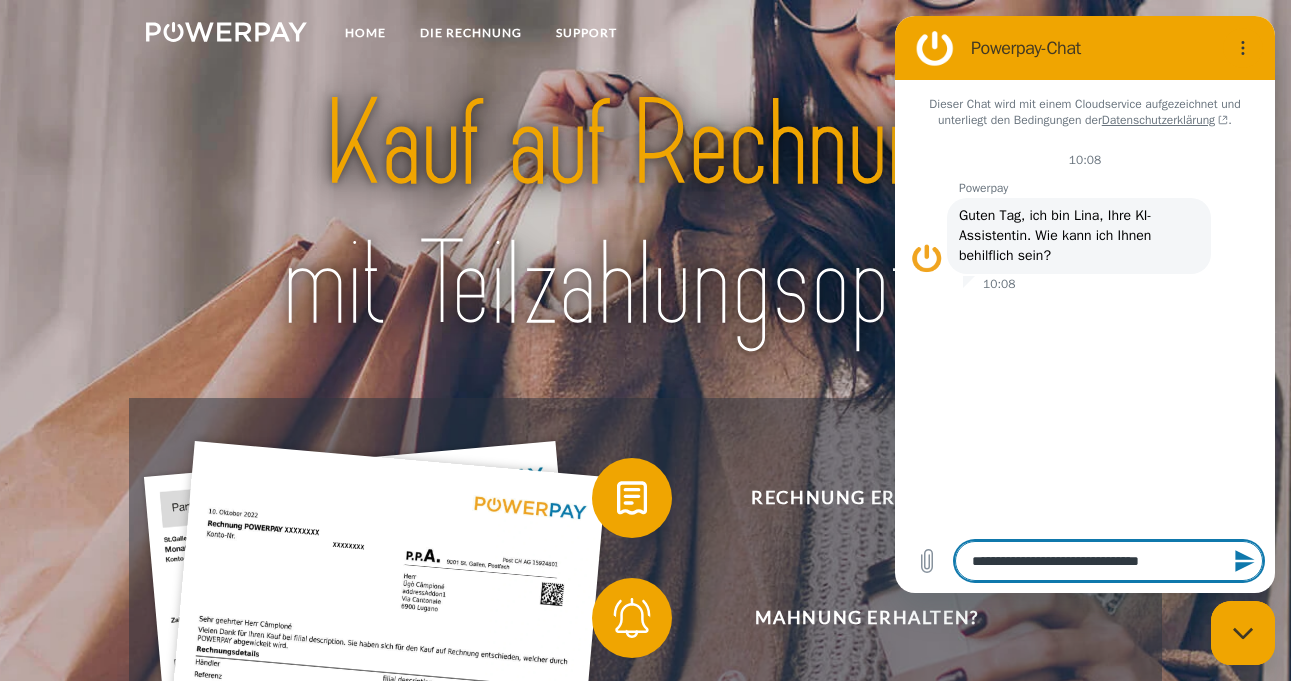 type on "*" 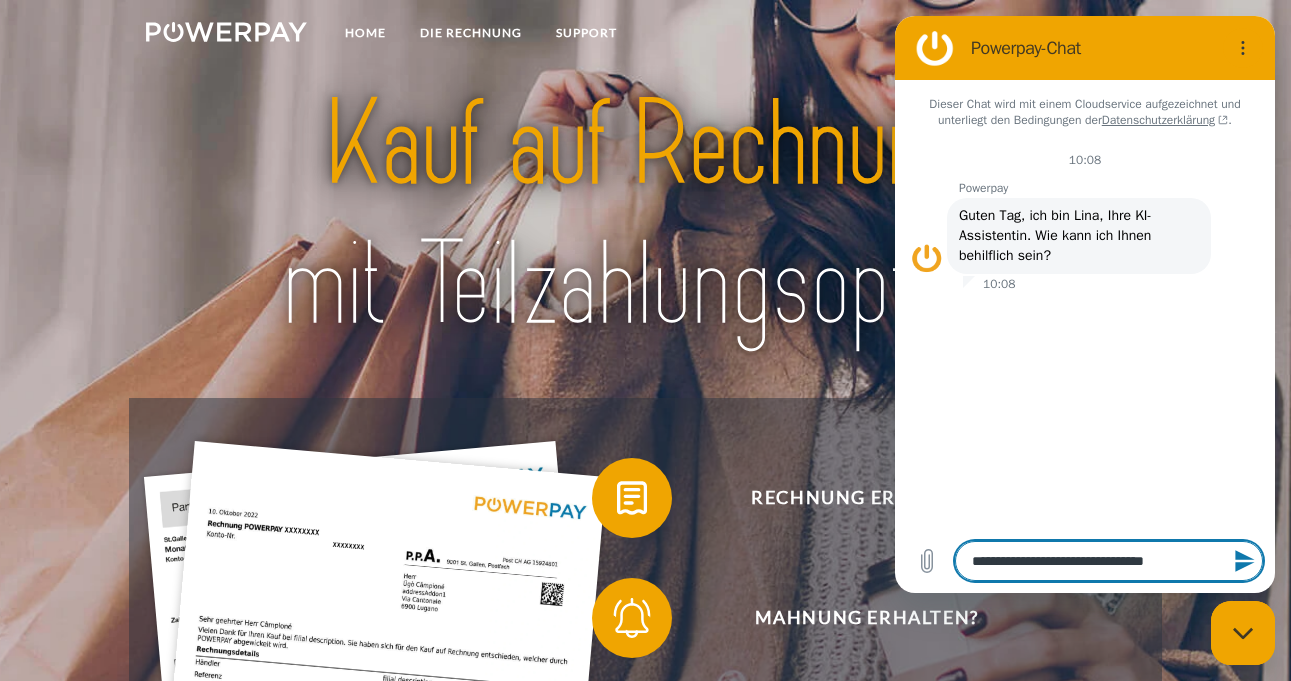 type on "**********" 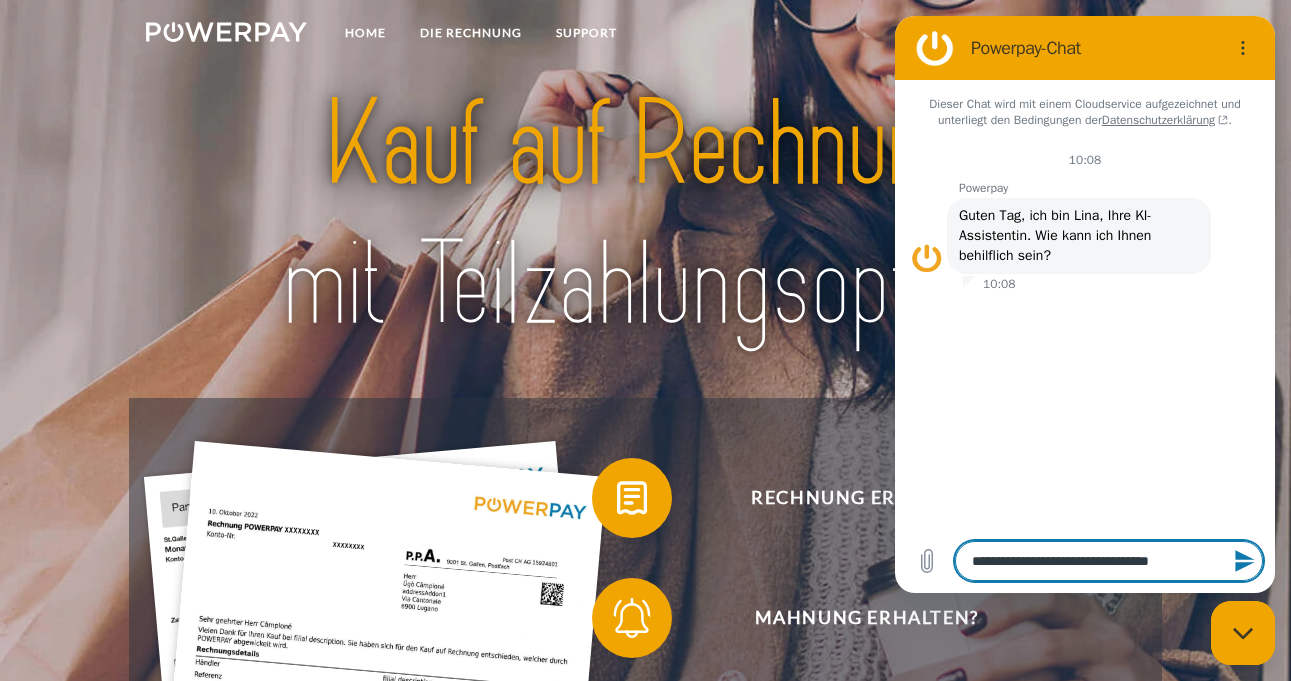 type on "**********" 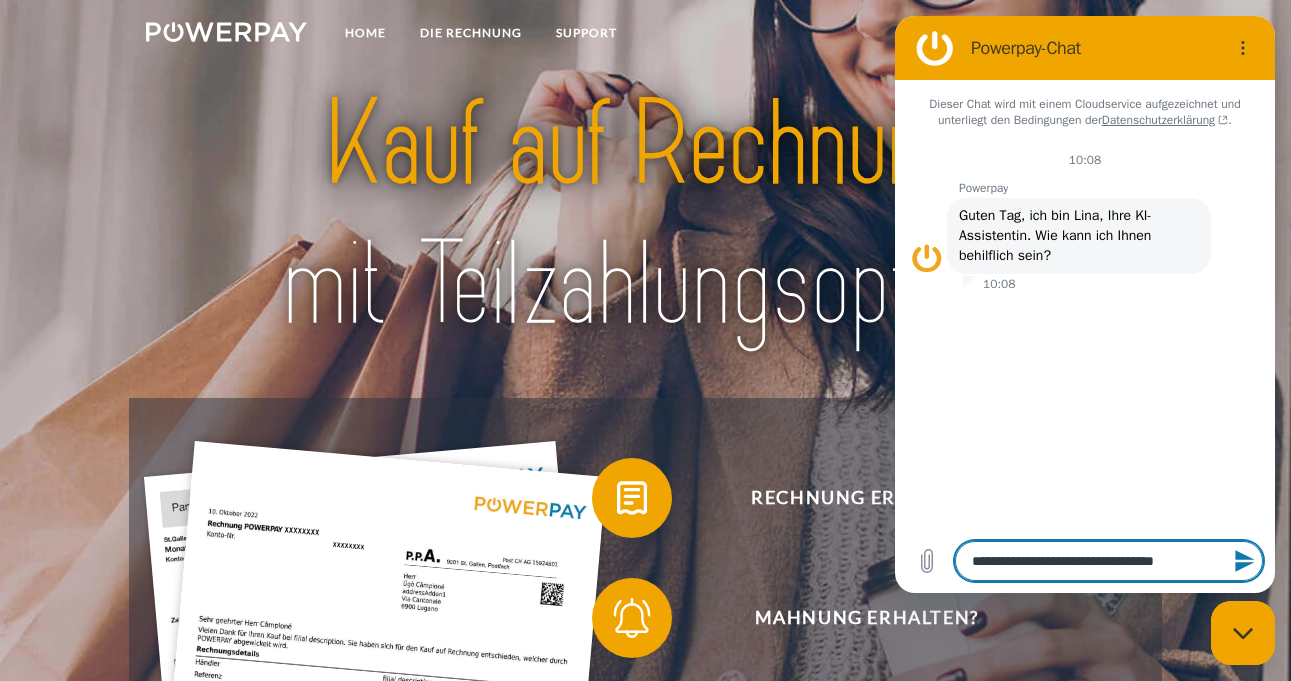 type on "**********" 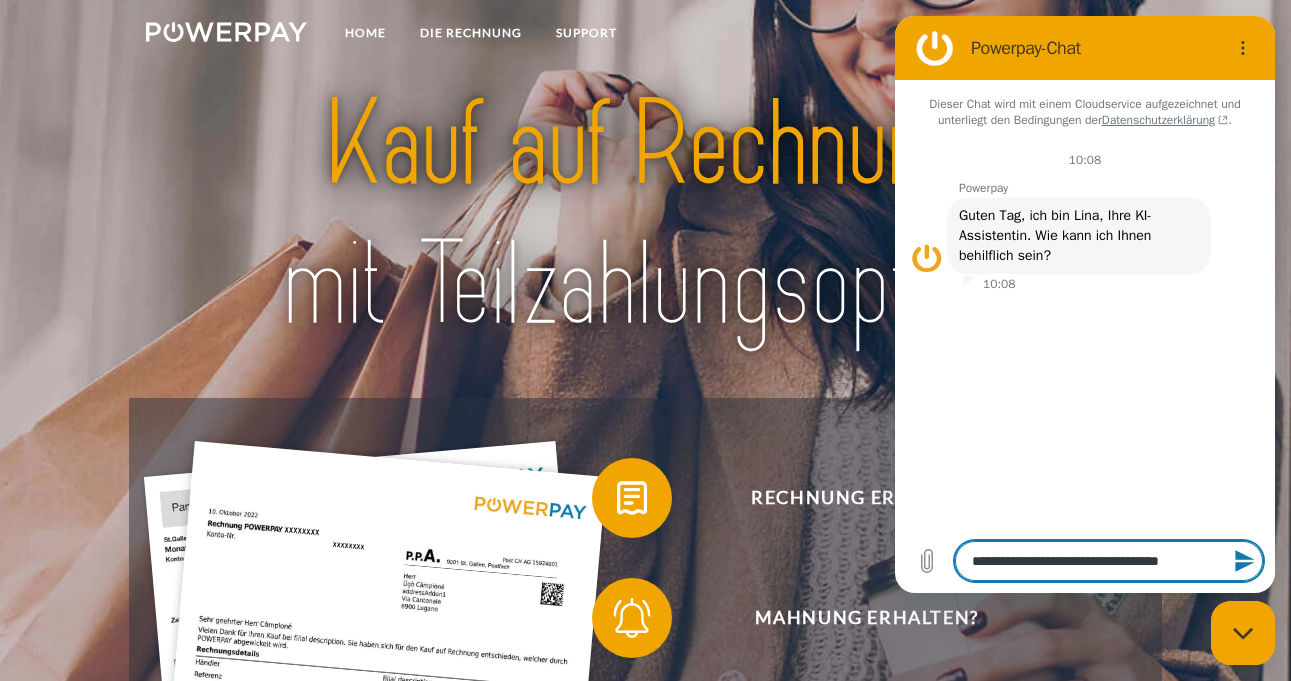 type on "**********" 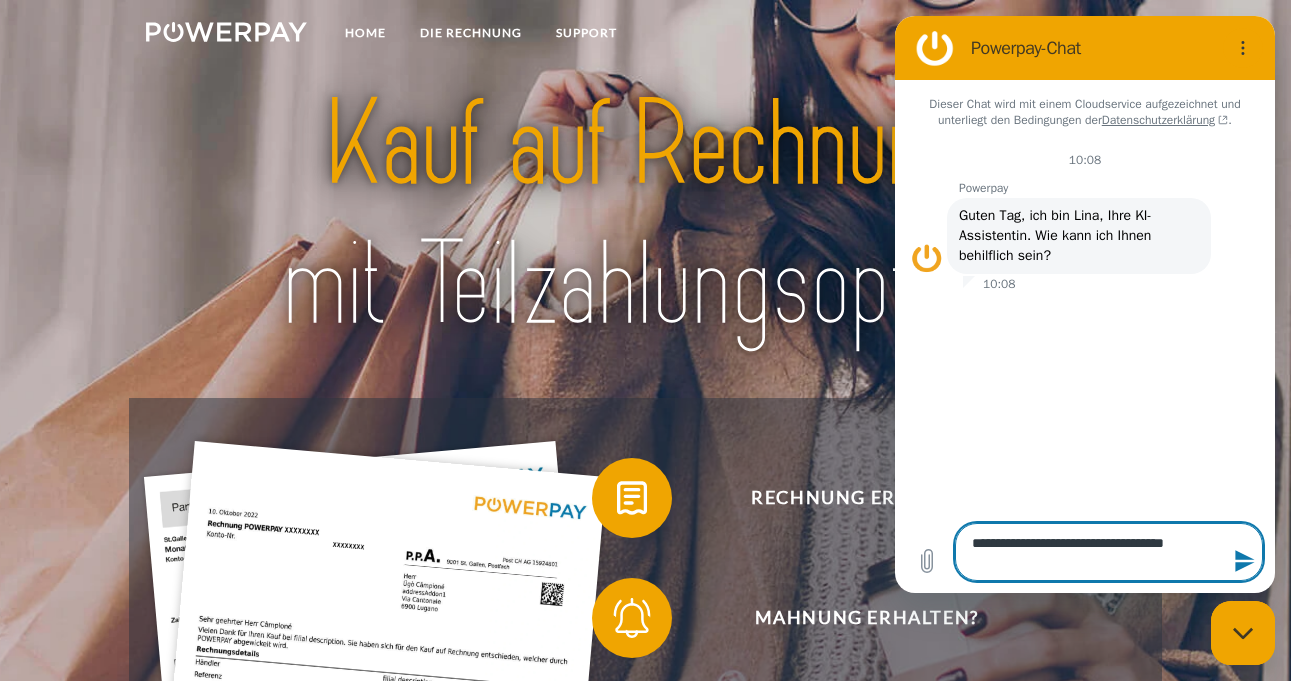 type on "**********" 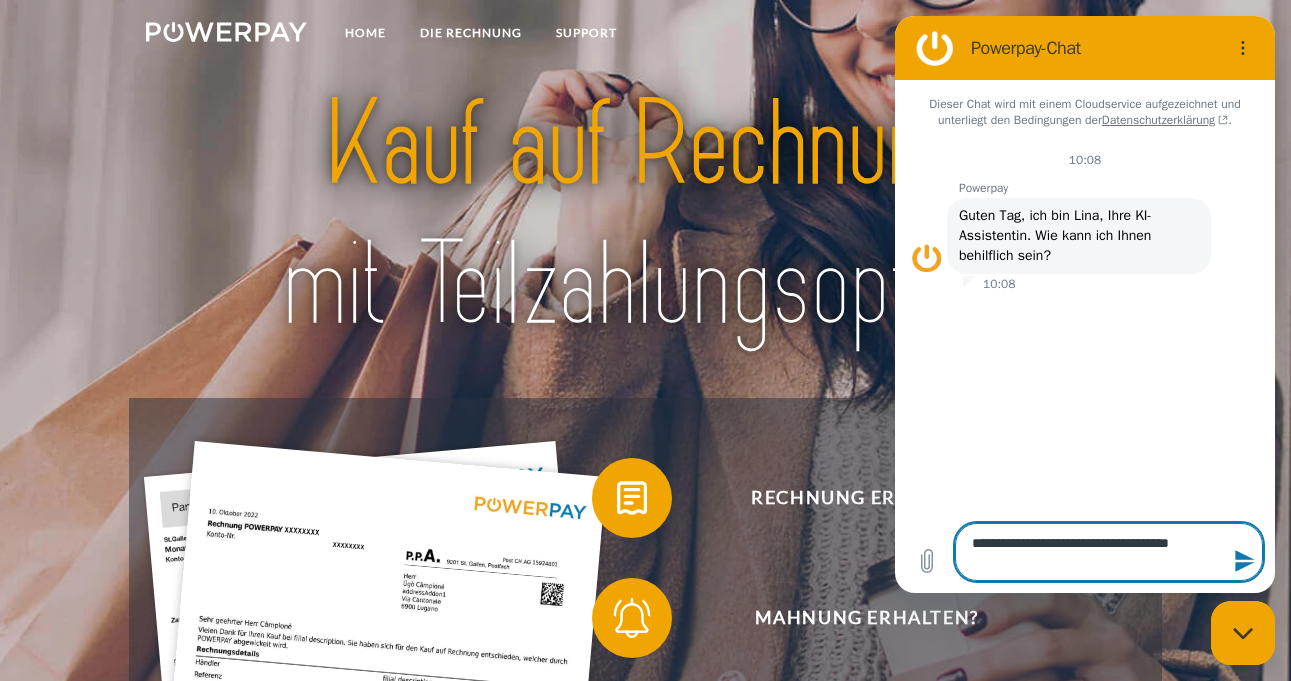 type on "**********" 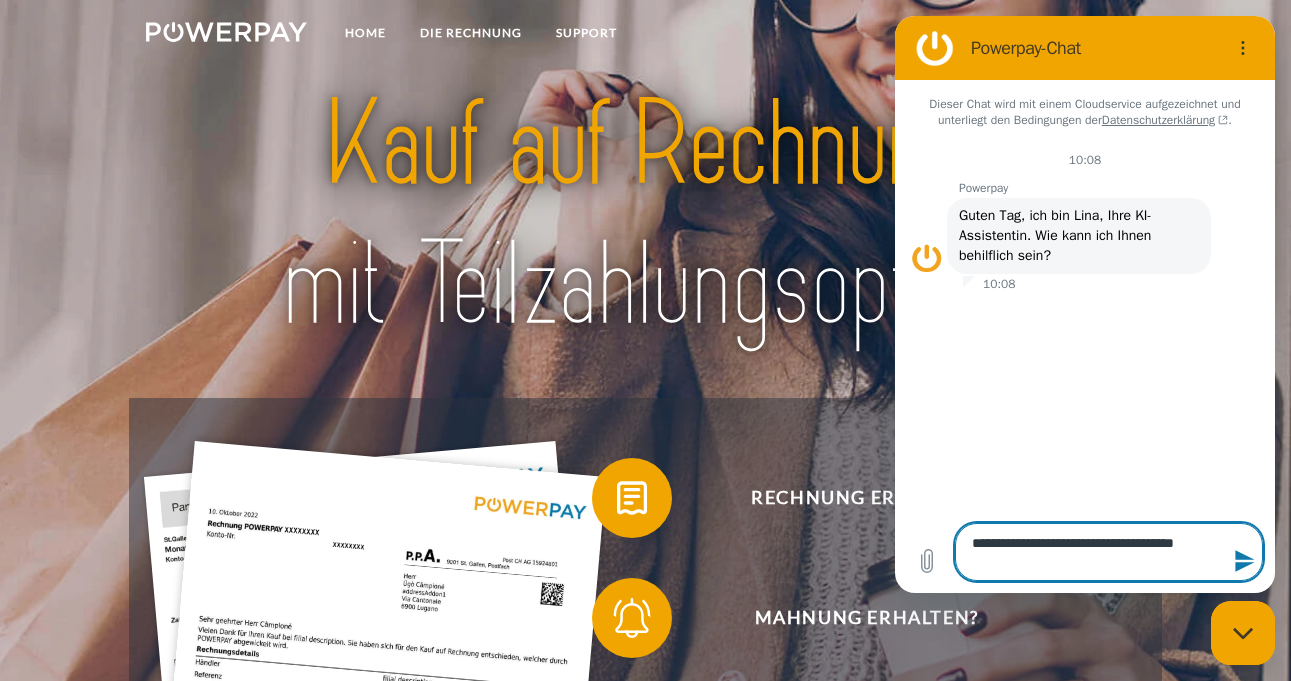 type on "**********" 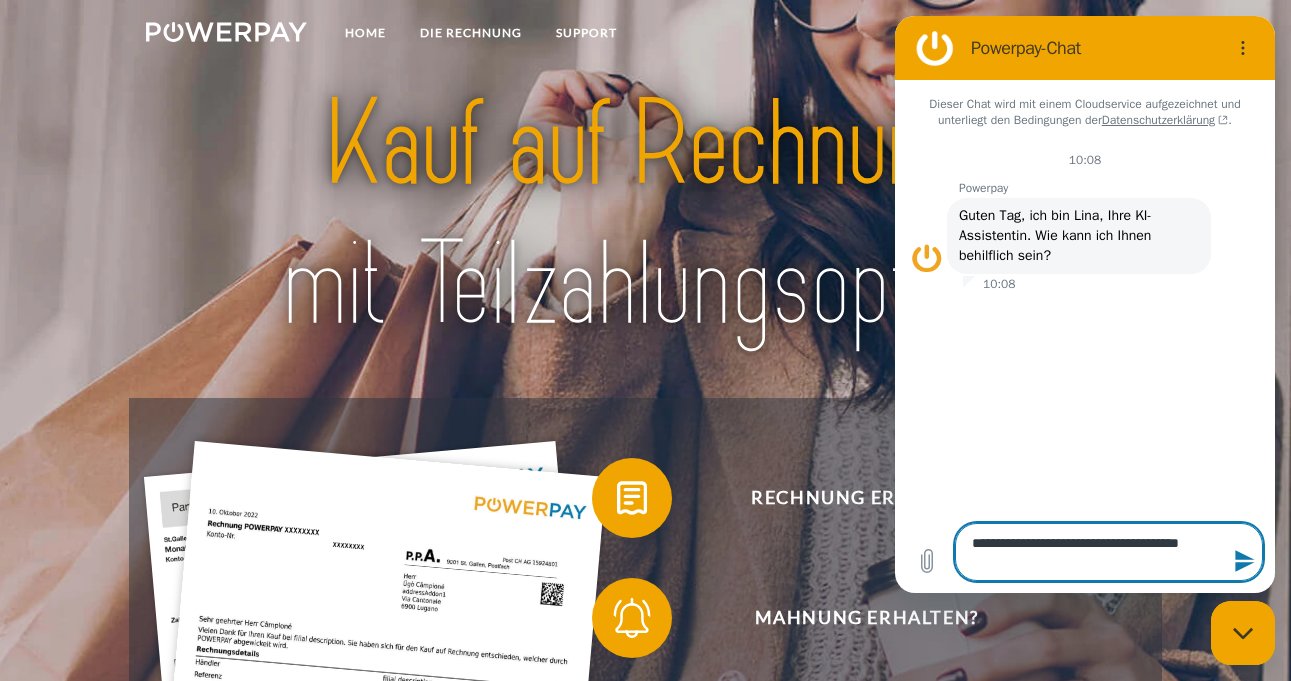 type on "**********" 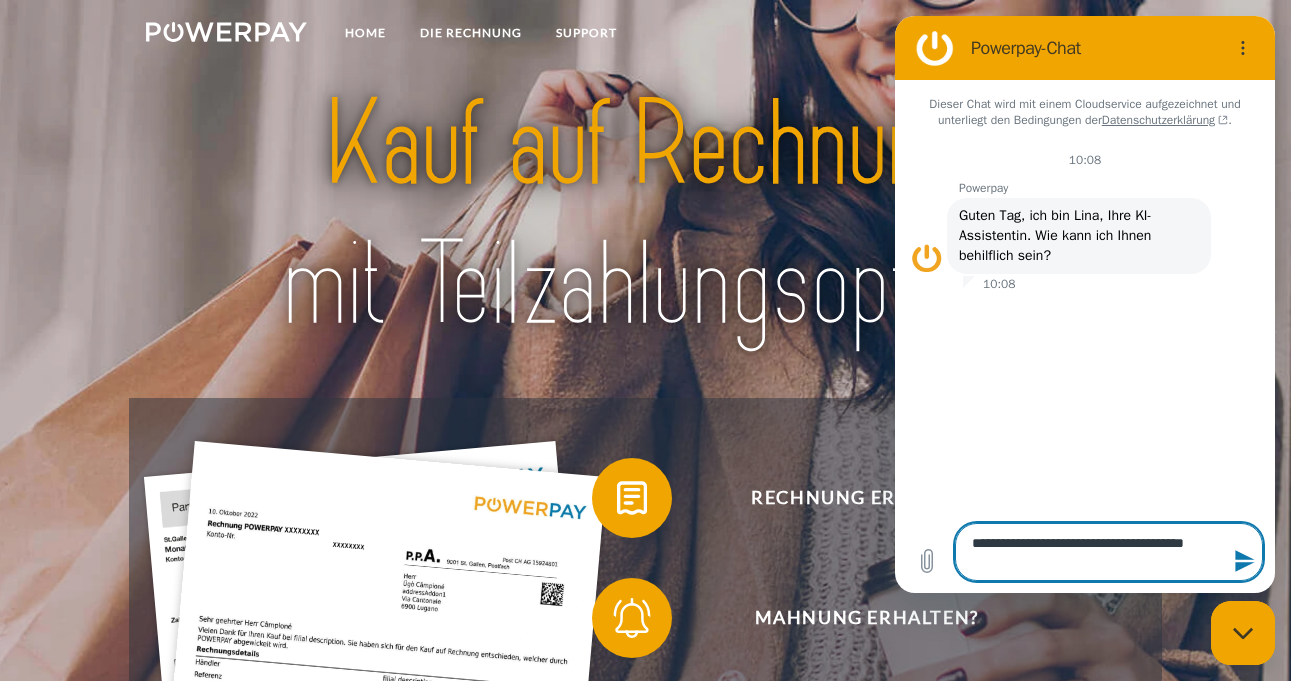 type on "**********" 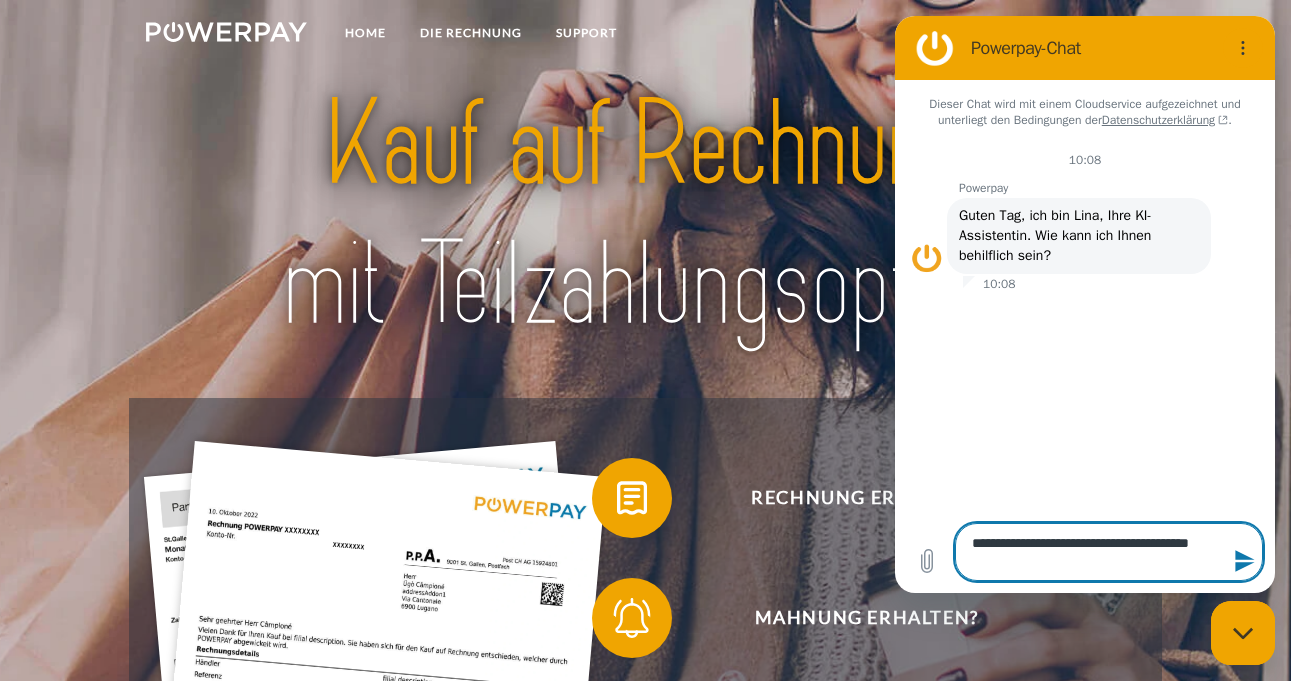type on "**********" 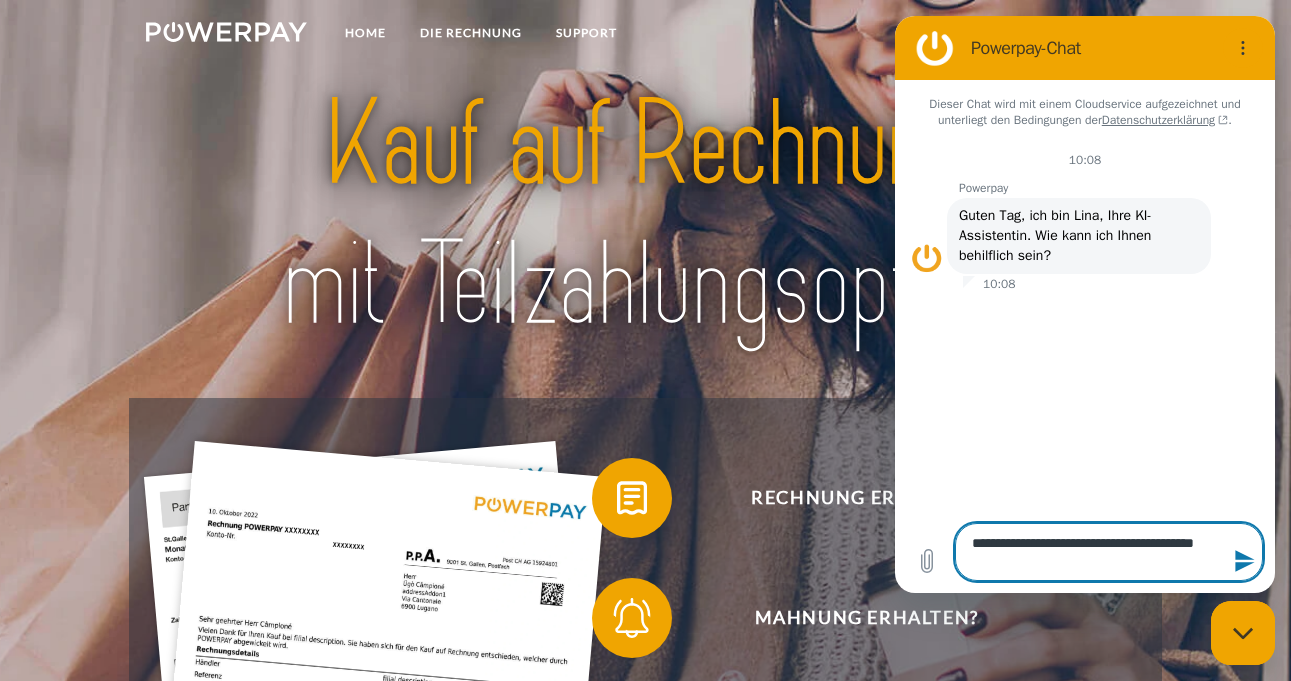 type on "**********" 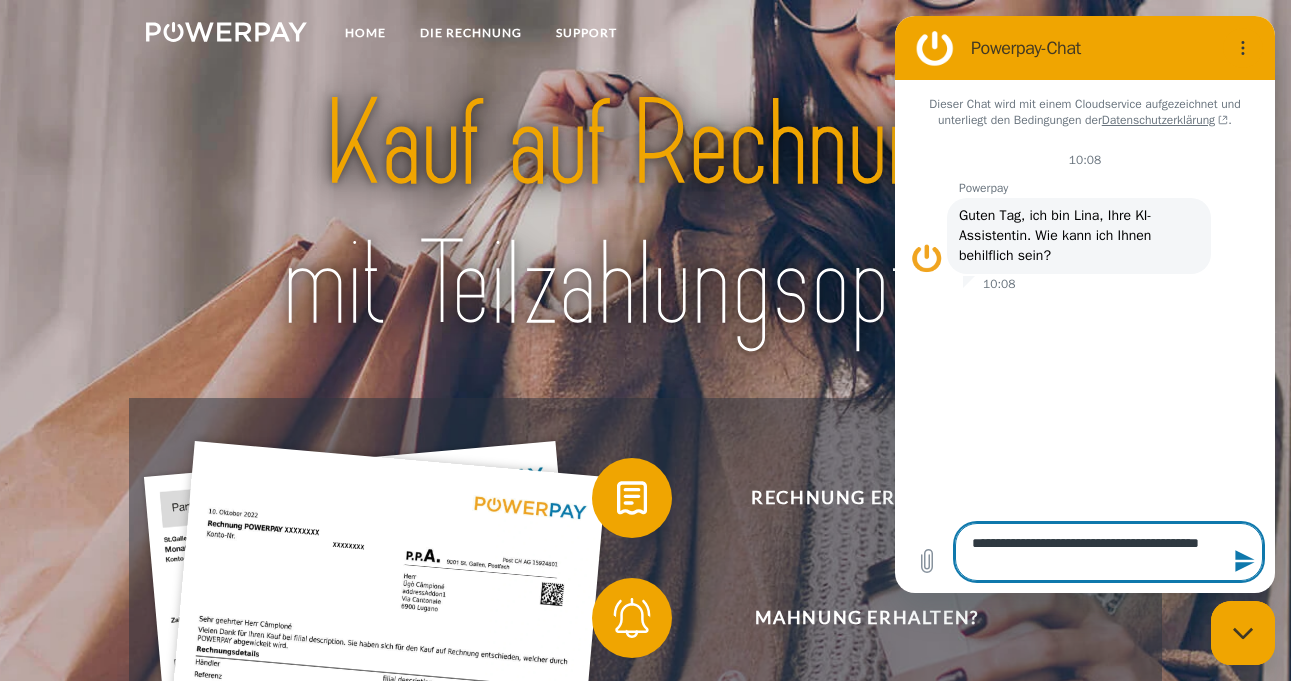 type on "**********" 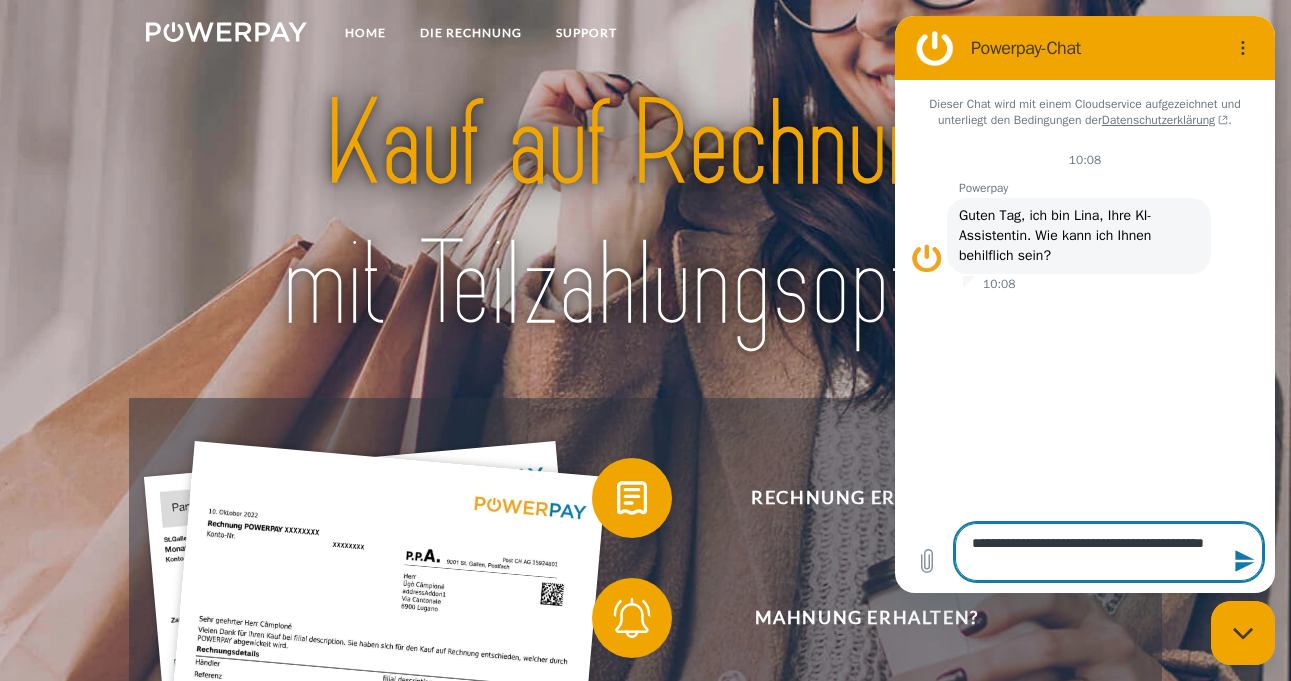 type on "**********" 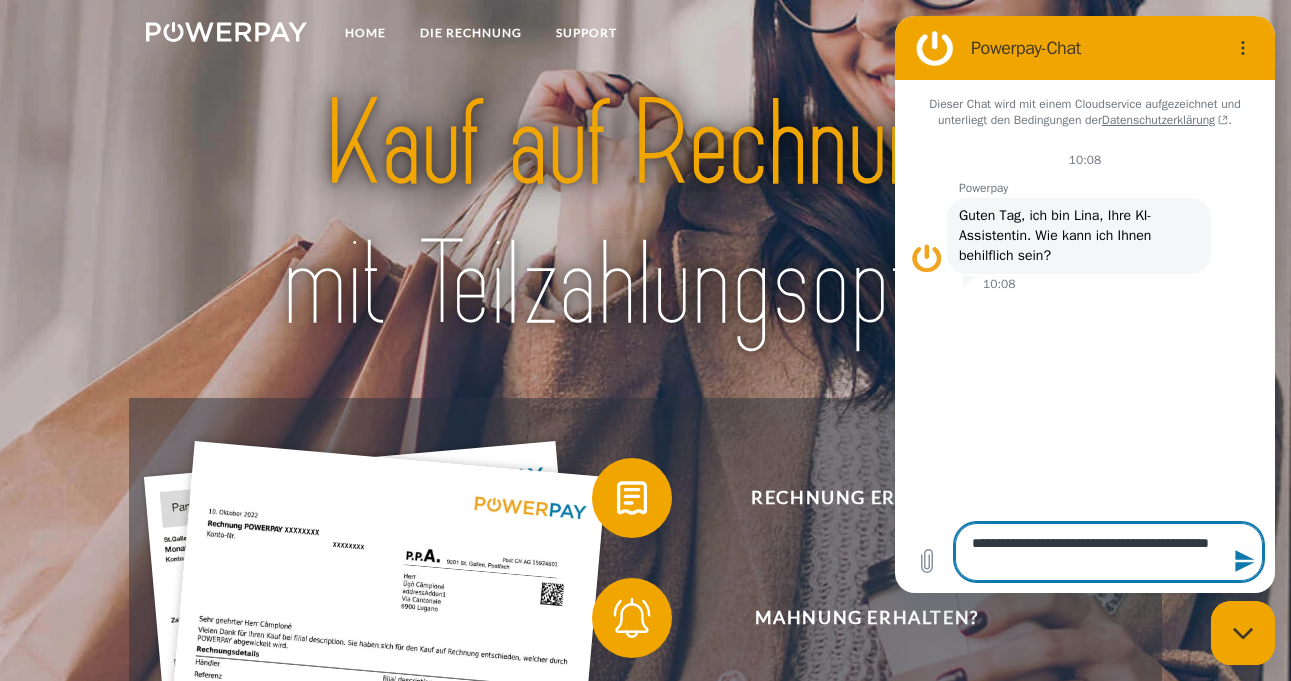 type on "**********" 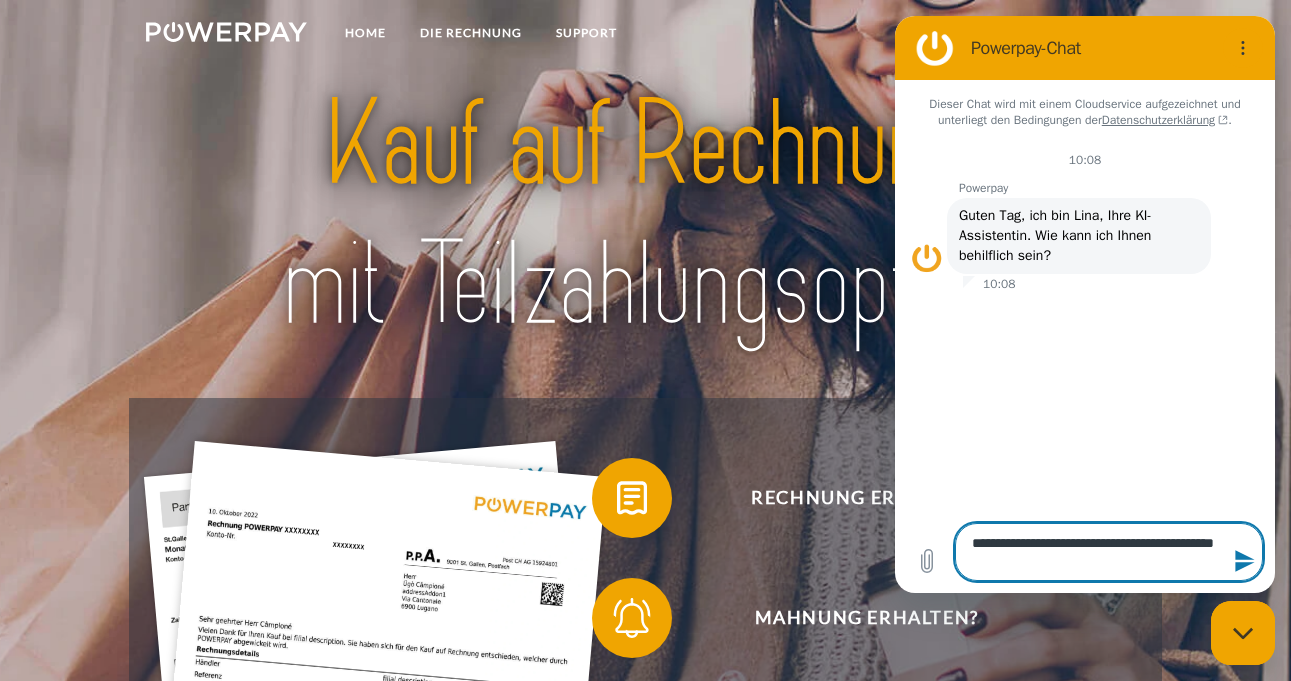 type on "**********" 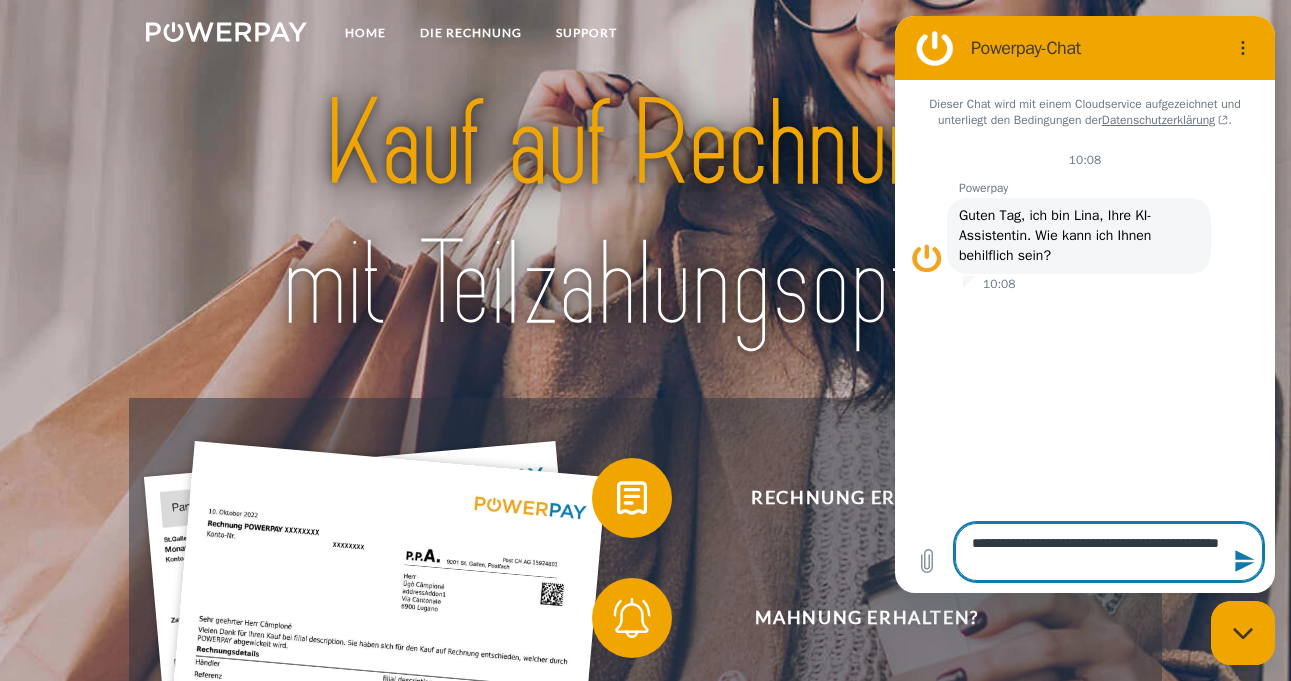 type on "**********" 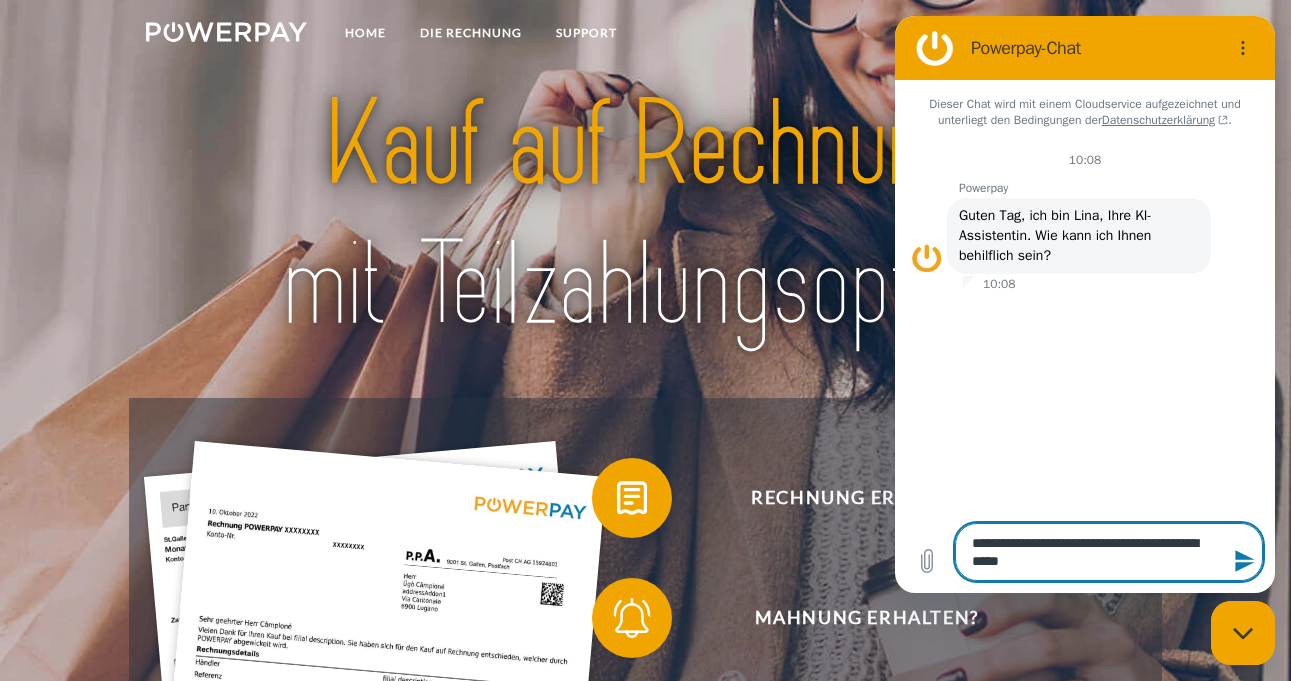 type on "**********" 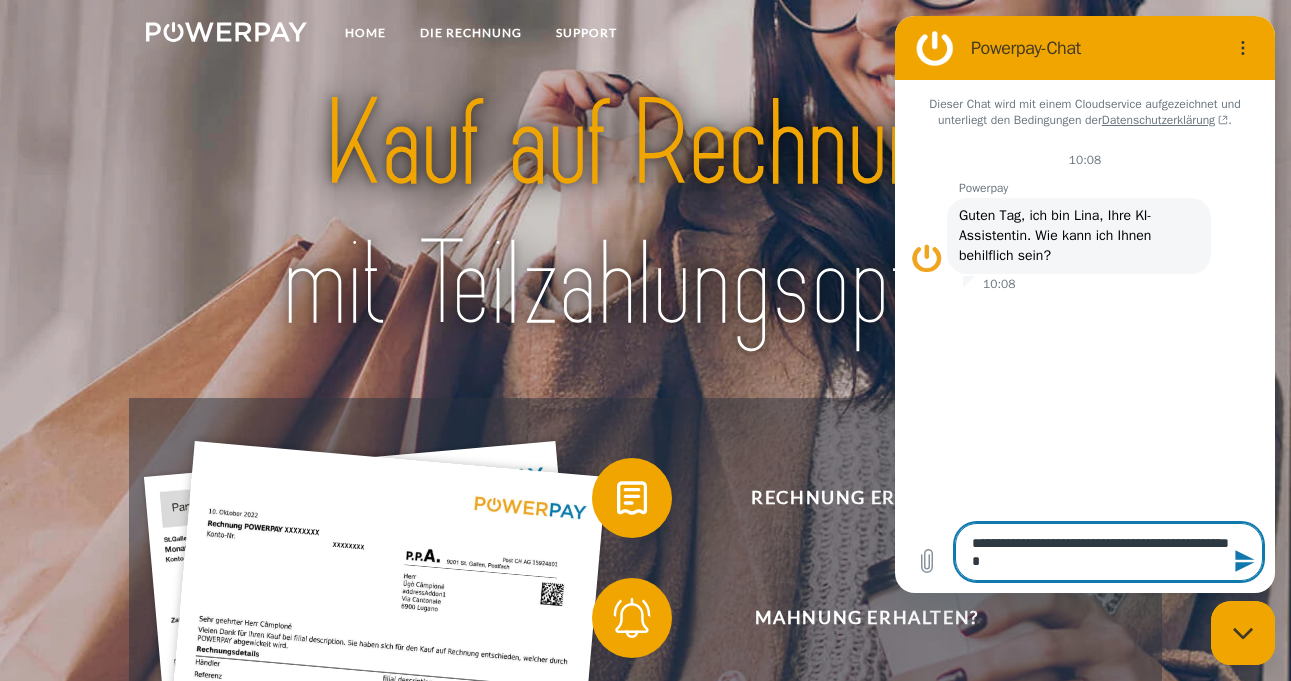 type on "**********" 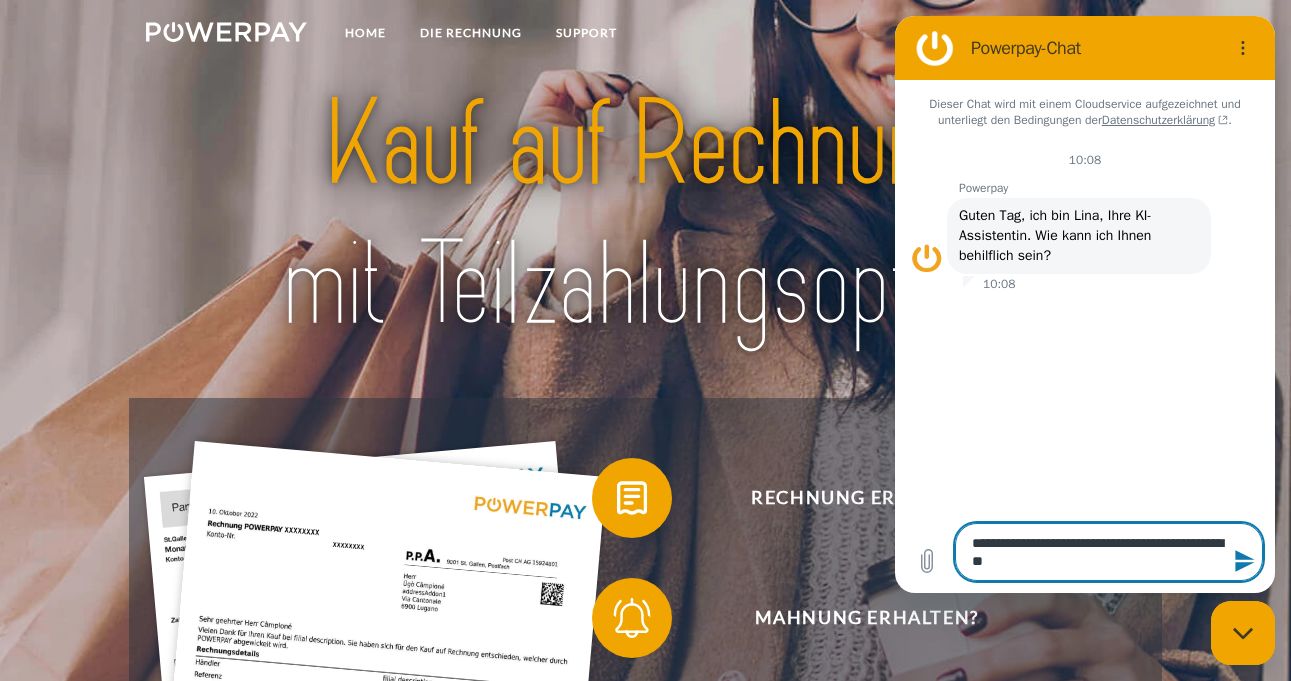 type on "**********" 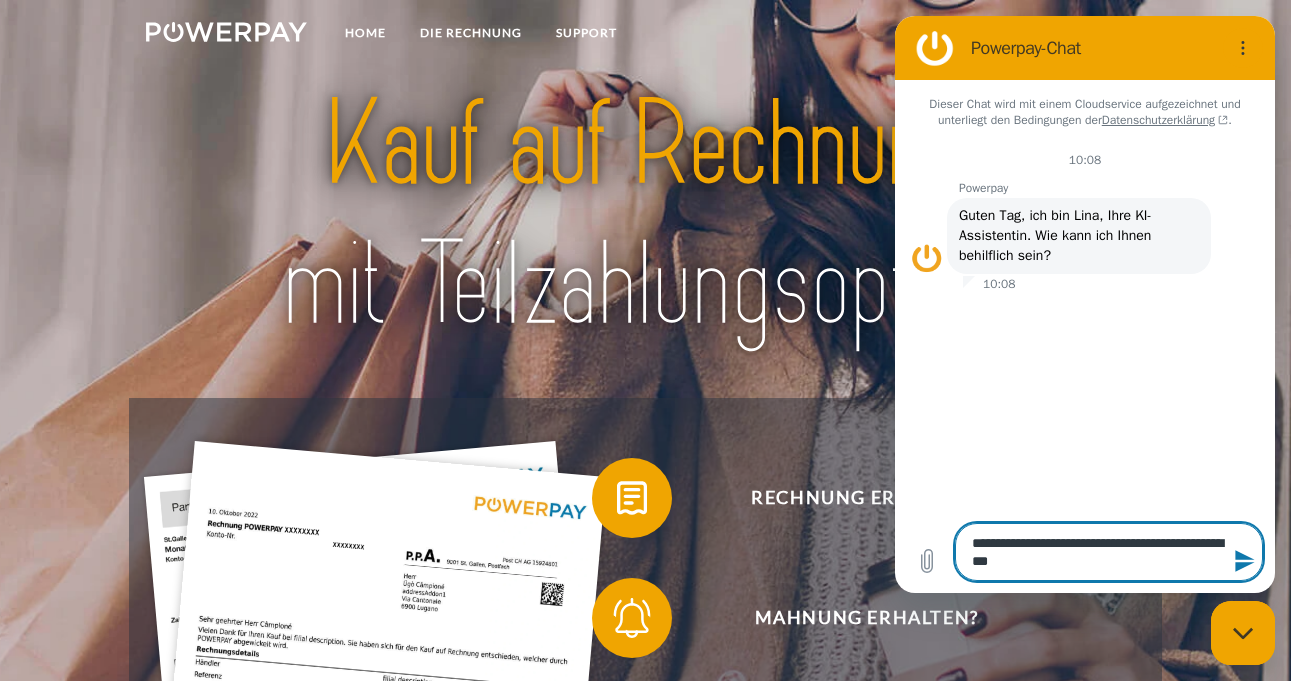 type on "**********" 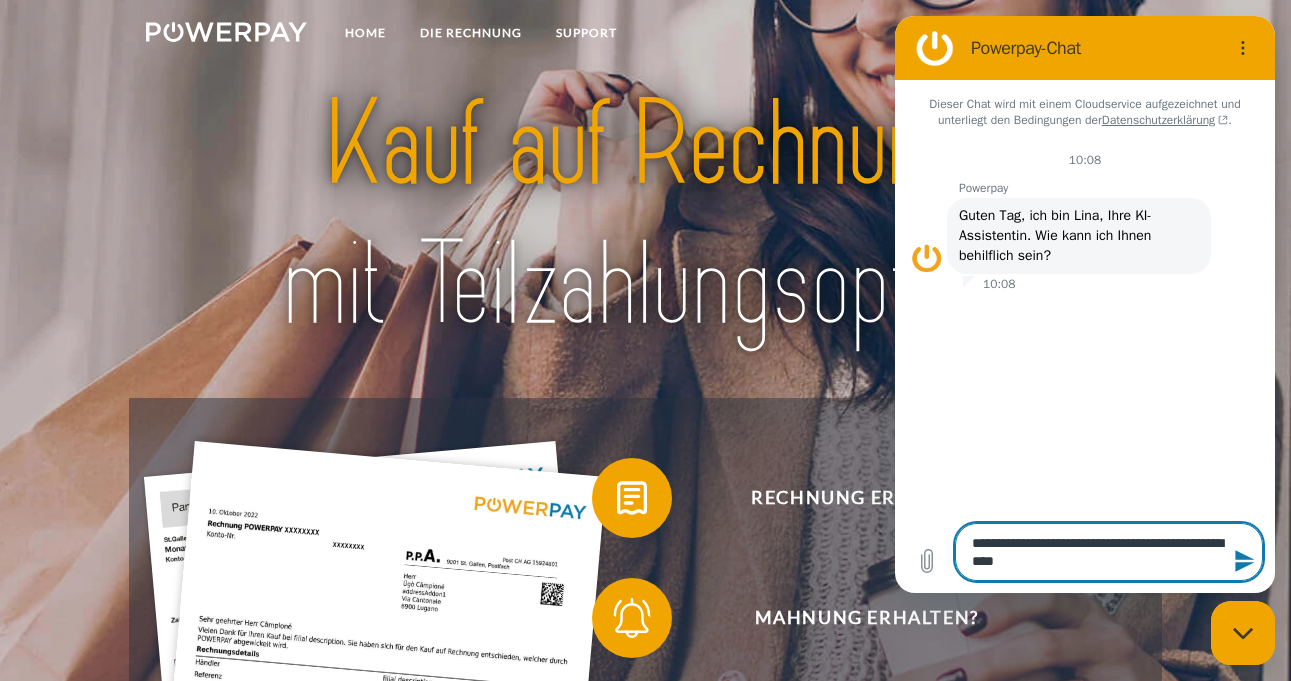 type on "**********" 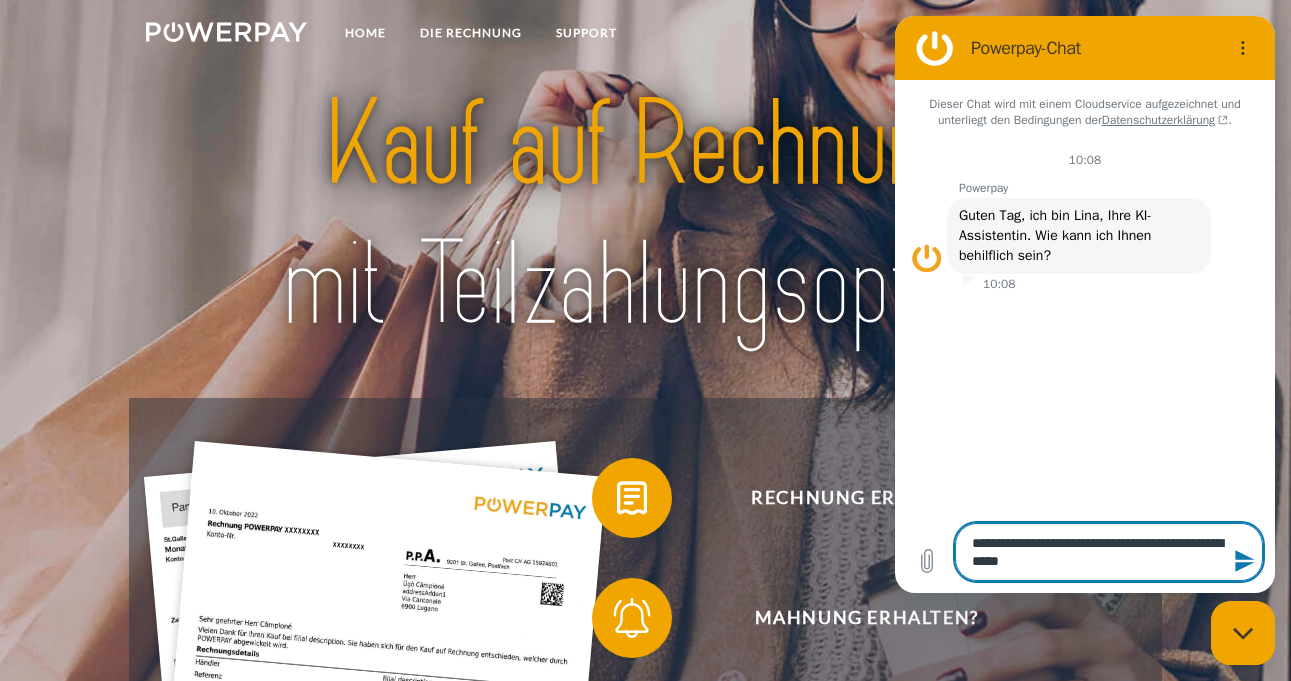 type on "**********" 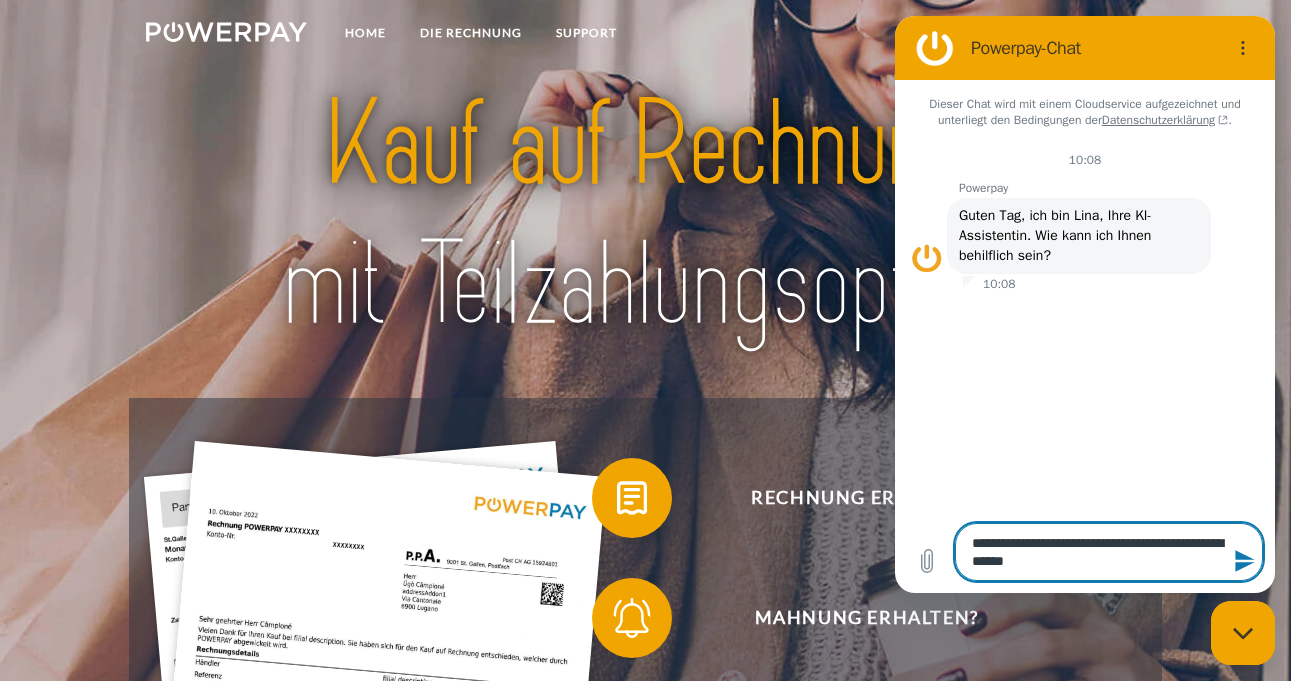 type on "**********" 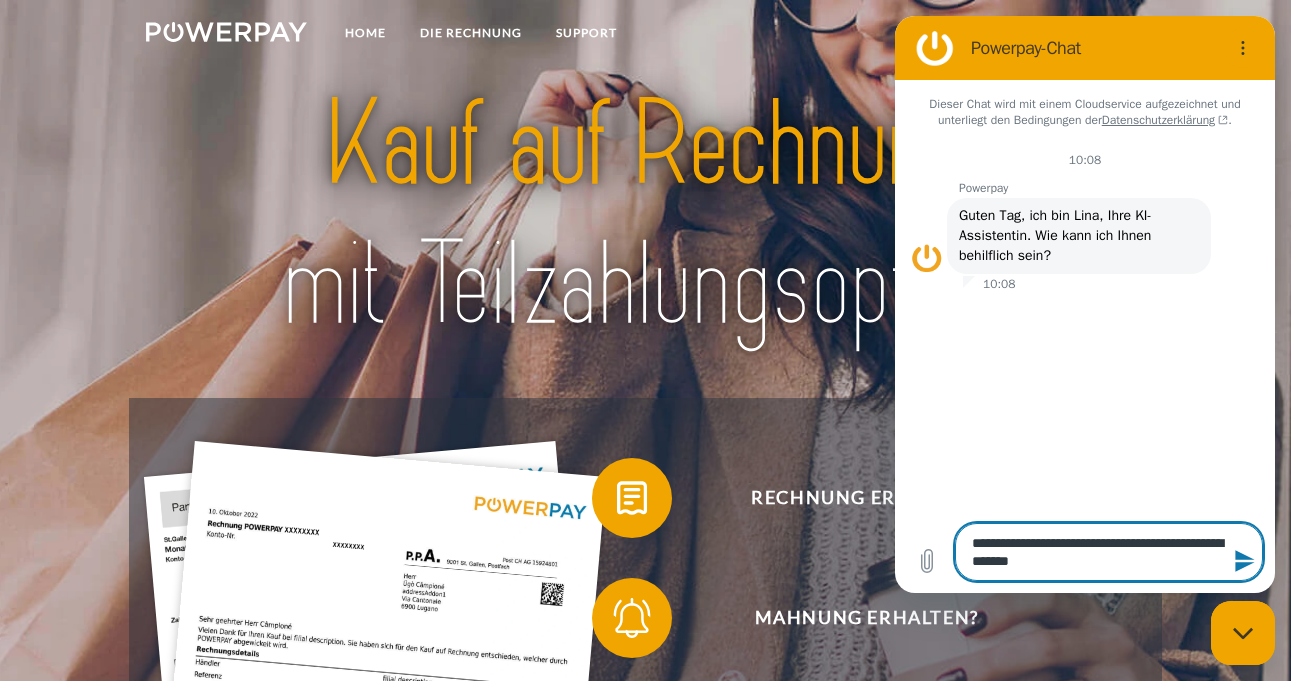 type on "**********" 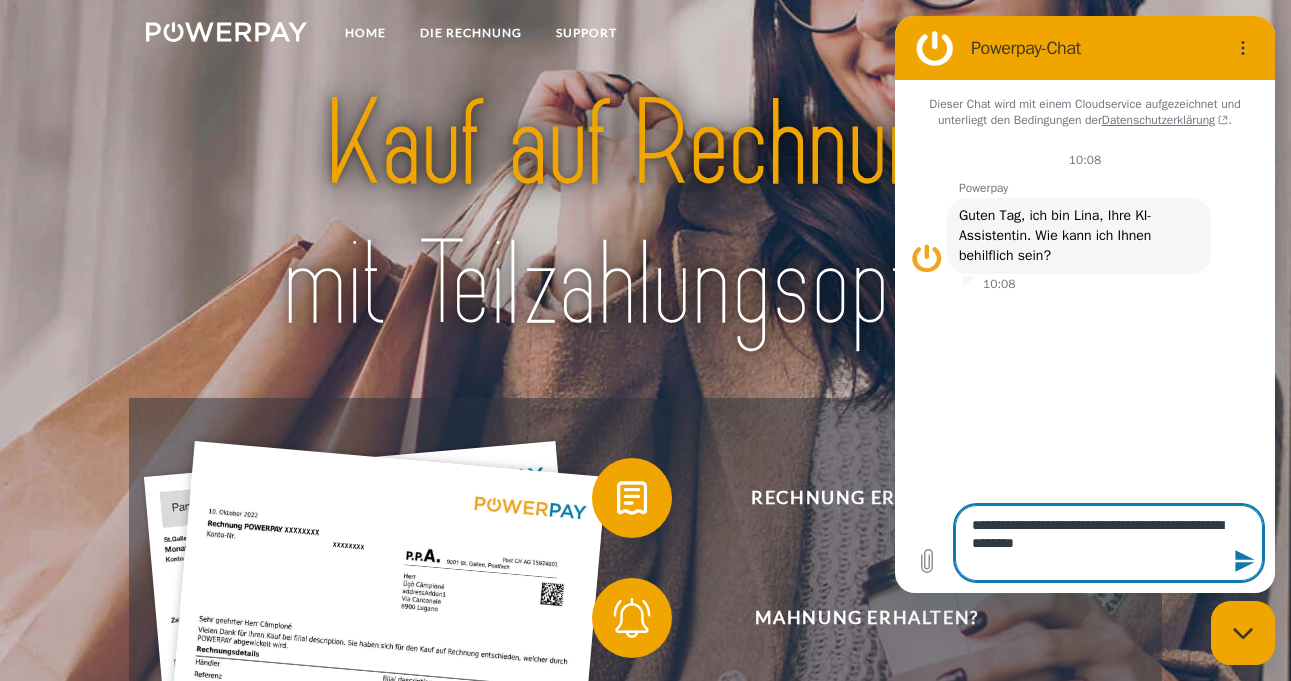 type on "**********" 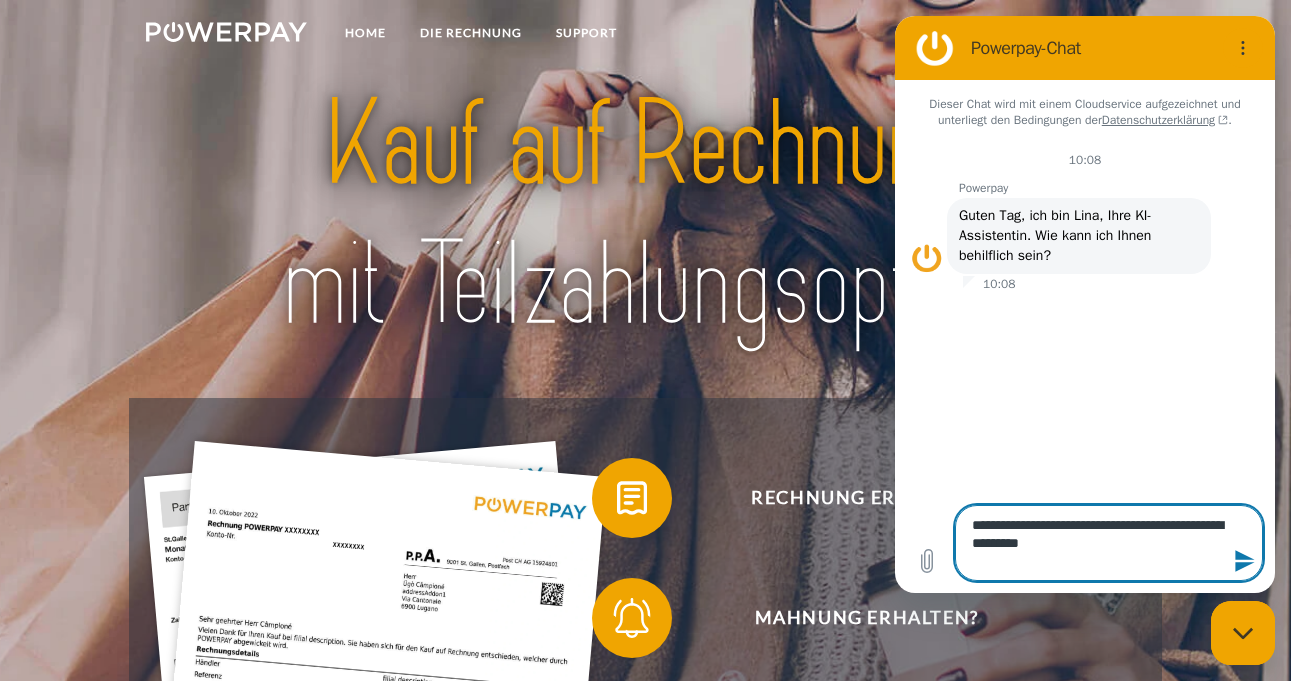 type on "**********" 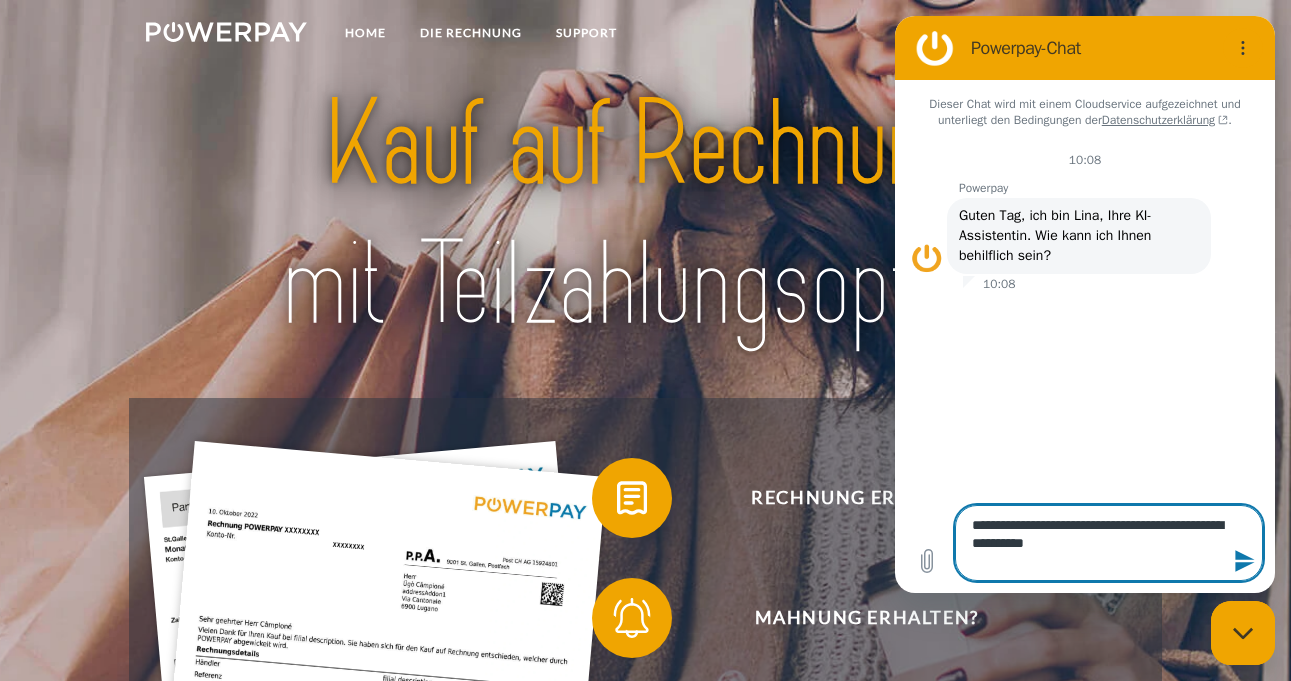 type on "**********" 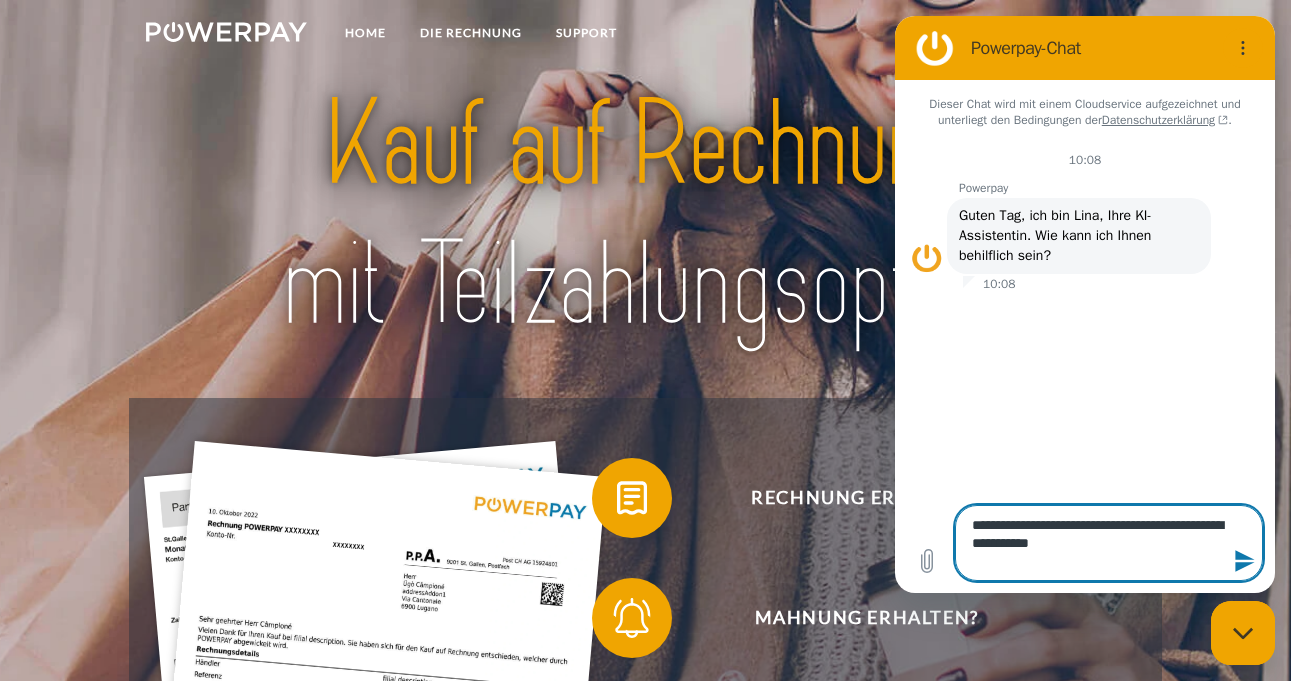type on "**********" 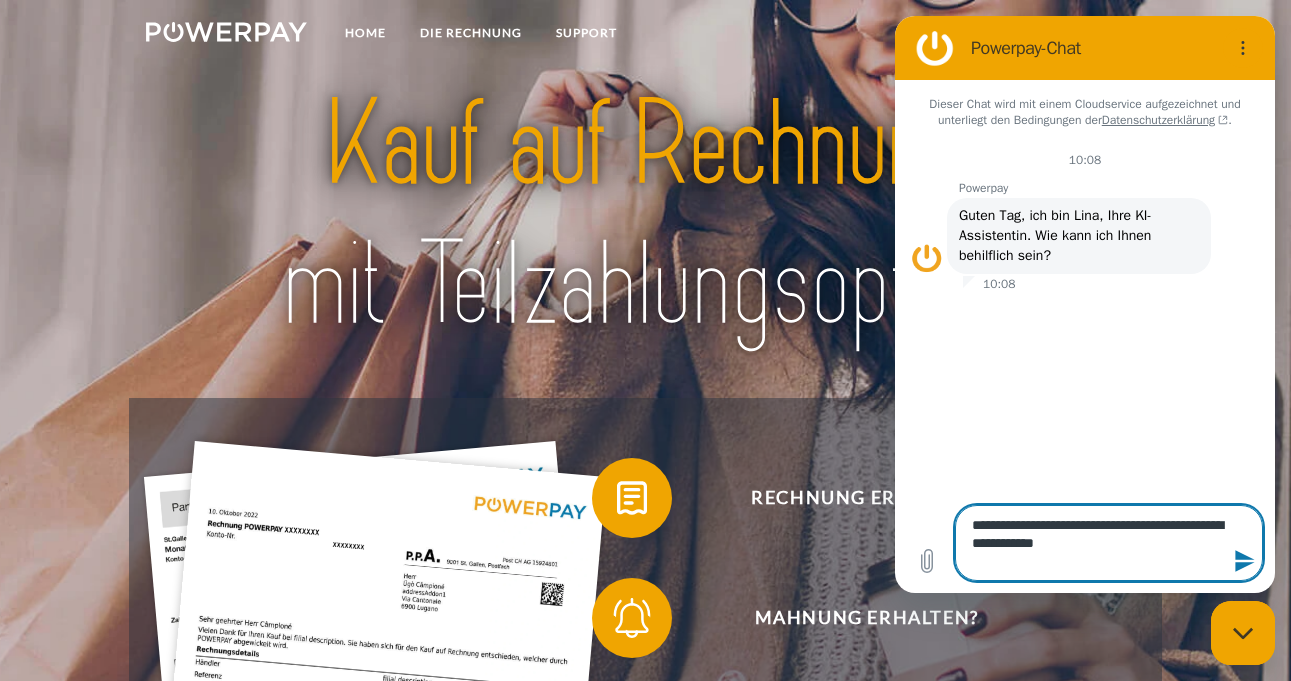 type on "*" 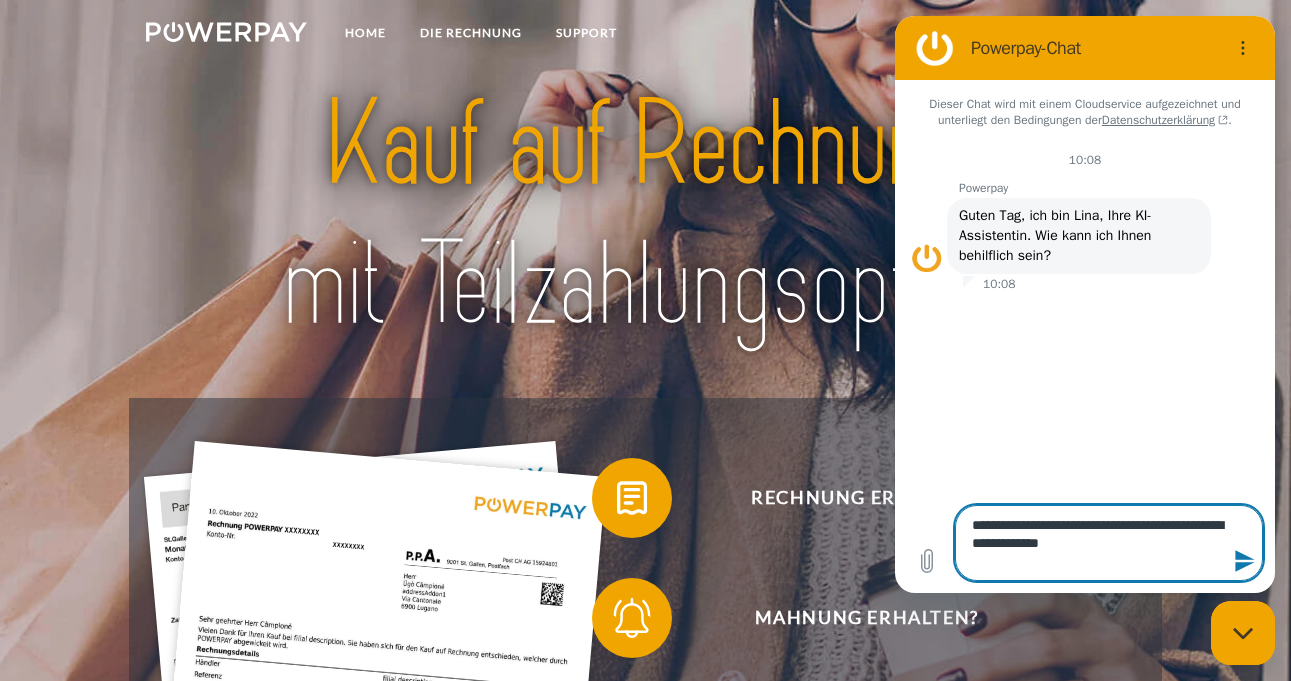 type on "**********" 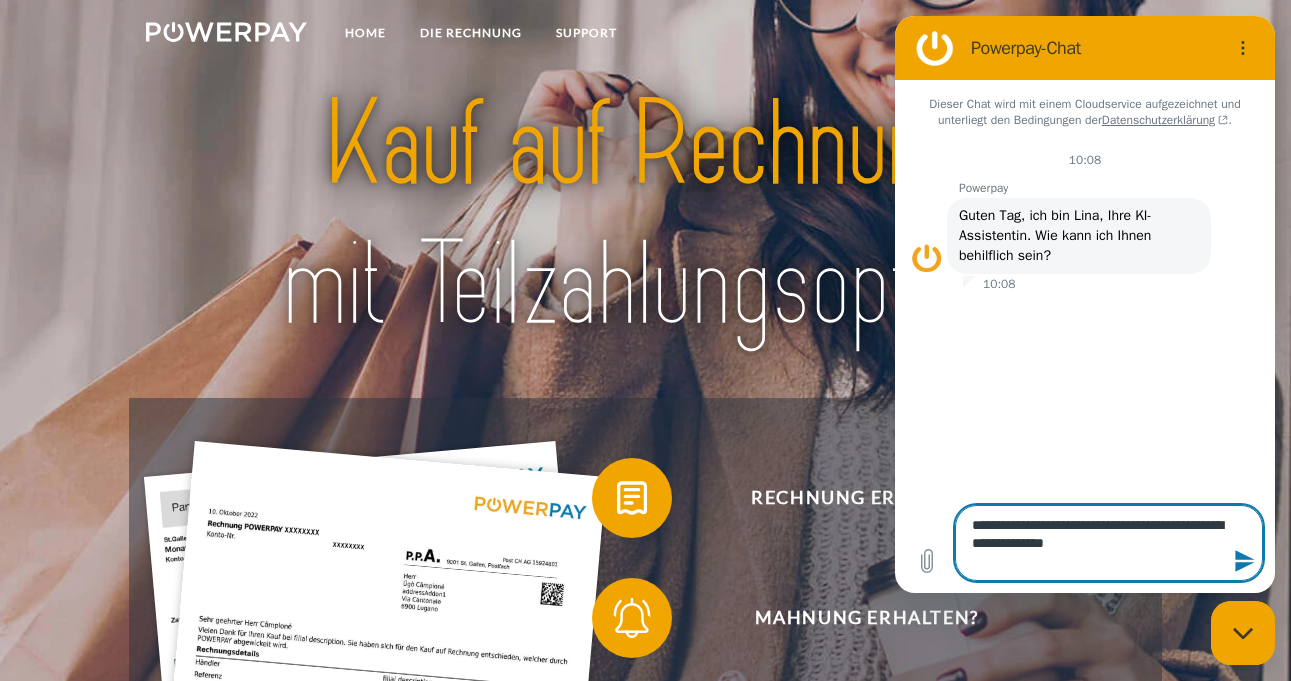 type on "**********" 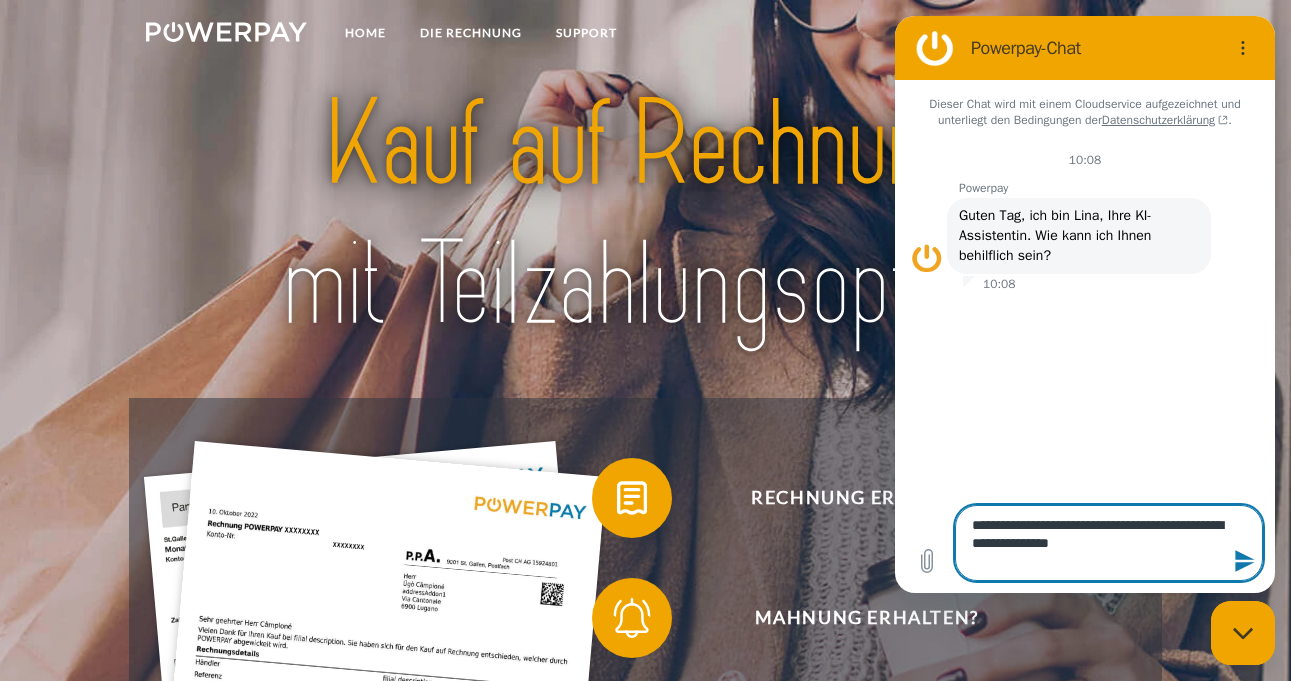 type on "**********" 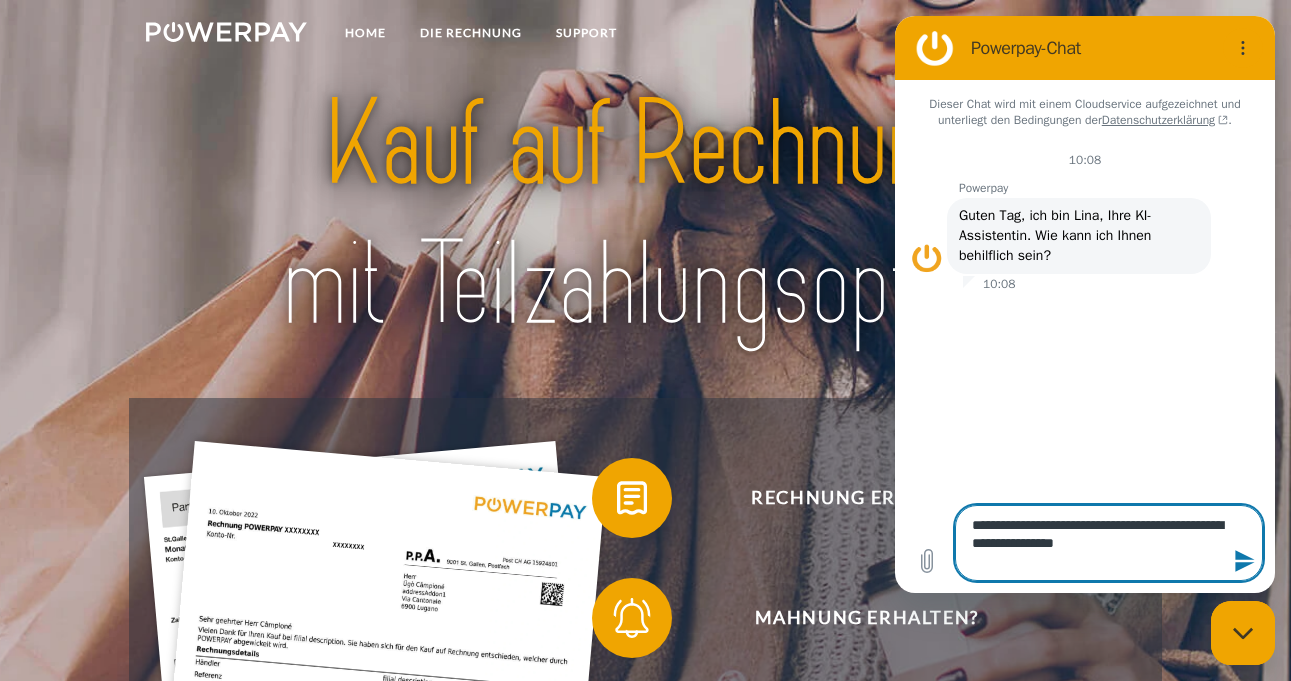 type on "*" 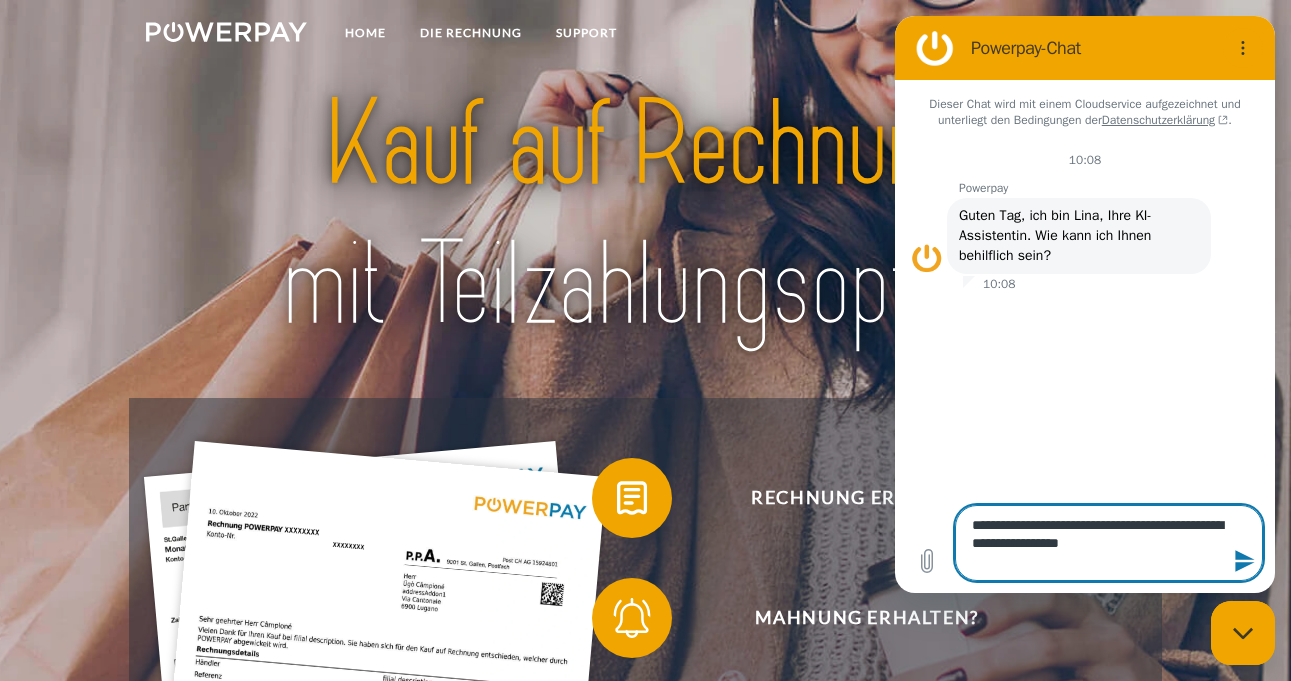 type on "**********" 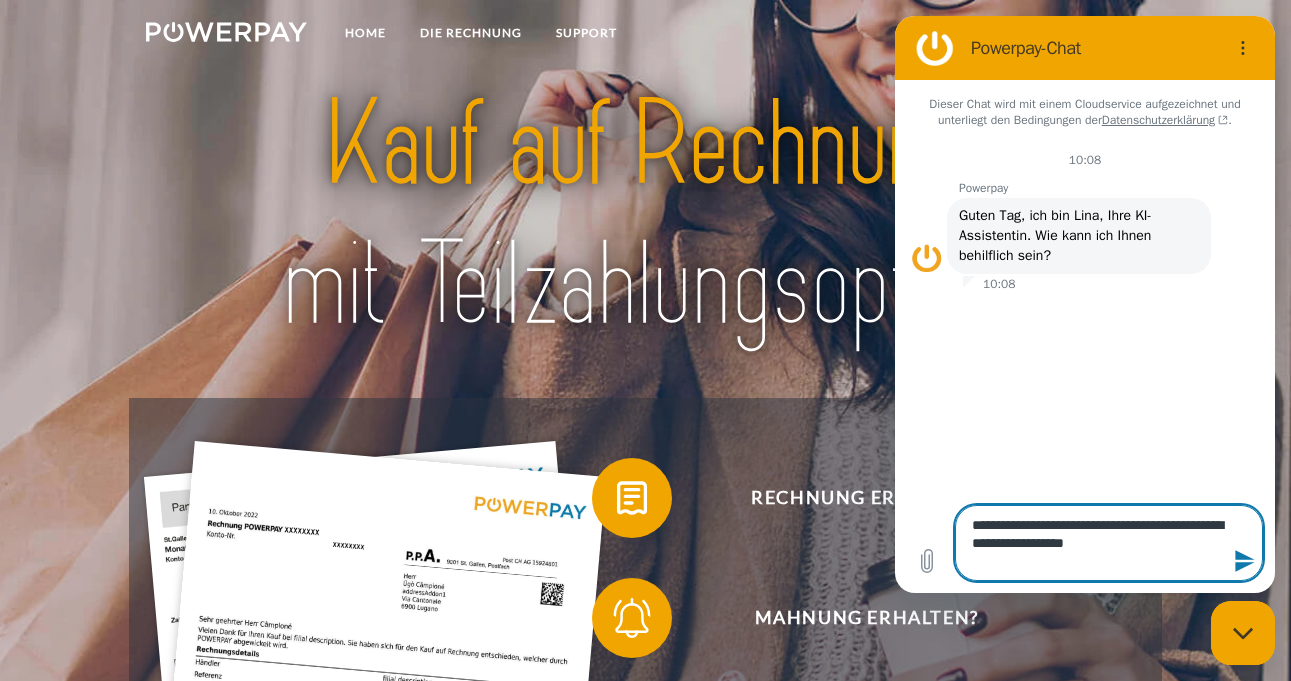 type on "**********" 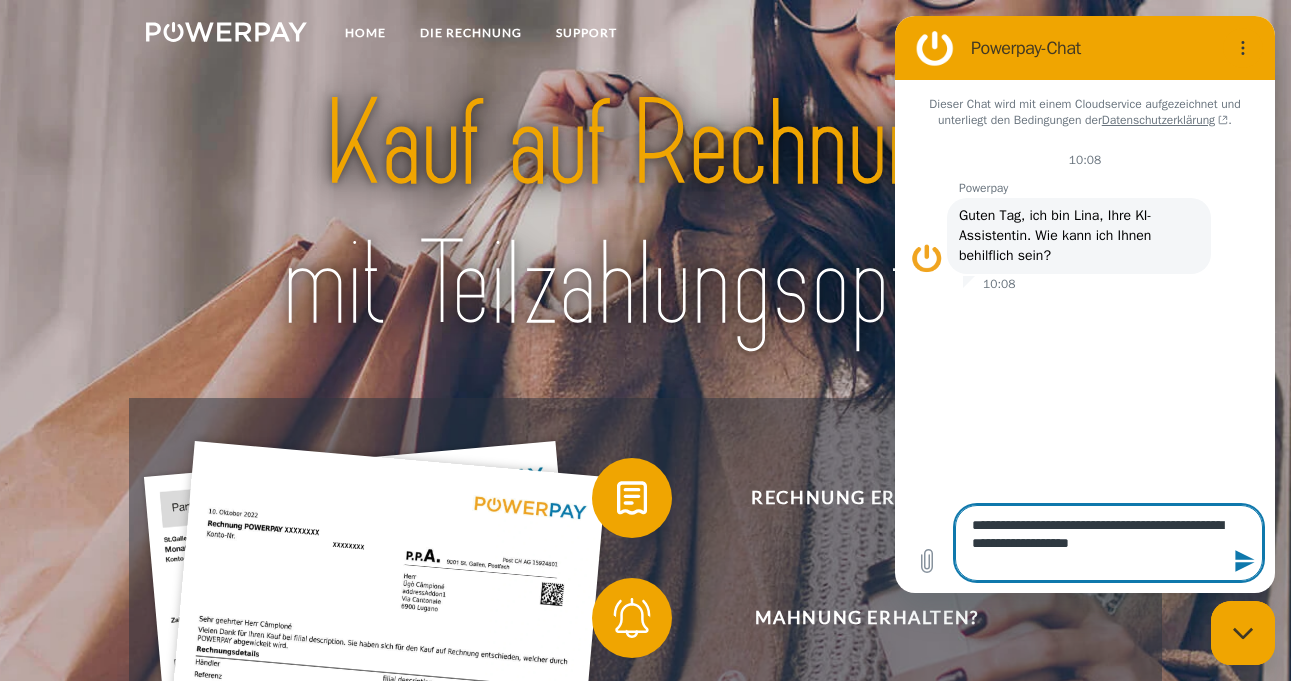 type on "**********" 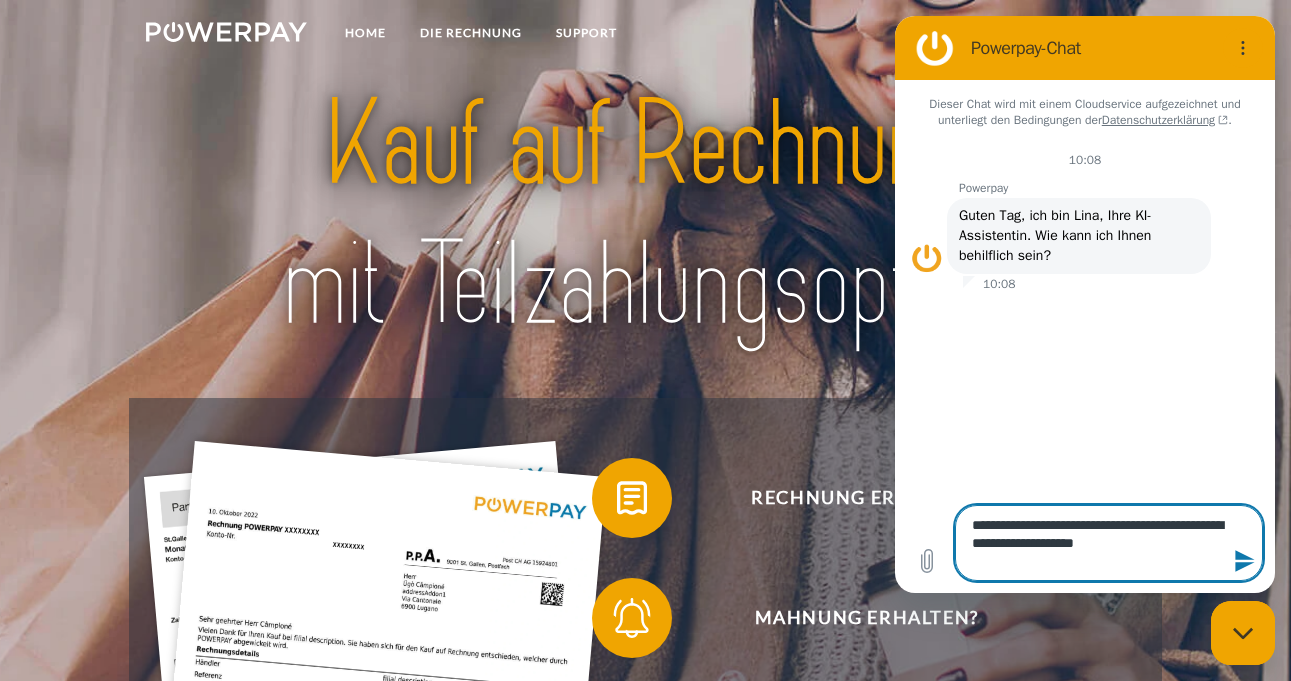 type on "**********" 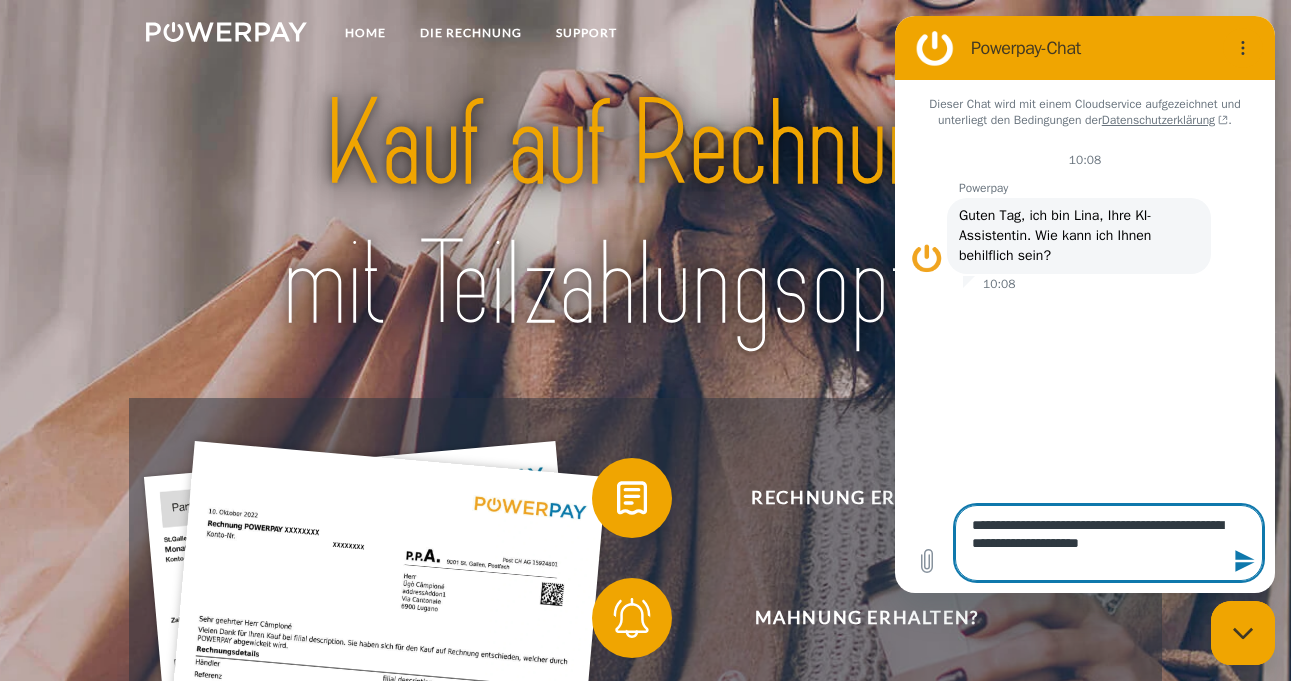 type on "**********" 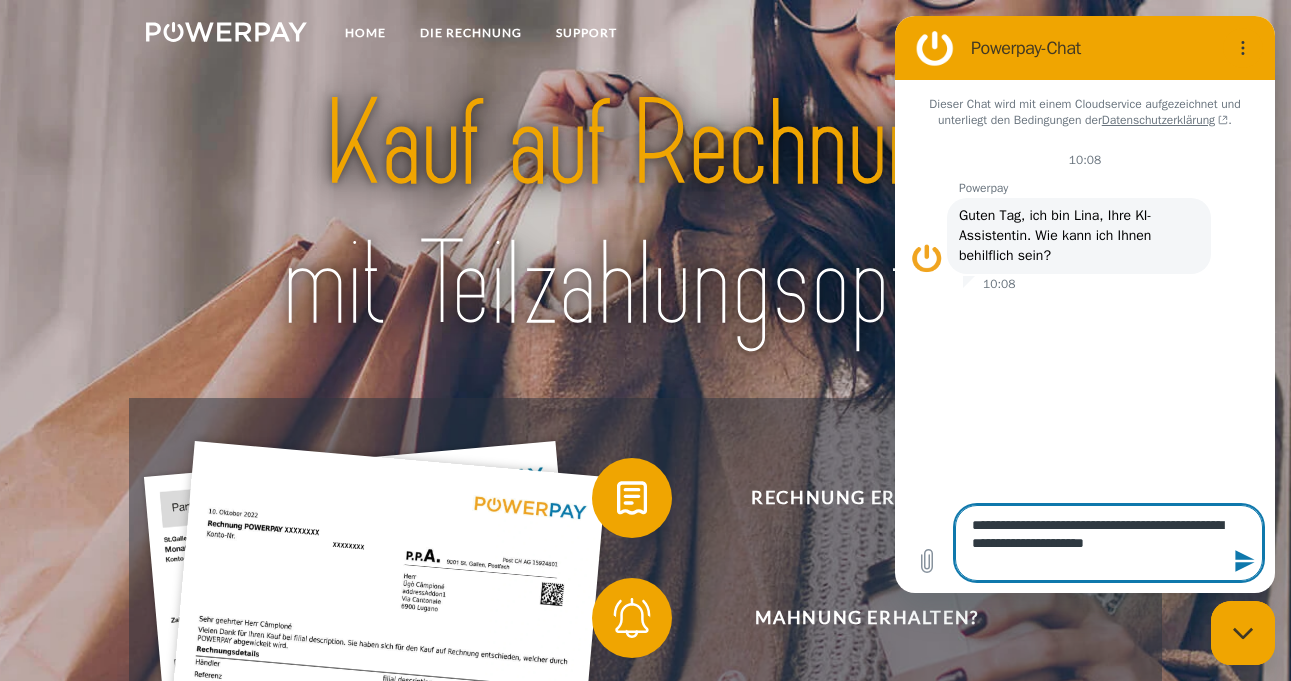 type on "**********" 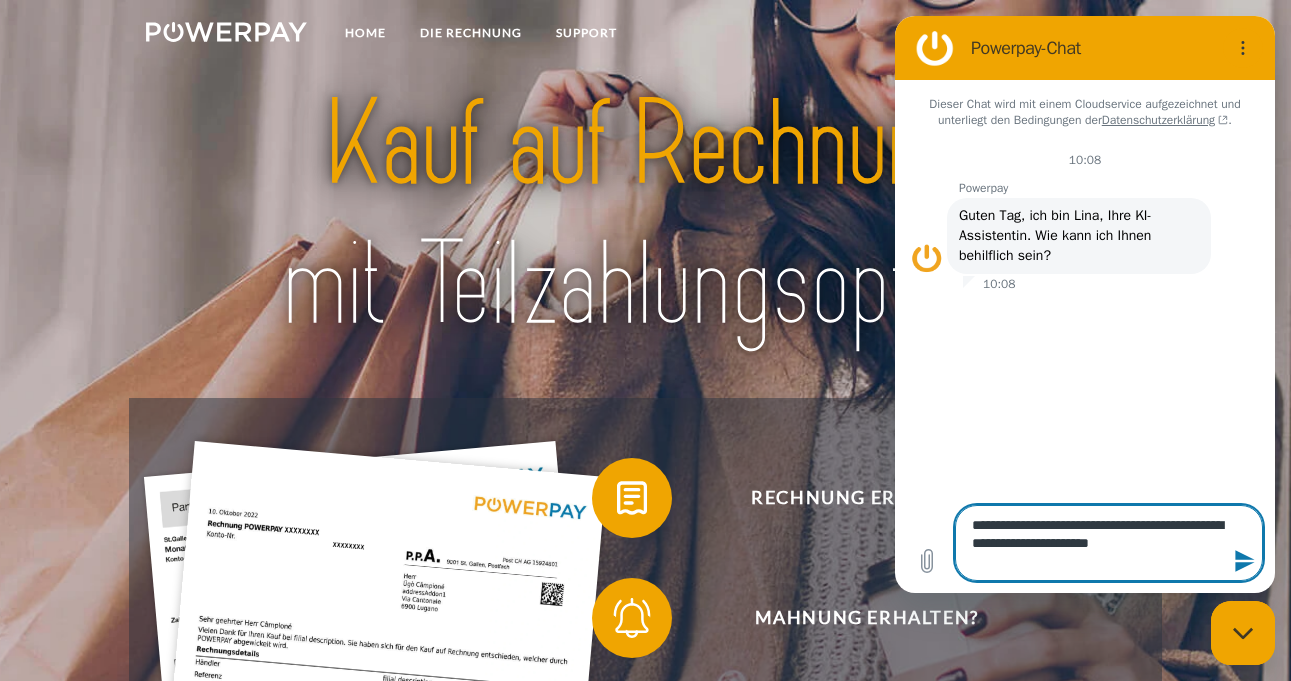type on "**********" 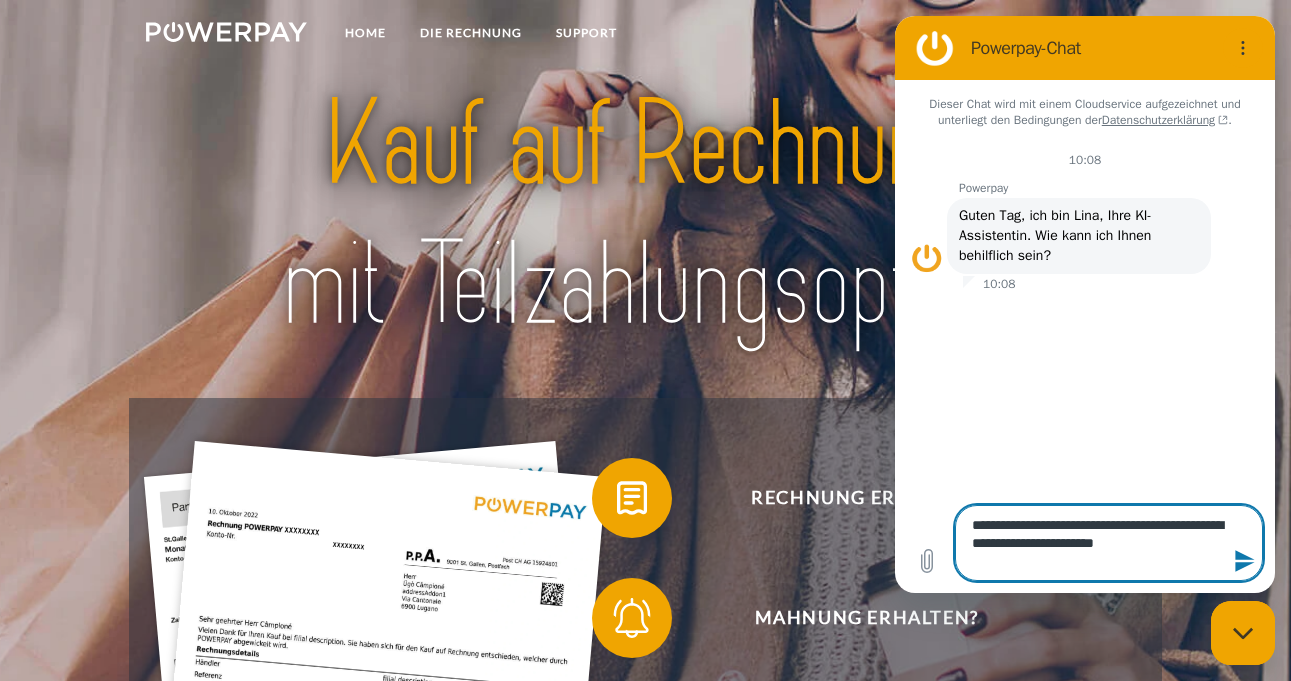 type on "**********" 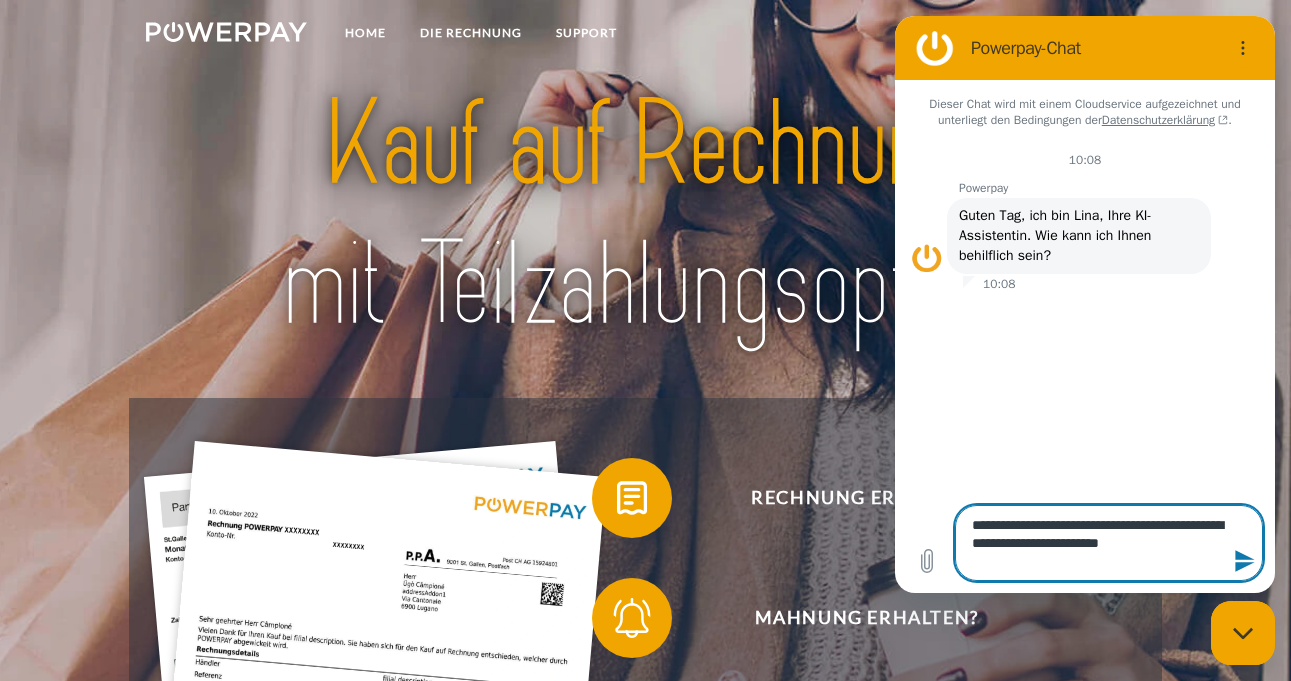 type on "**********" 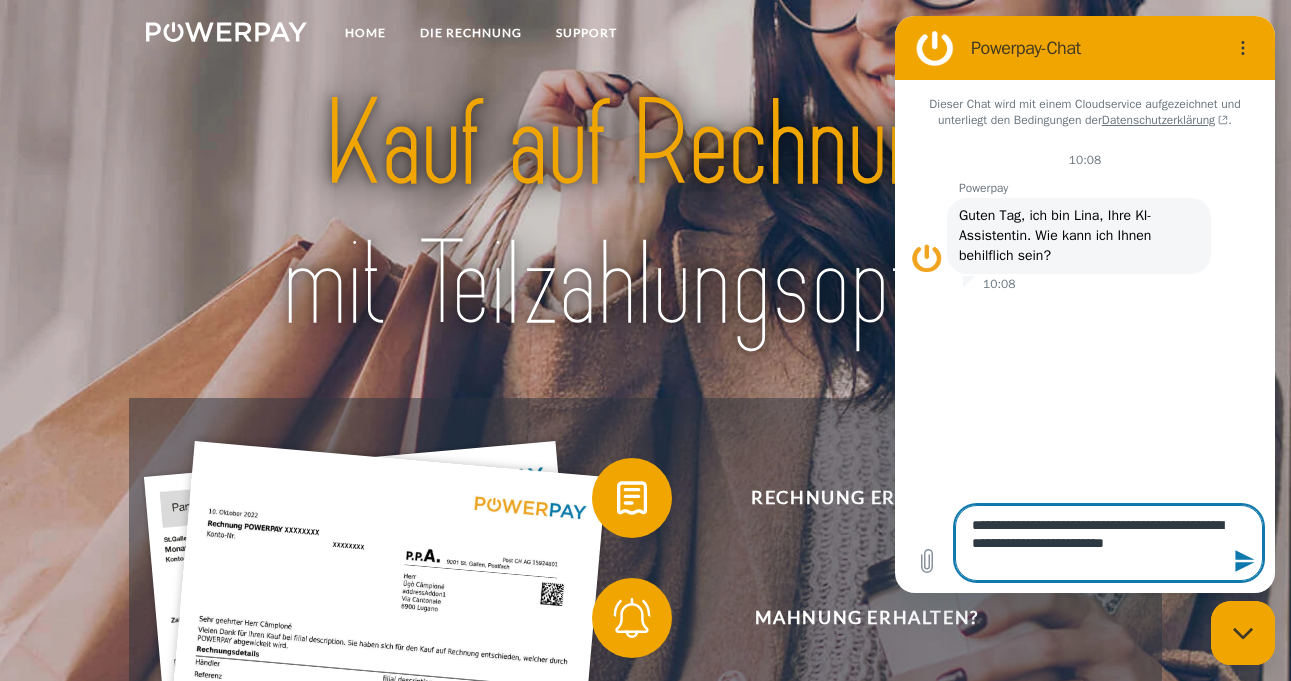 type on "**********" 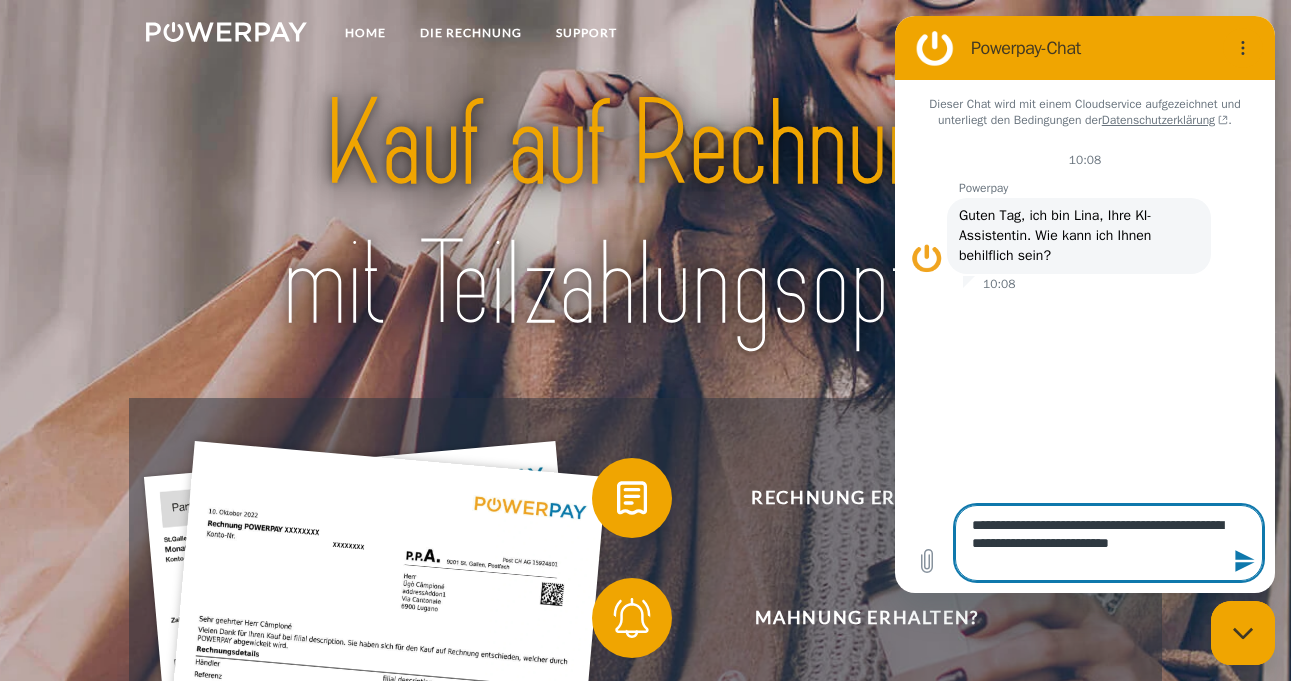 type on "**********" 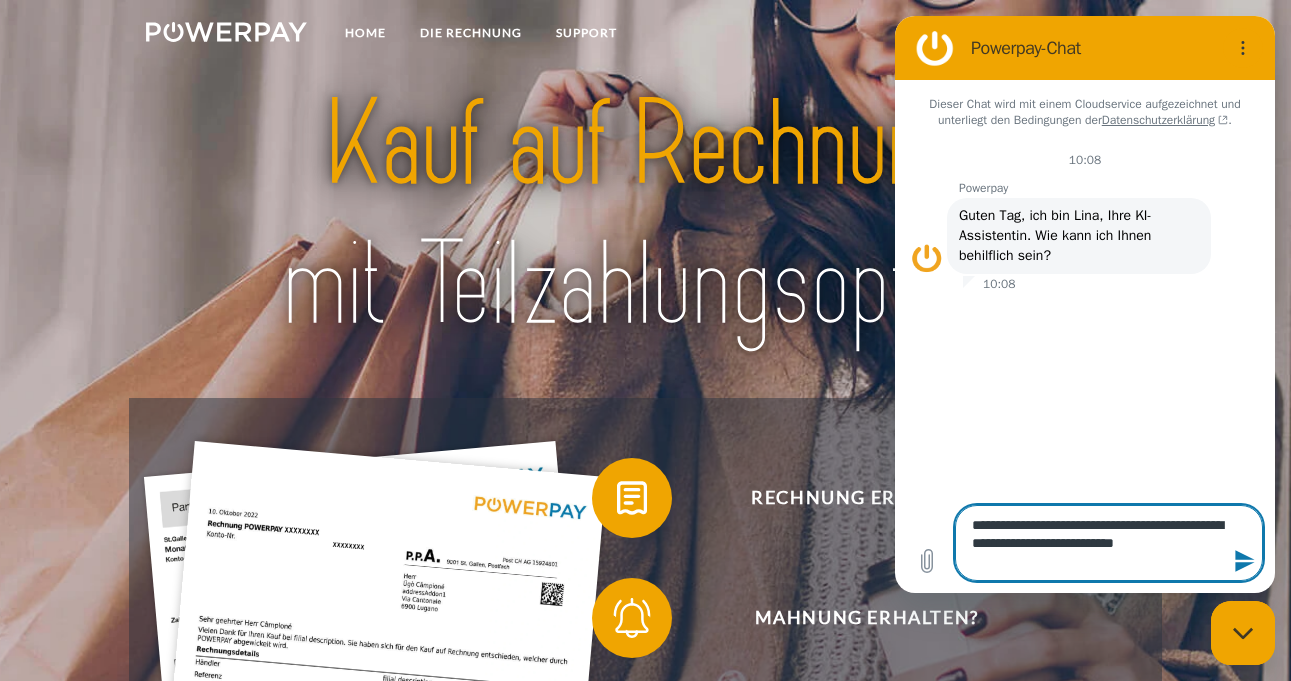 type on "**********" 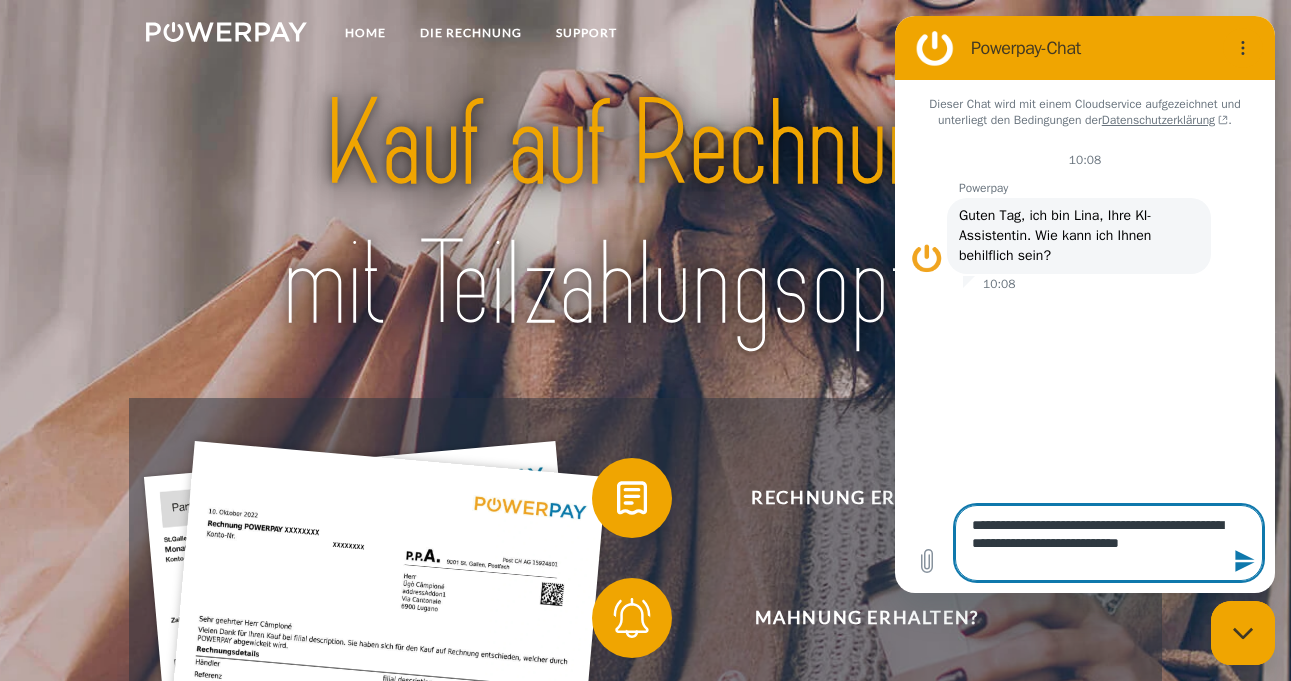 type on "**********" 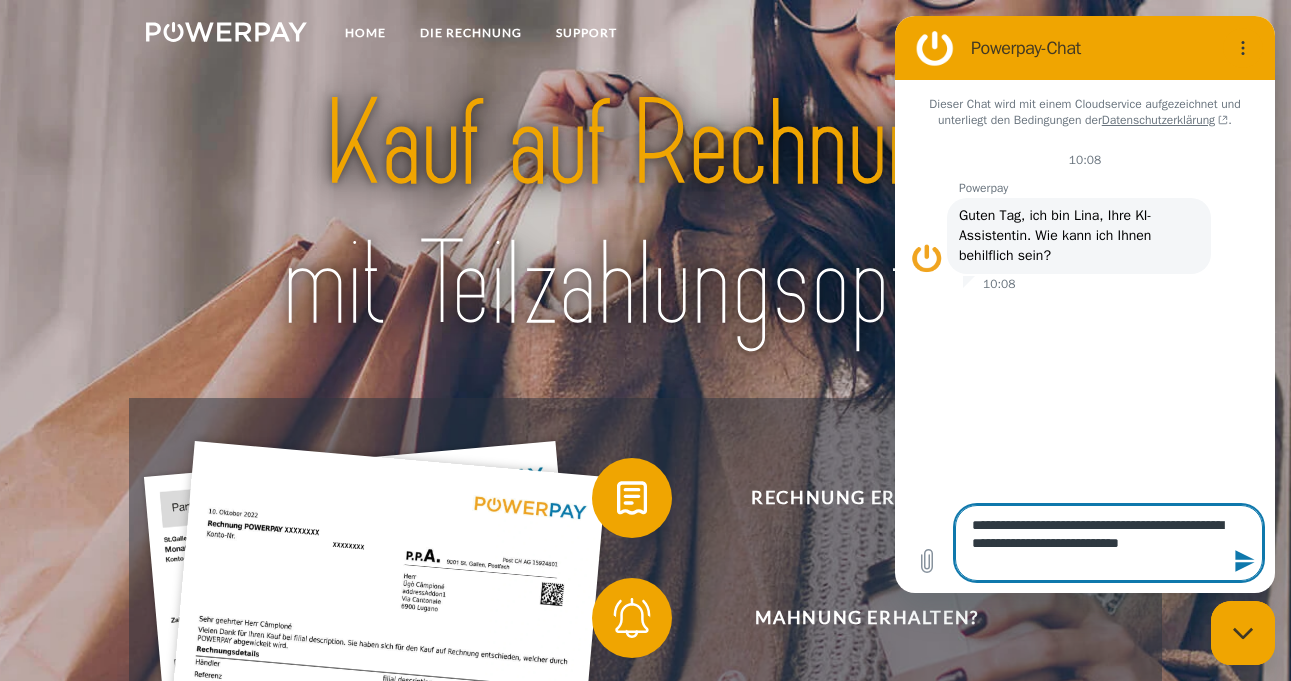 type 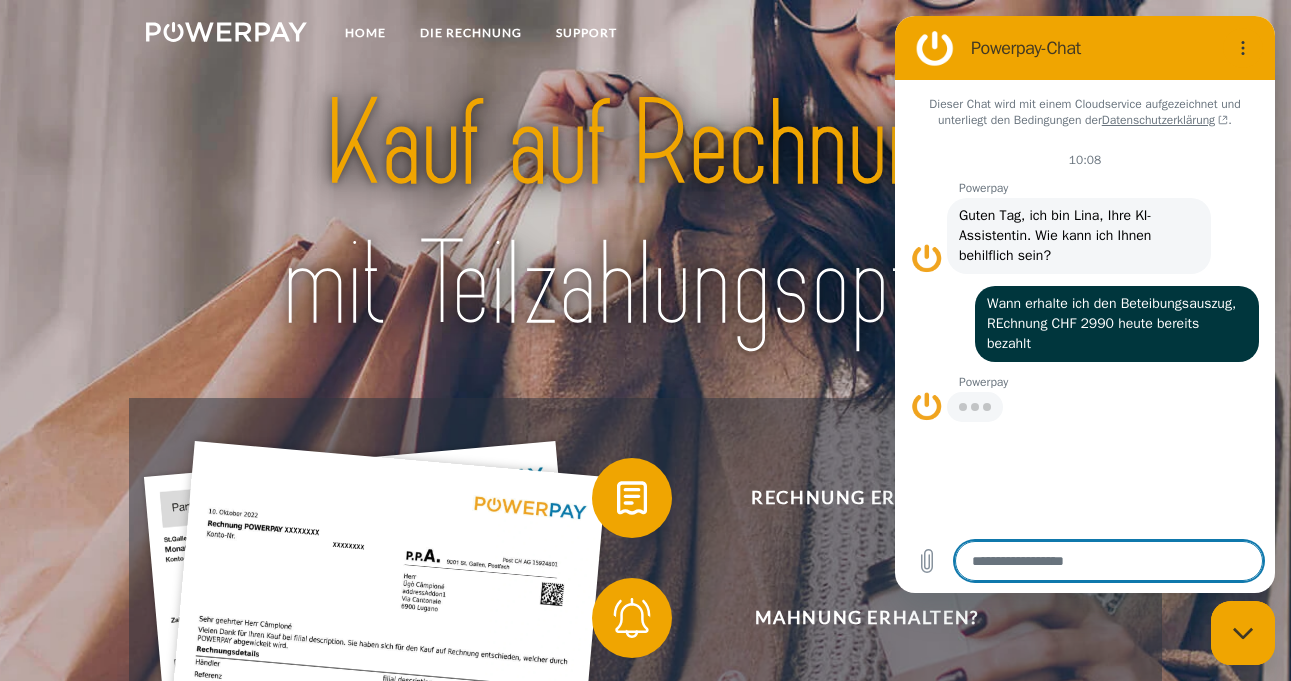 type on "*" 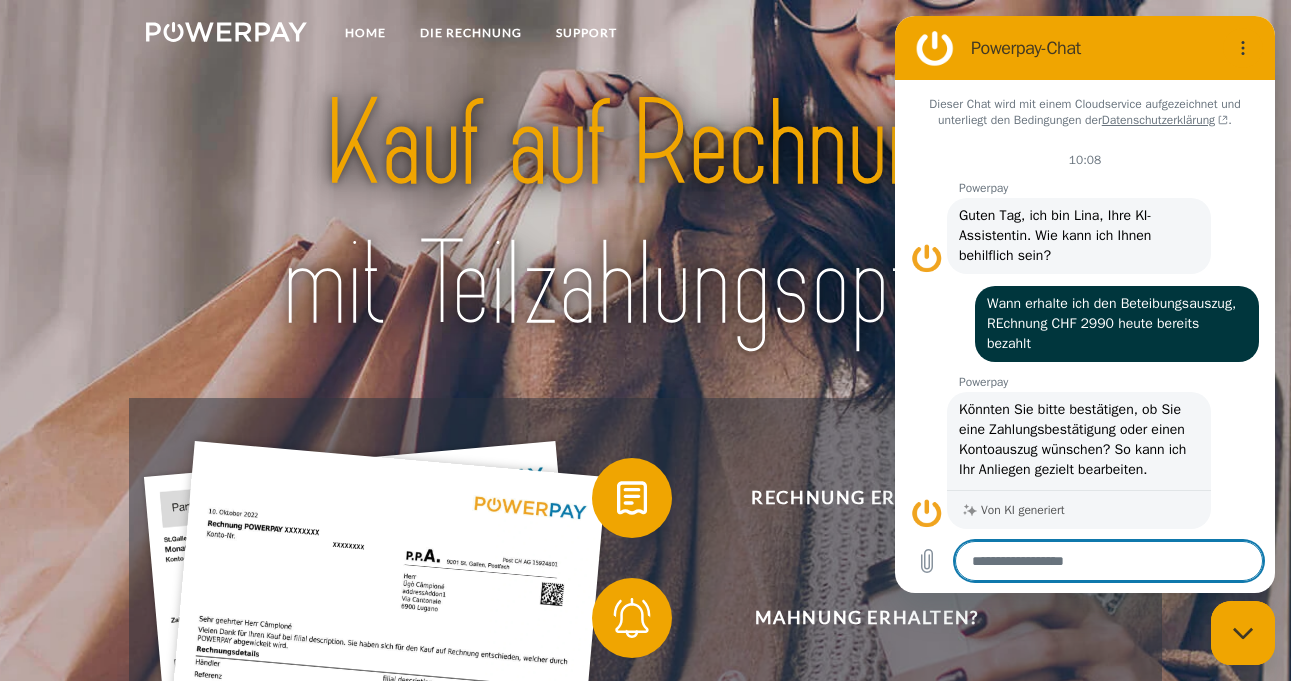 scroll, scrollTop: 43, scrollLeft: 0, axis: vertical 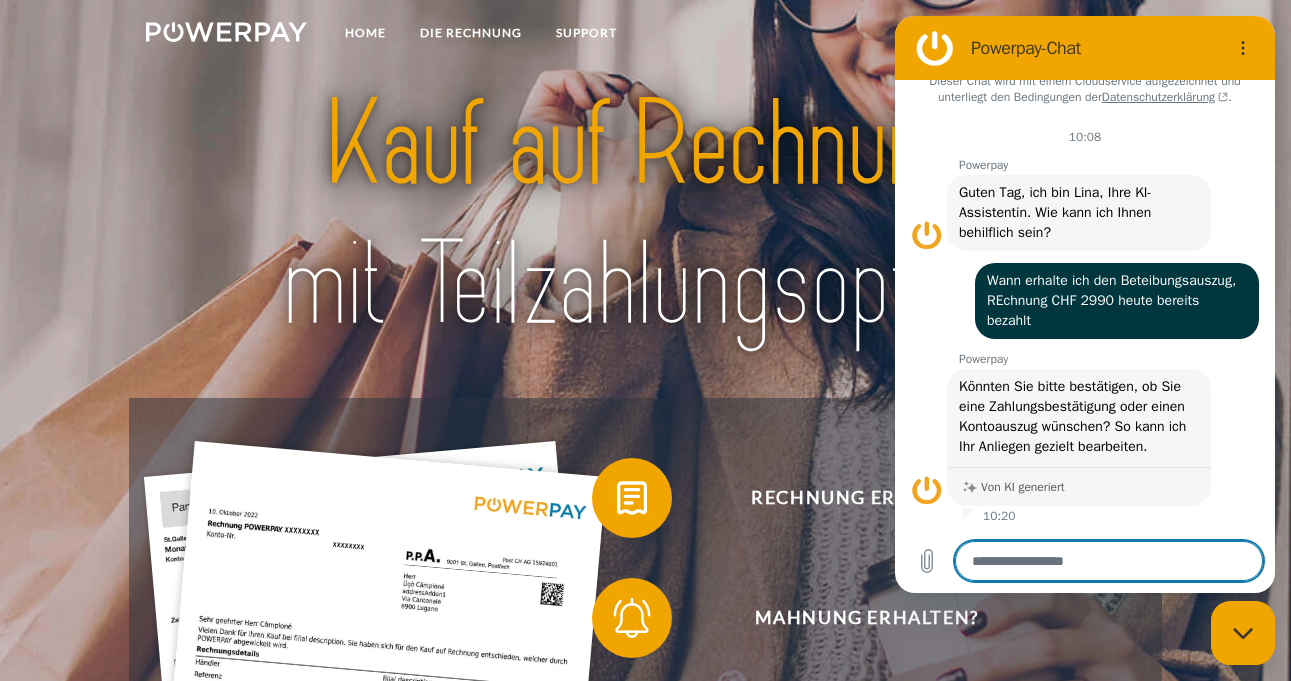 type on "*" 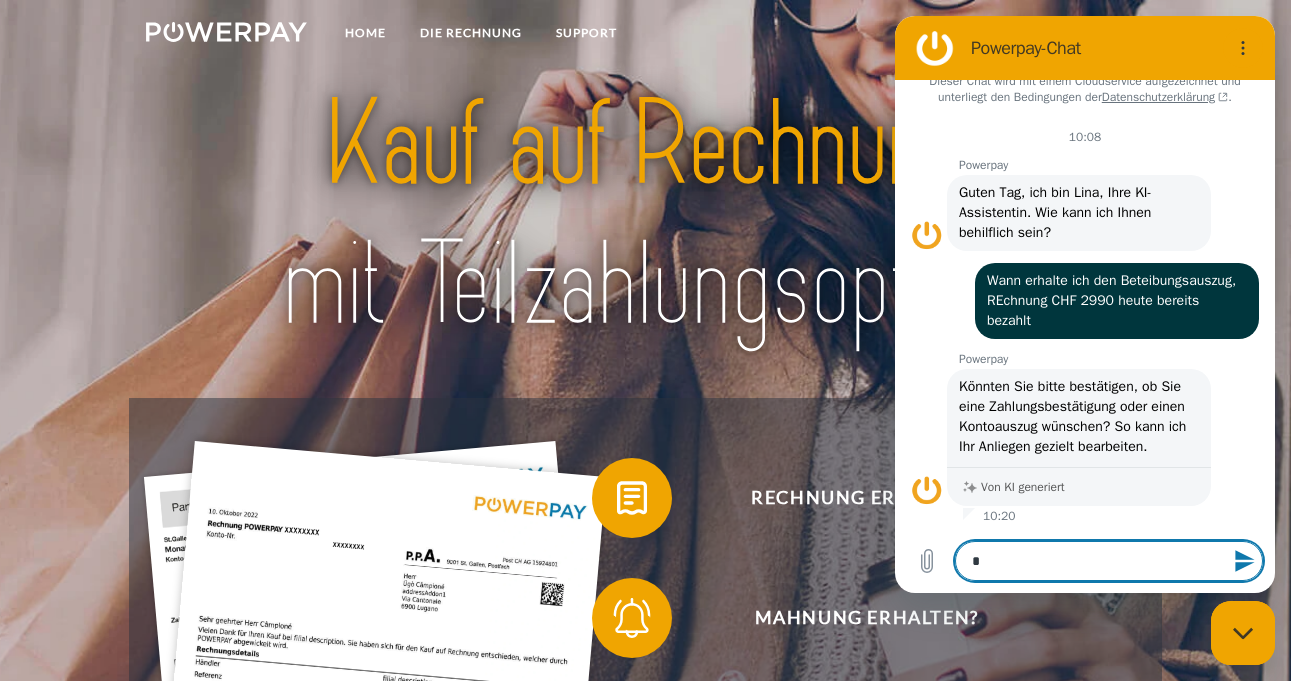 type on "**" 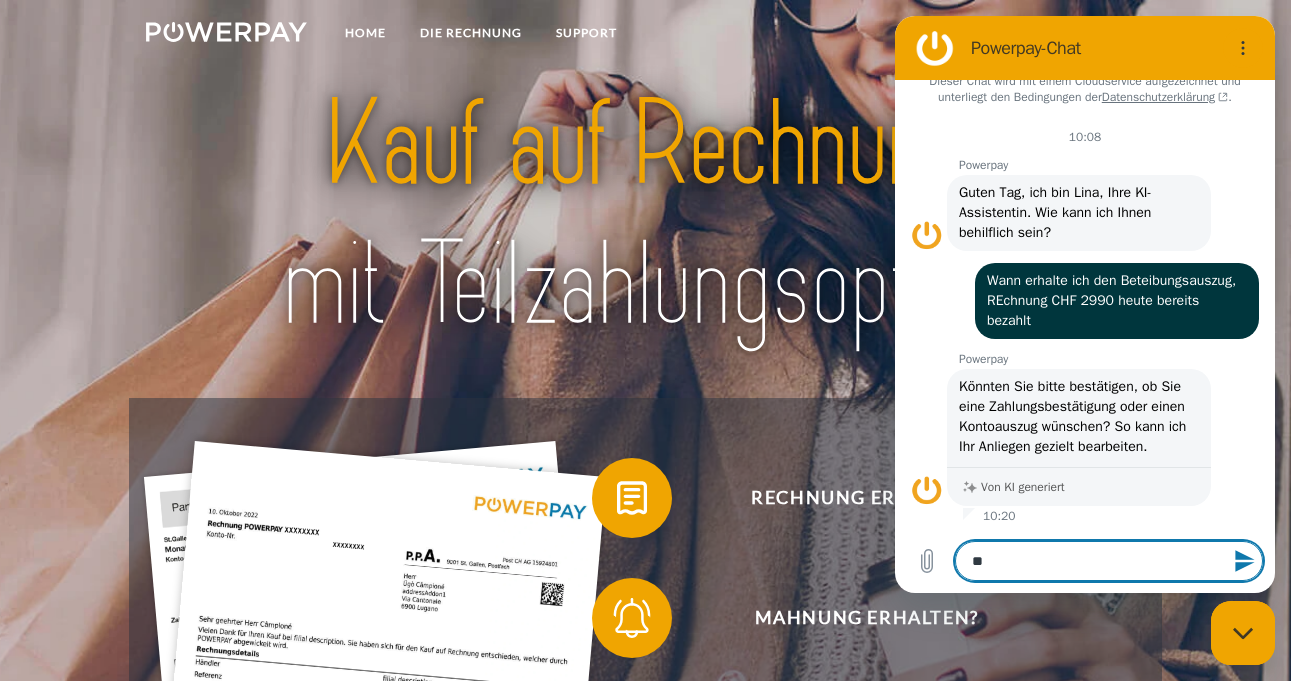 type on "***" 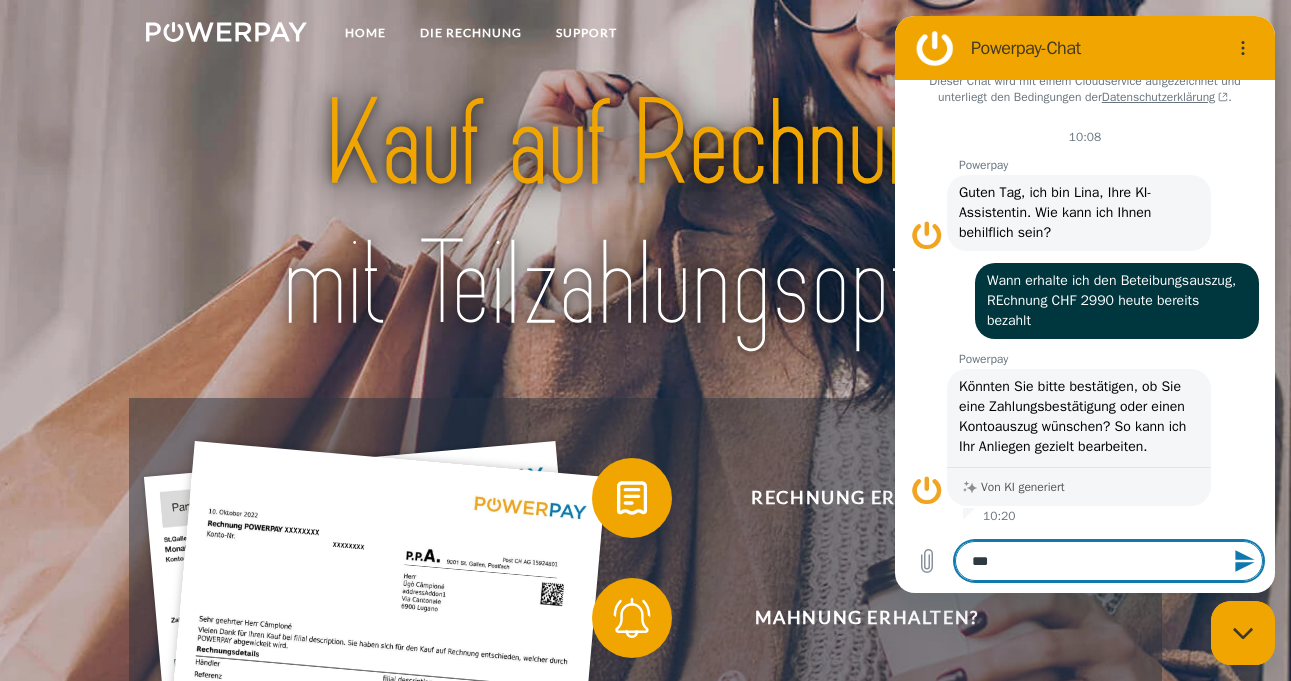 type on "****" 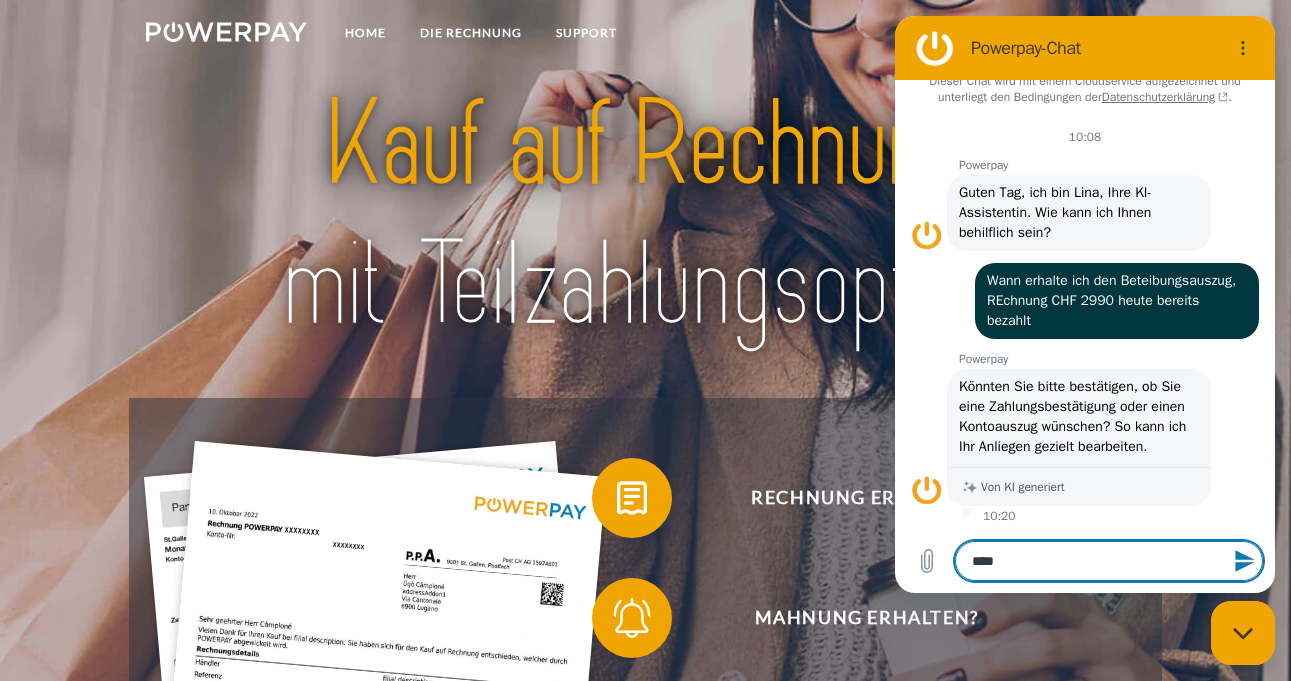 type on "****" 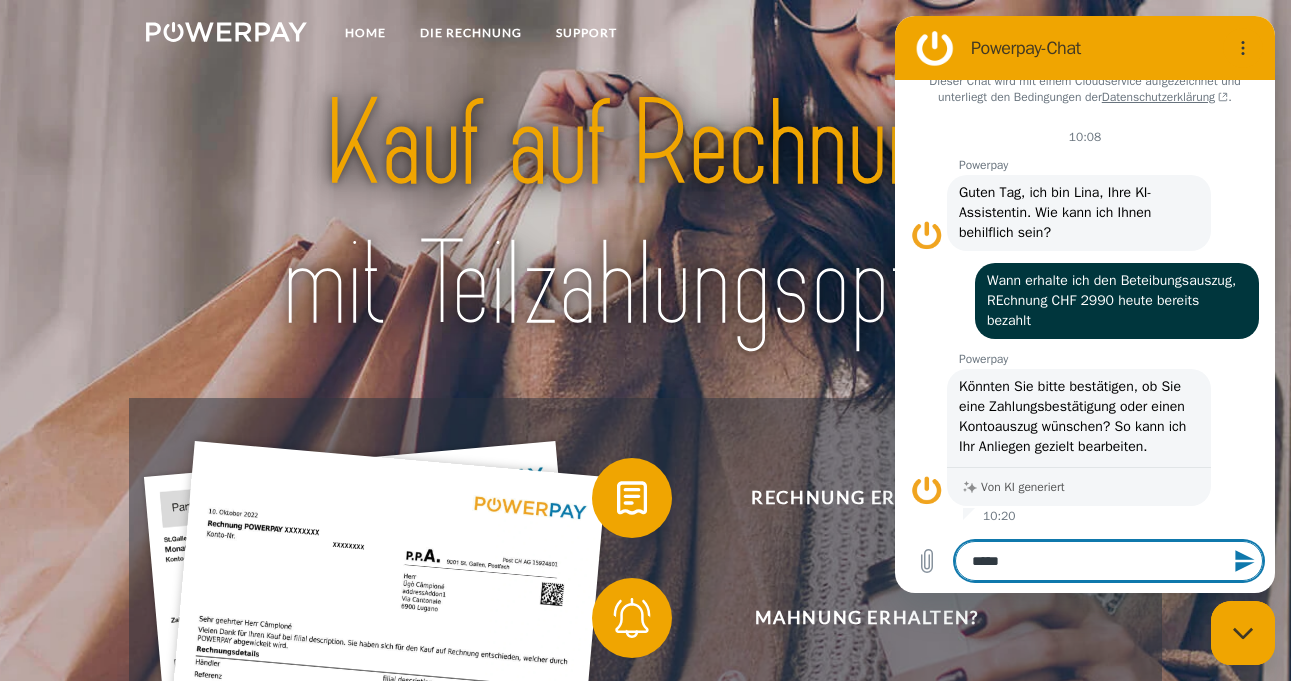 type on "******" 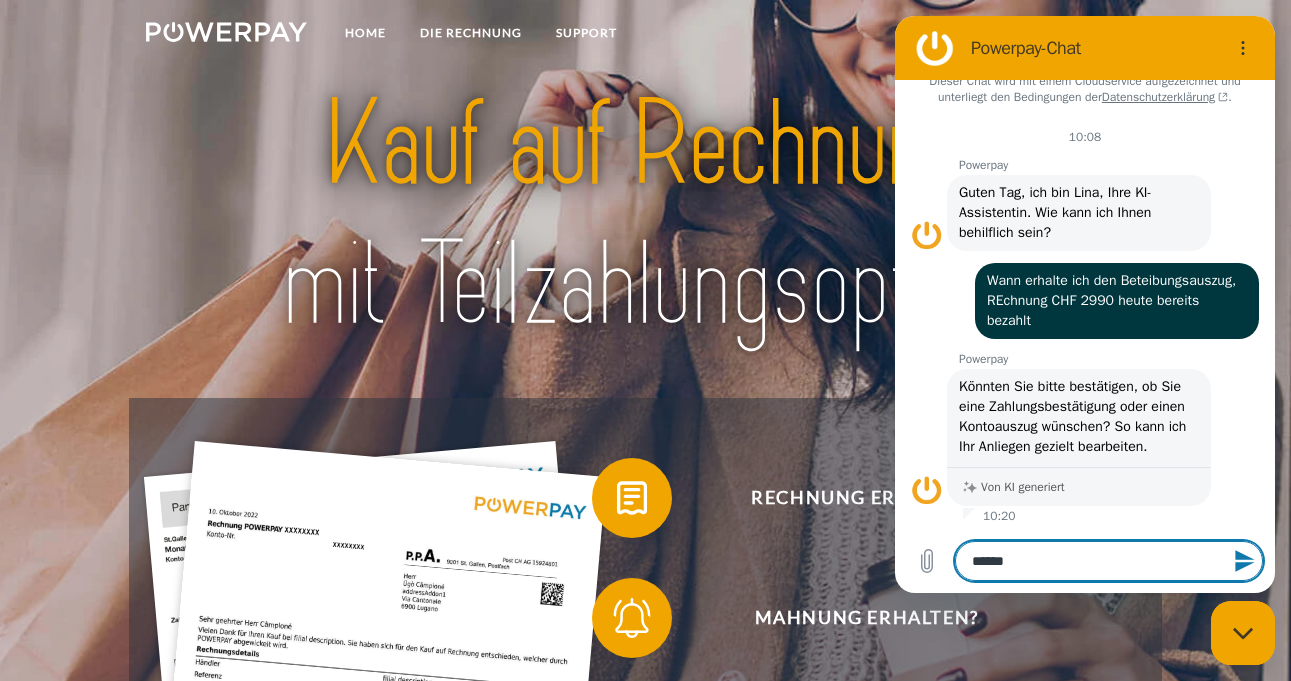 type on "*******" 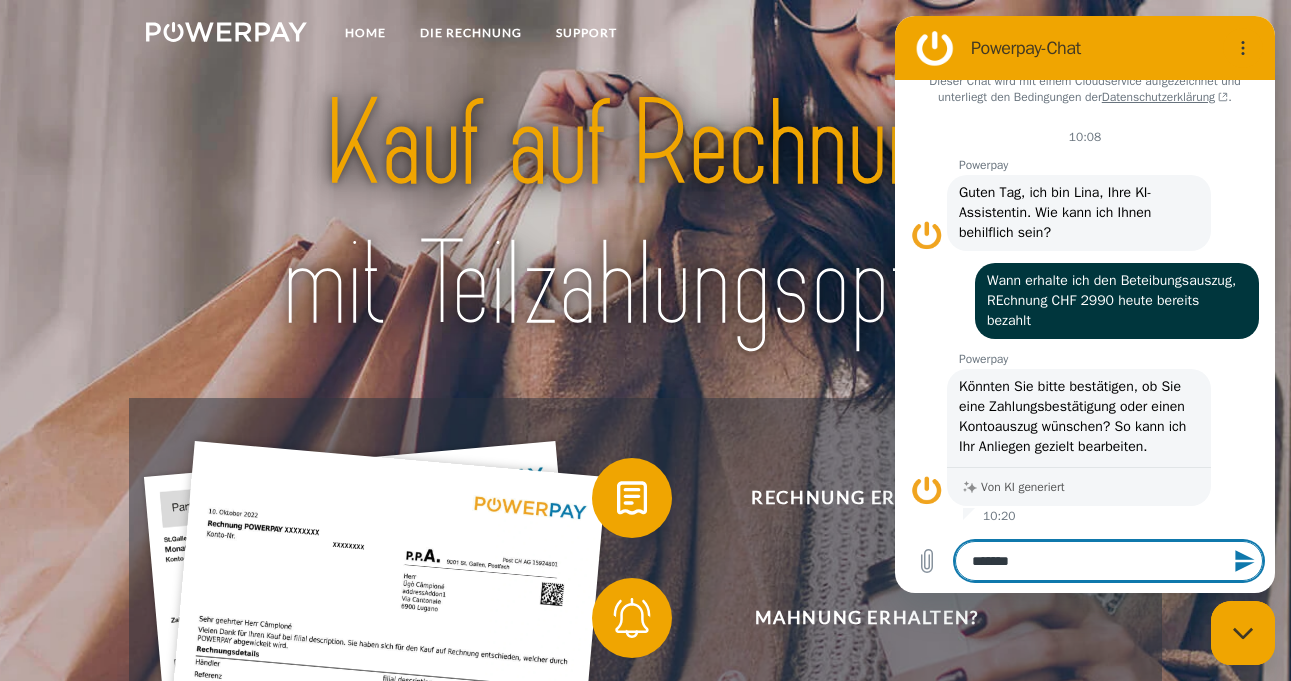 type on "********" 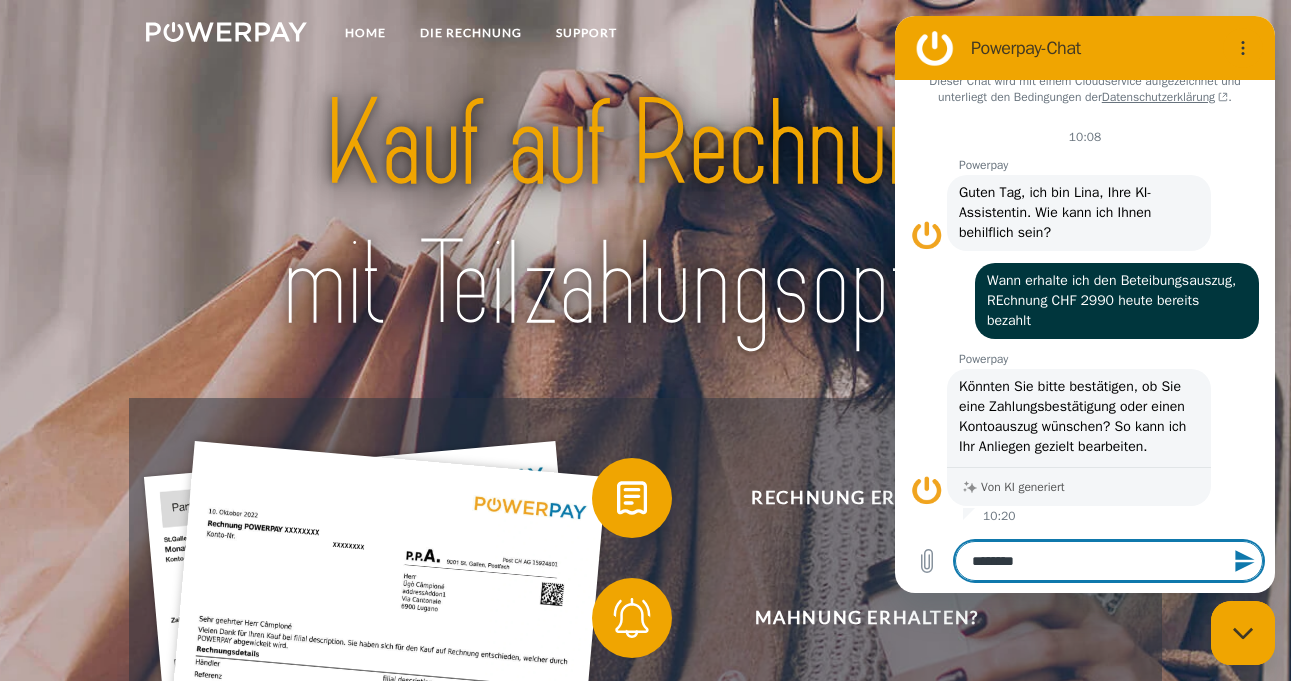 type on "********" 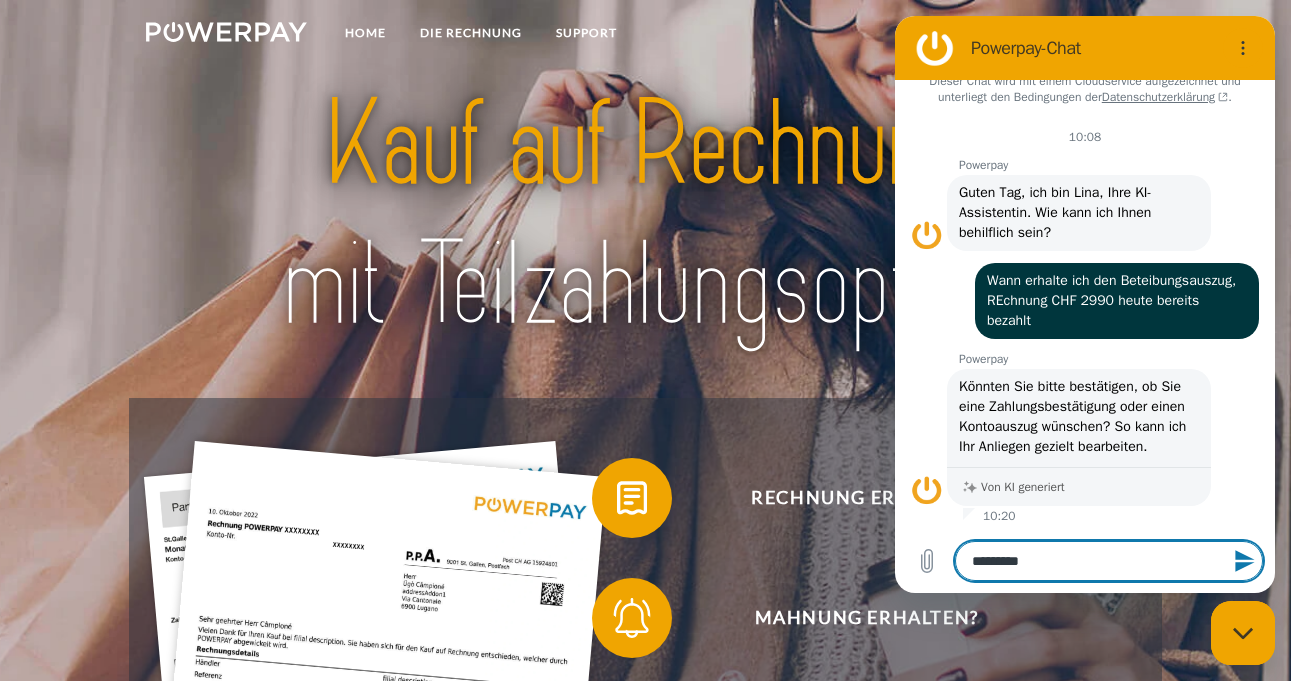 type on "**********" 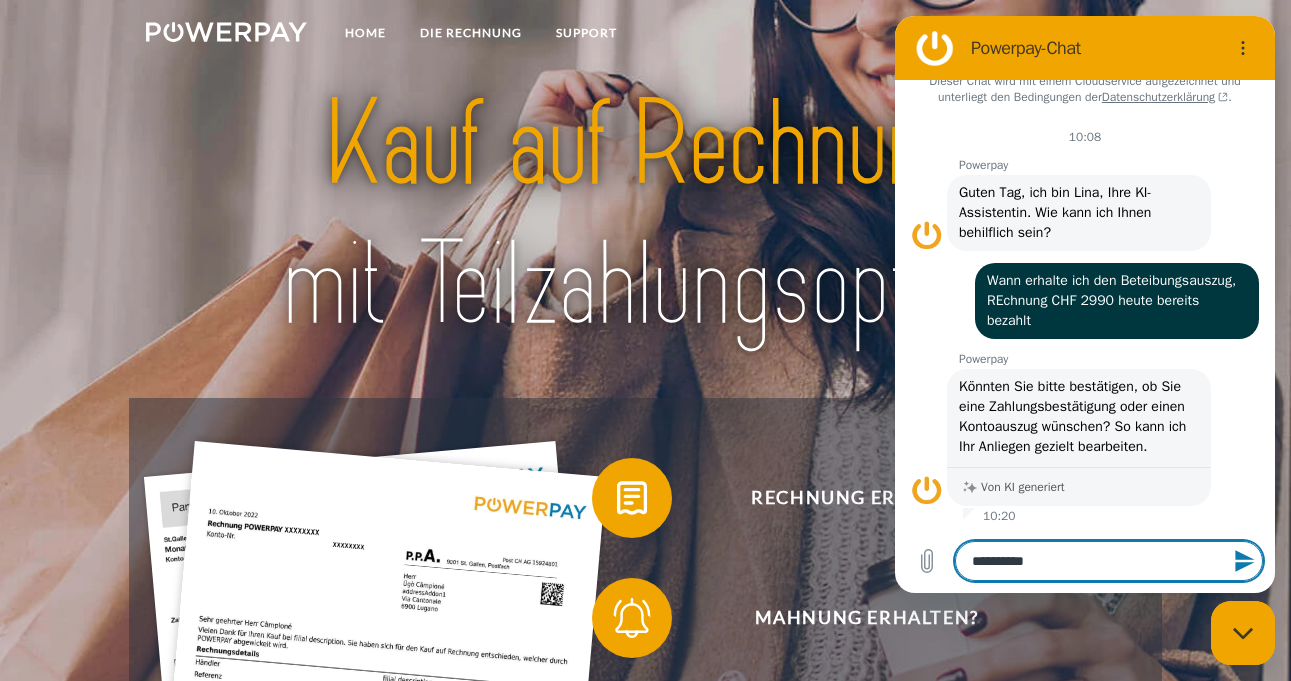 type on "**********" 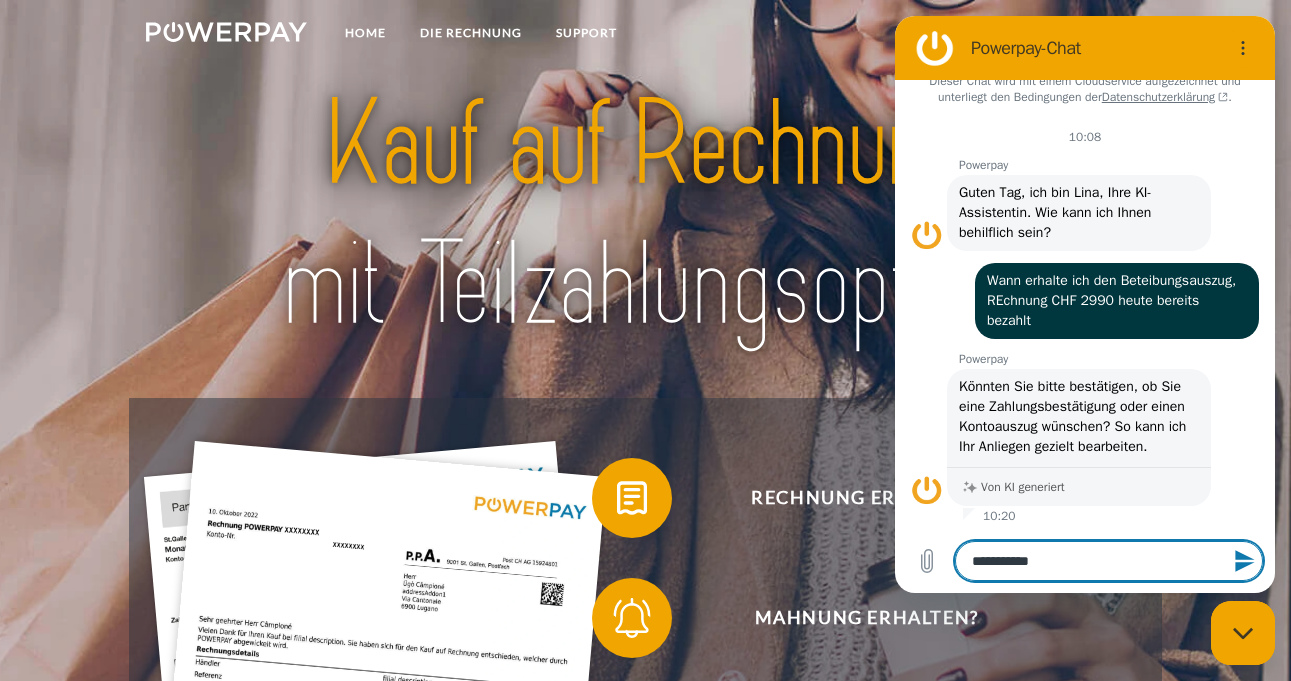 type on "**********" 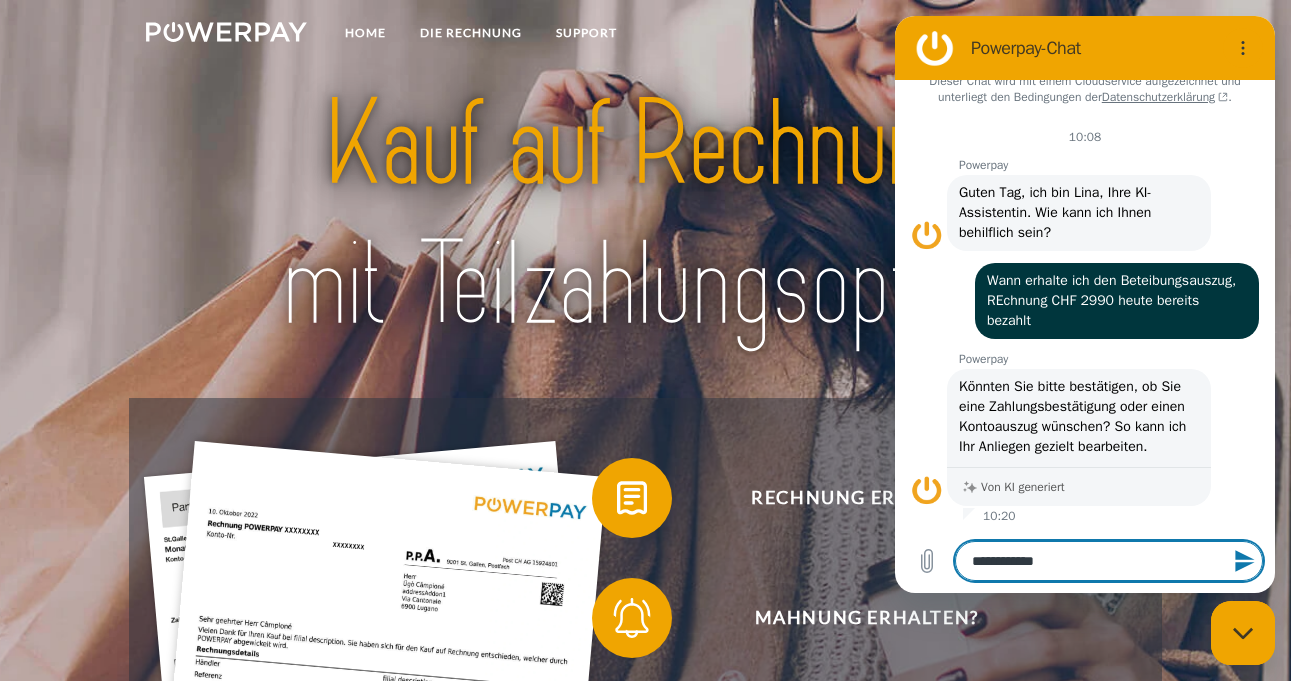 type on "**********" 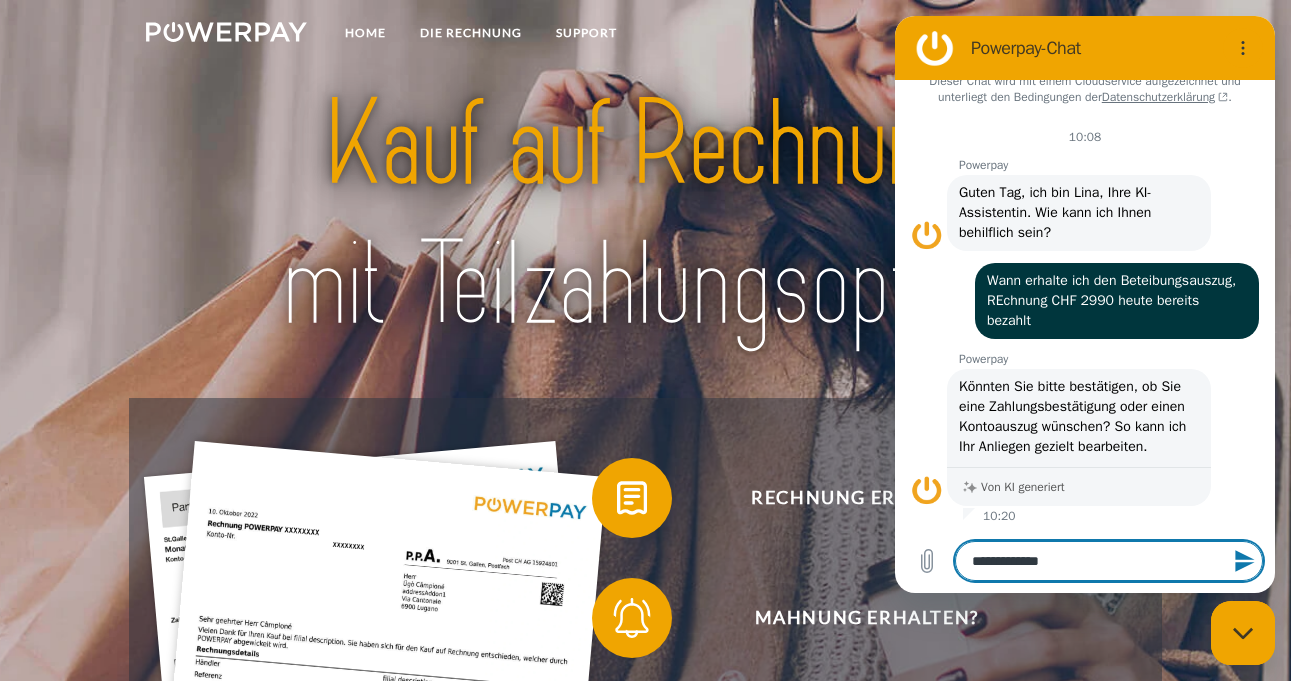 type on "**********" 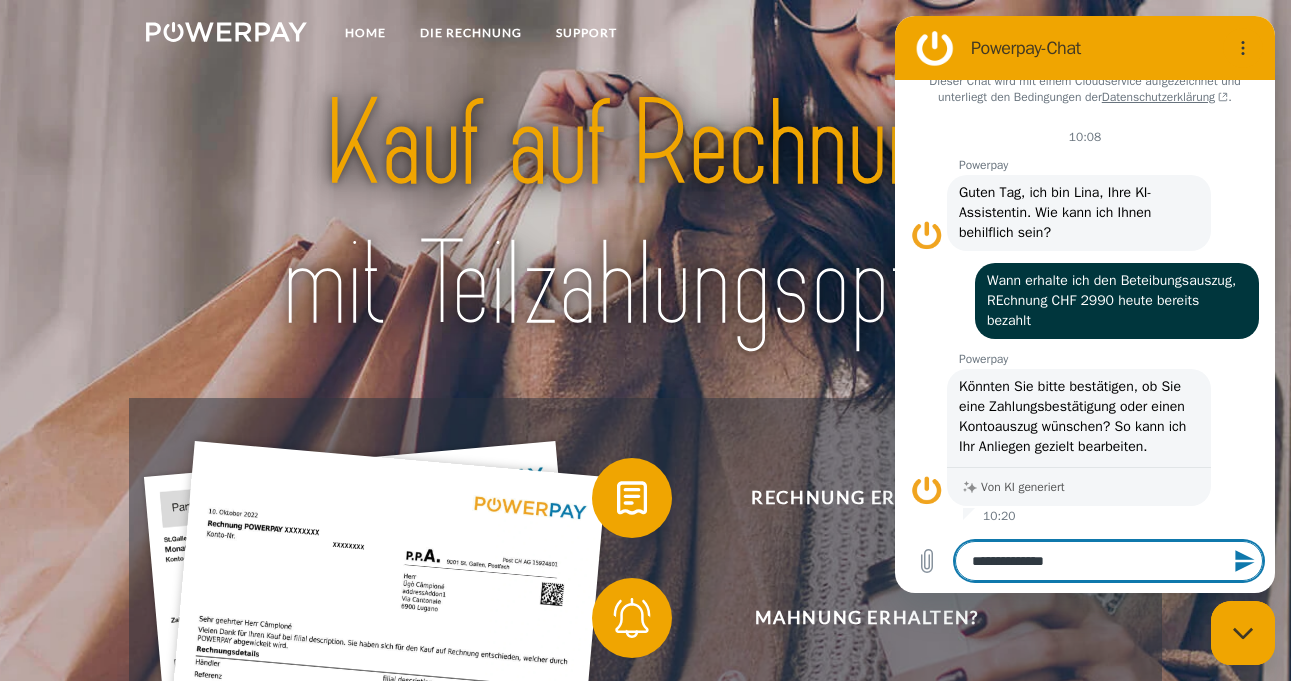 type on "**********" 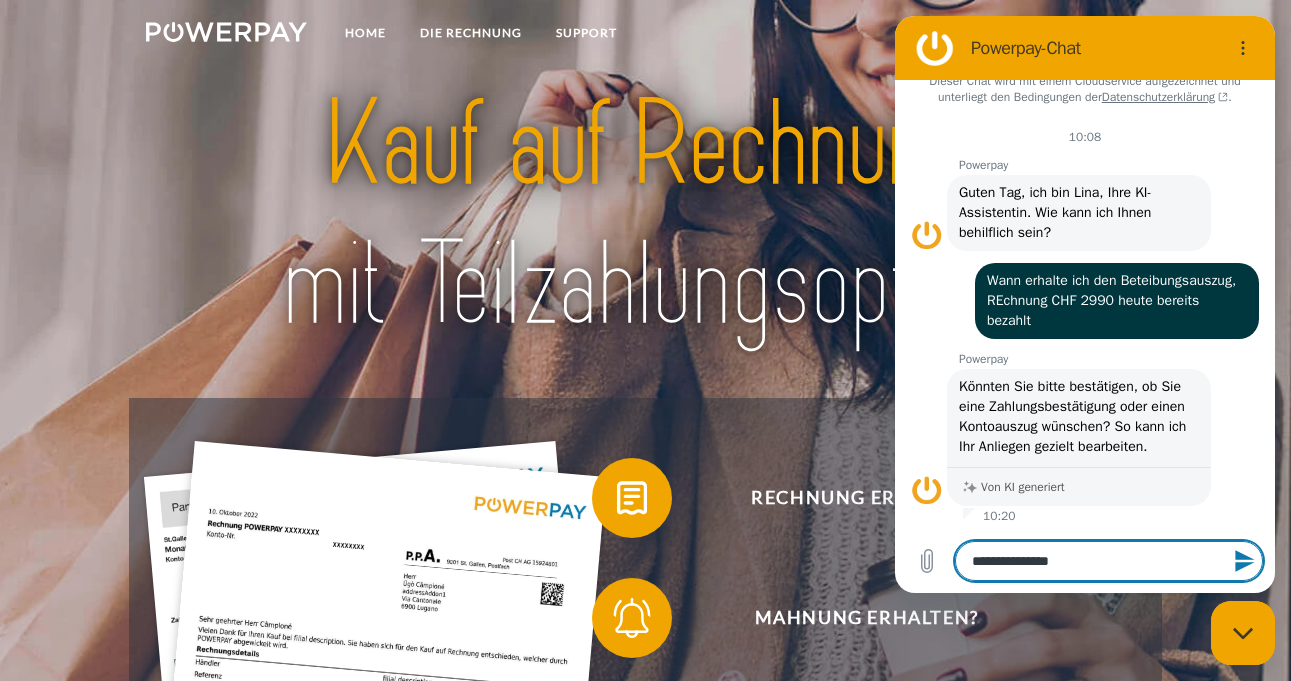 type on "**********" 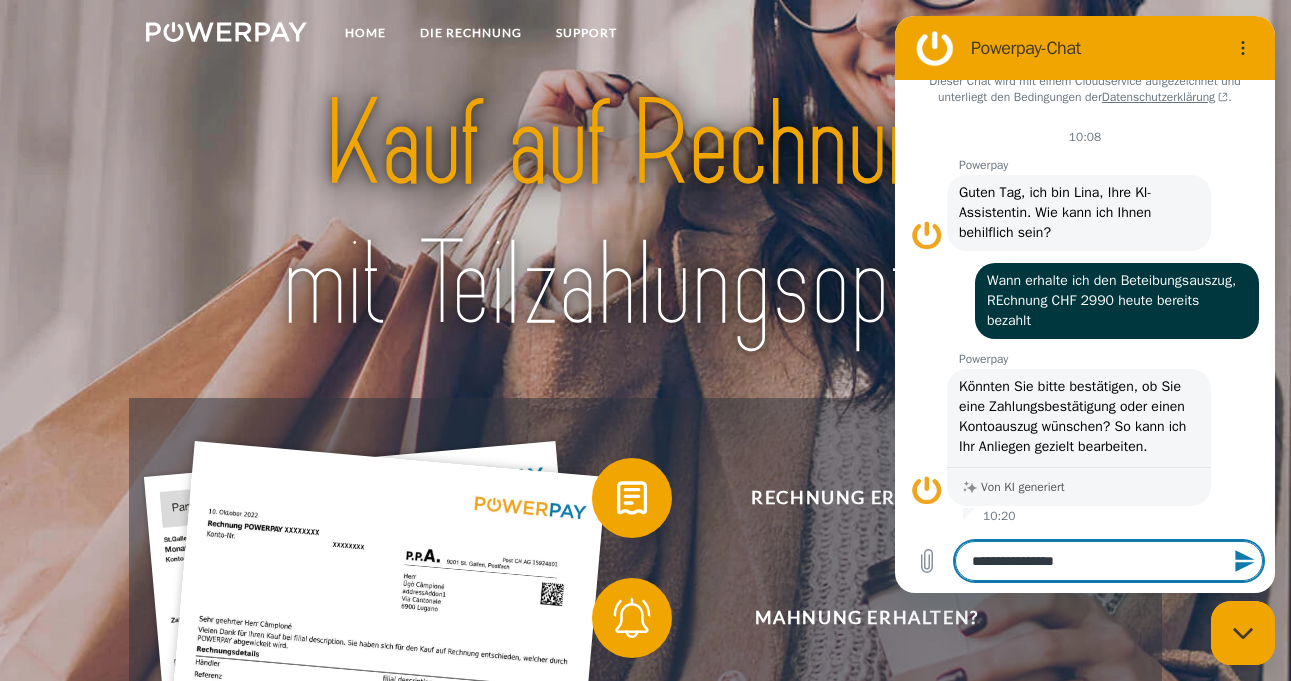 type on "**********" 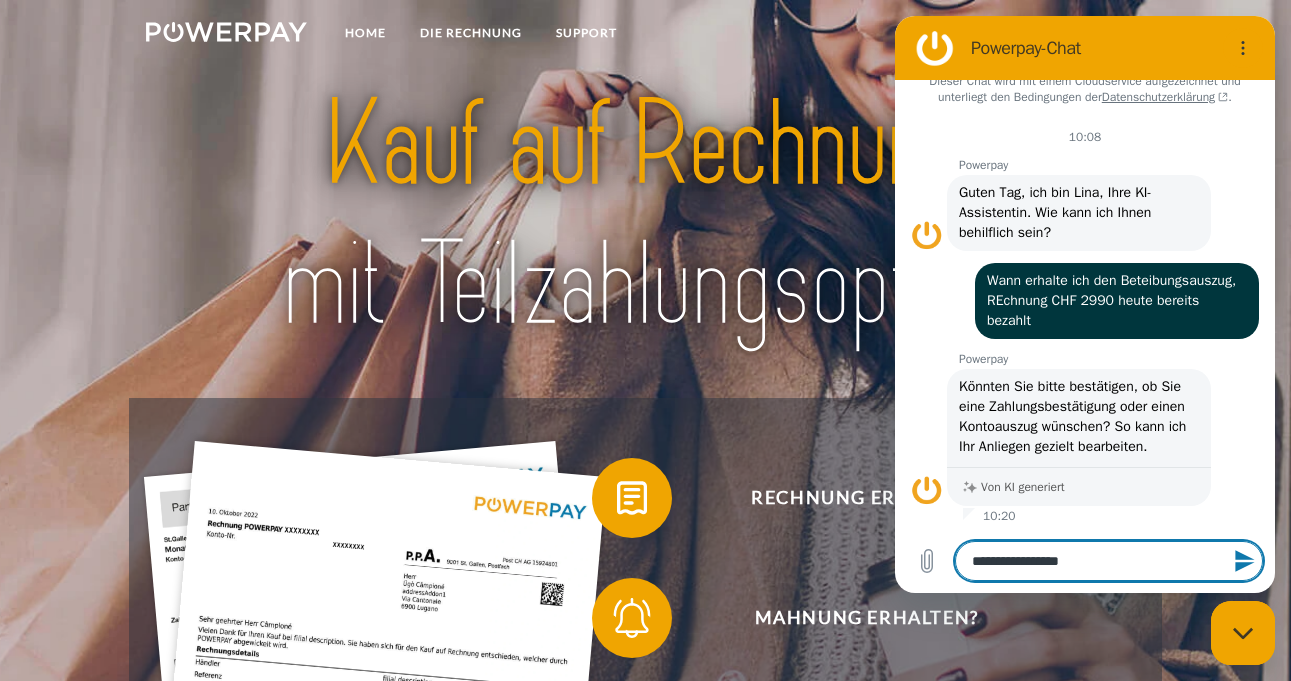 type on "**********" 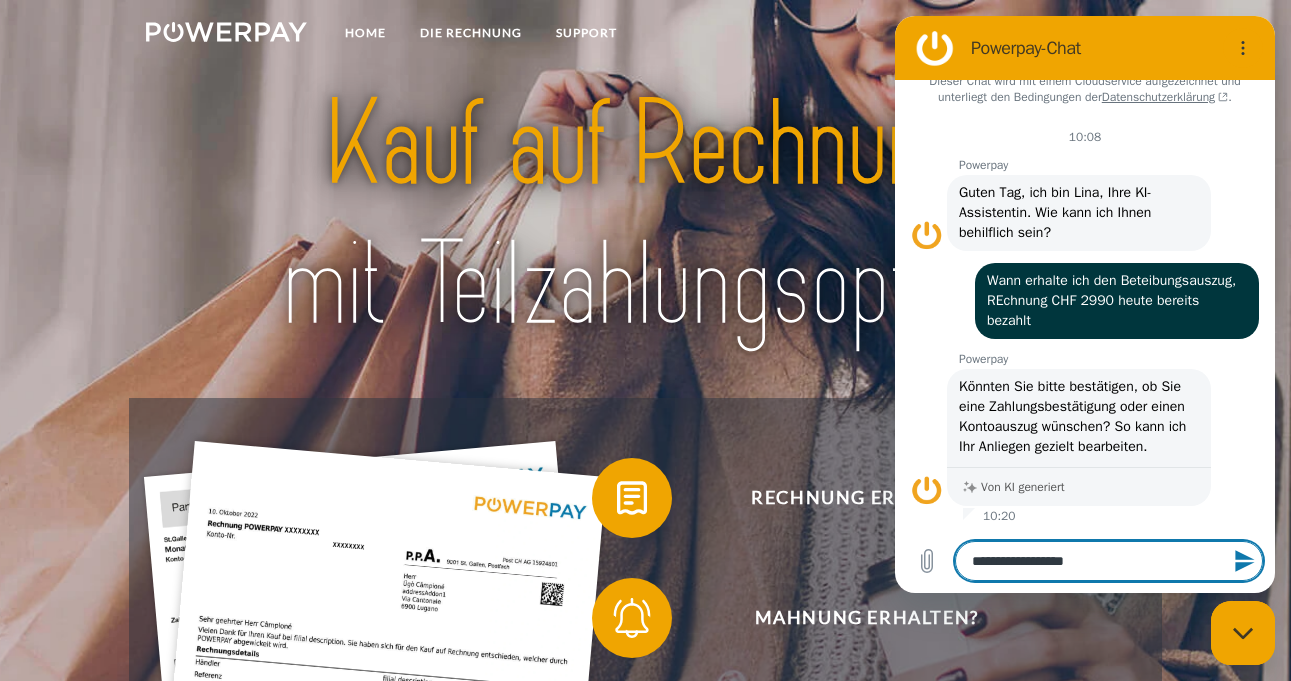 type on "**********" 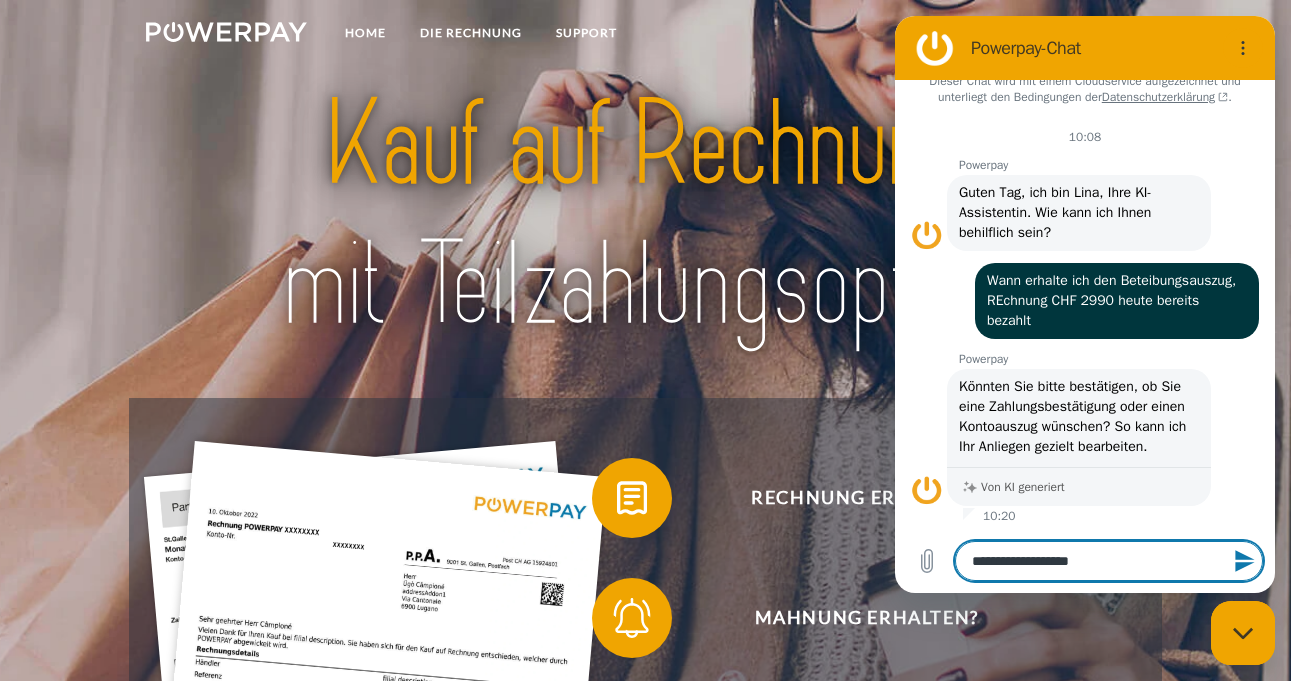 type on "**********" 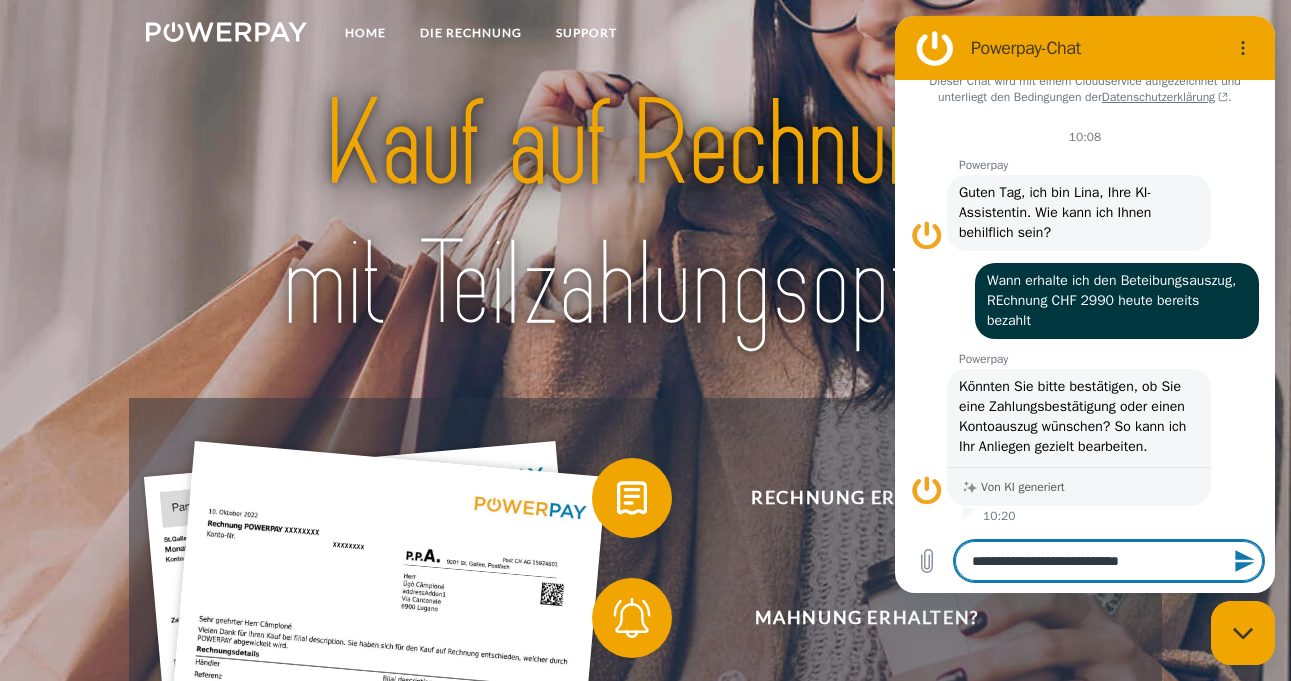 click 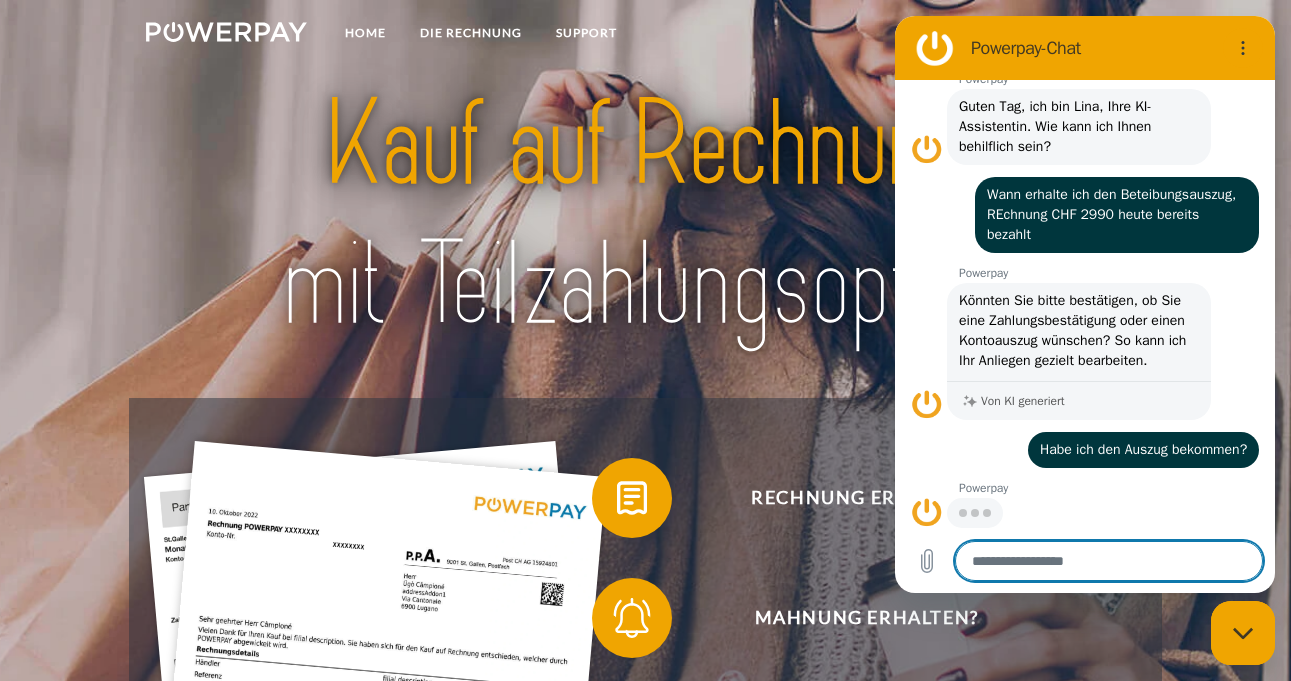 scroll, scrollTop: 129, scrollLeft: 0, axis: vertical 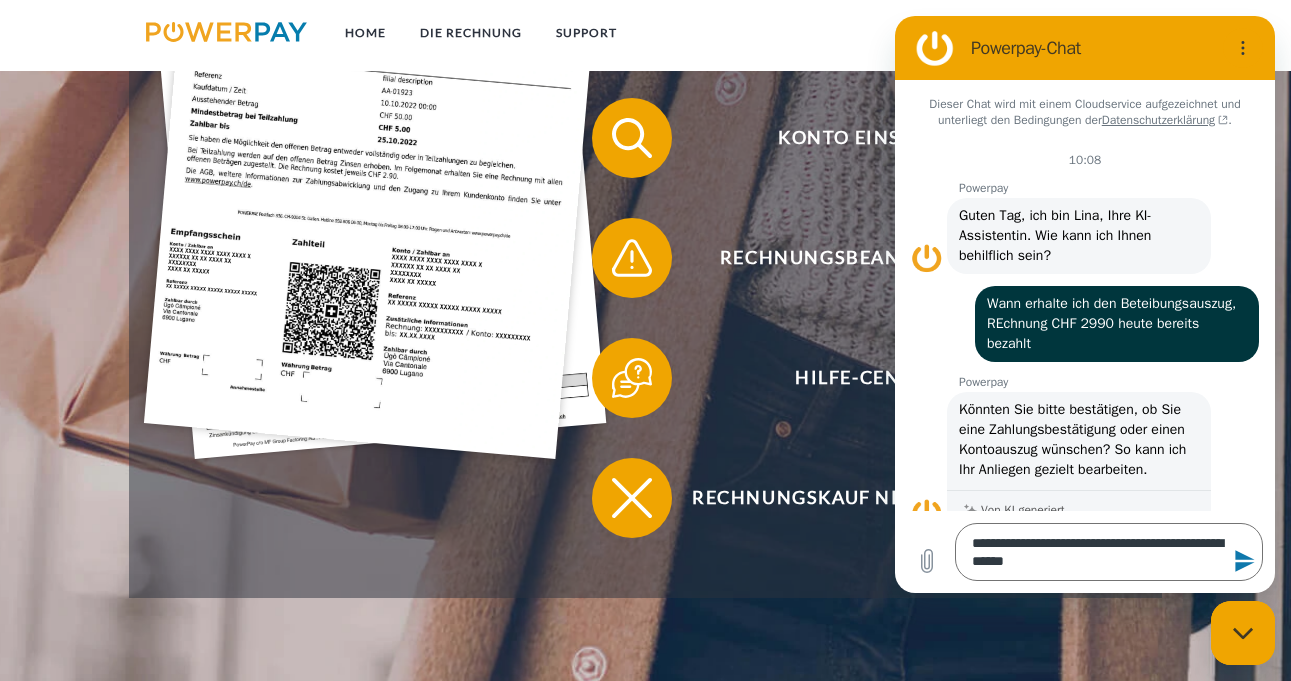 click 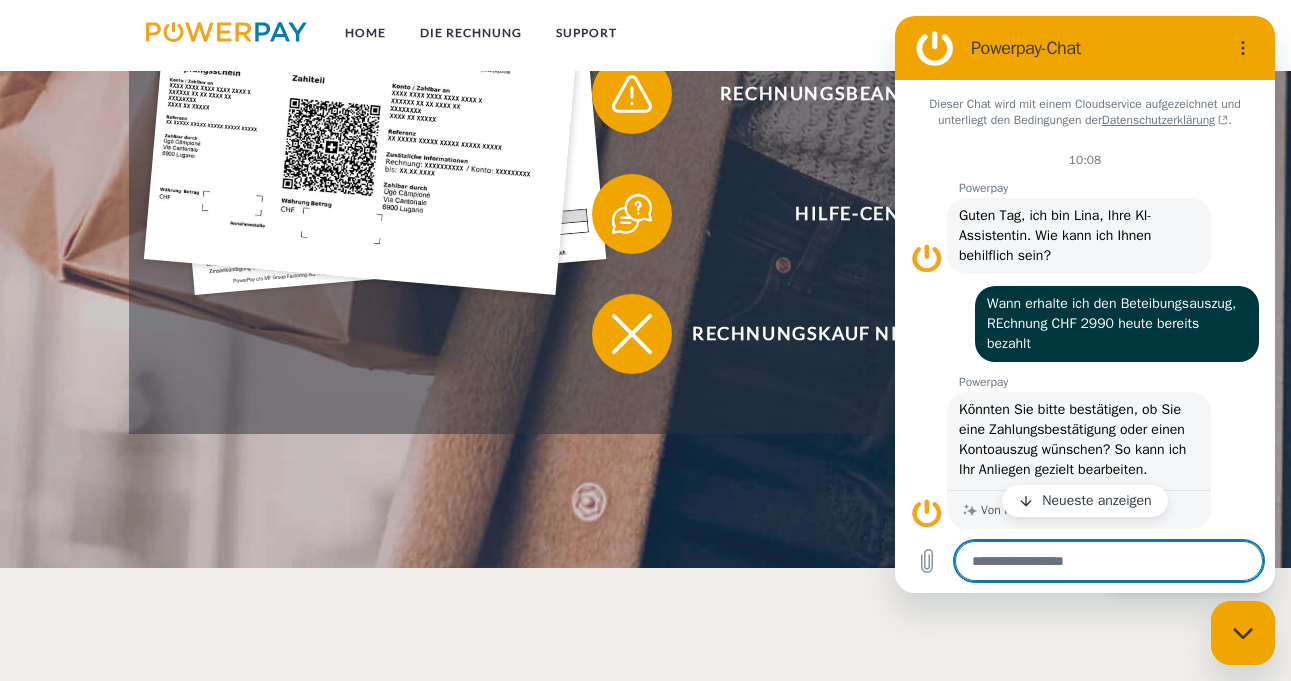 scroll, scrollTop: 800, scrollLeft: 0, axis: vertical 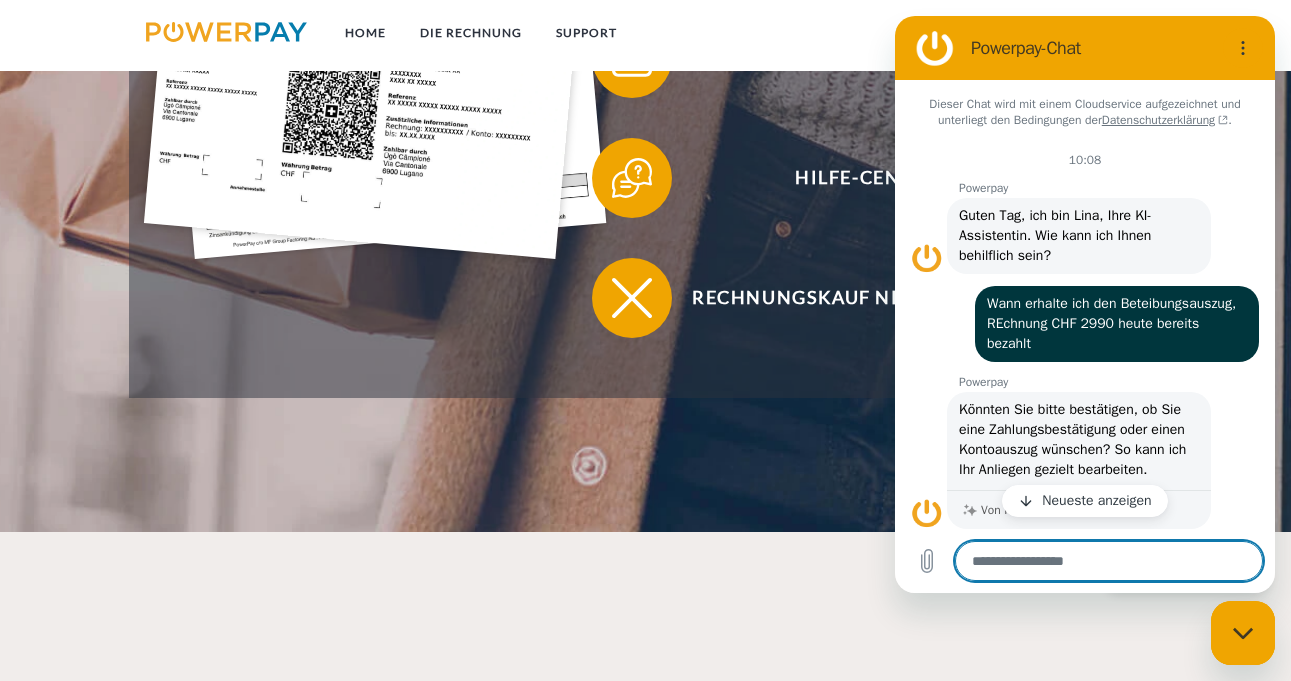 click at bounding box center (1109, 561) 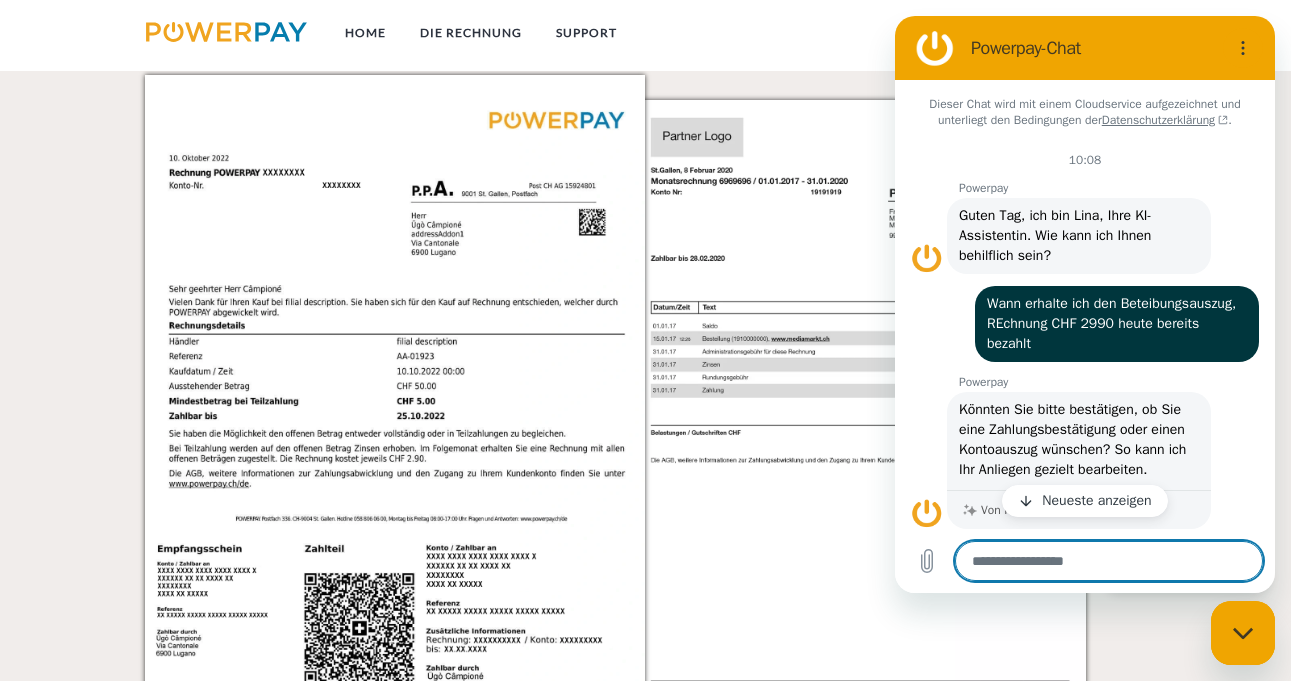 scroll, scrollTop: 1900, scrollLeft: 0, axis: vertical 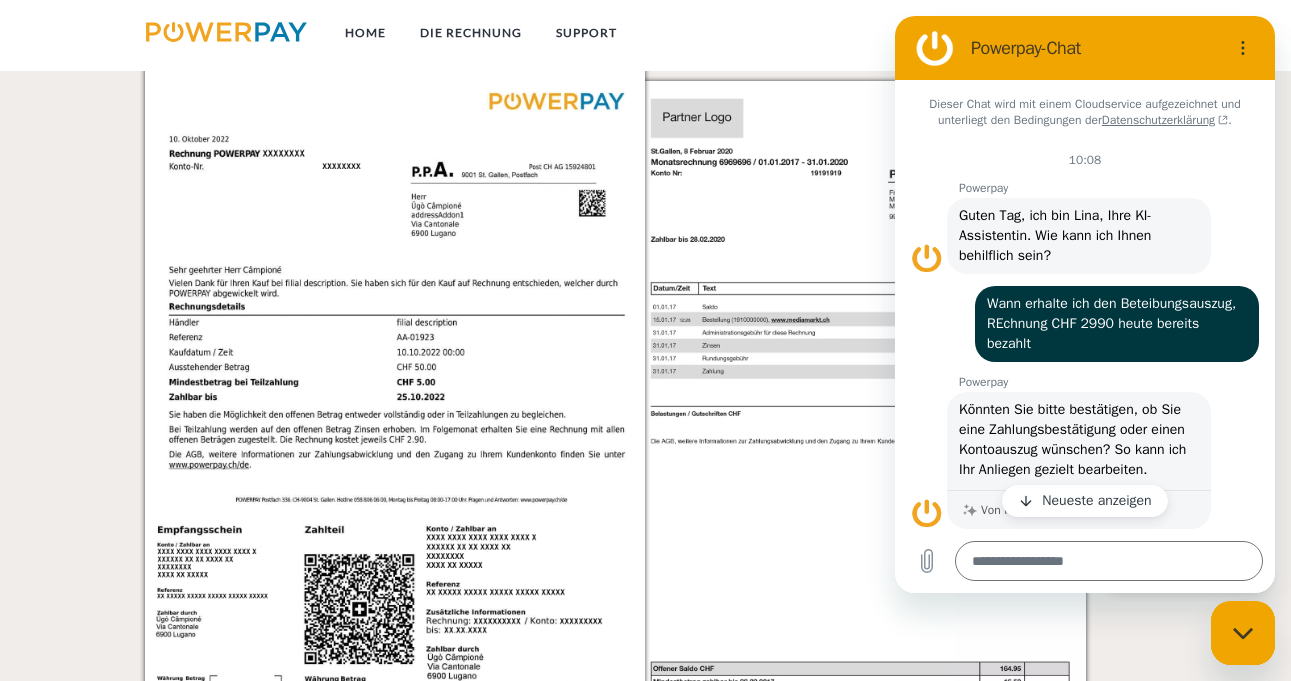 click at bounding box center (885, 410) 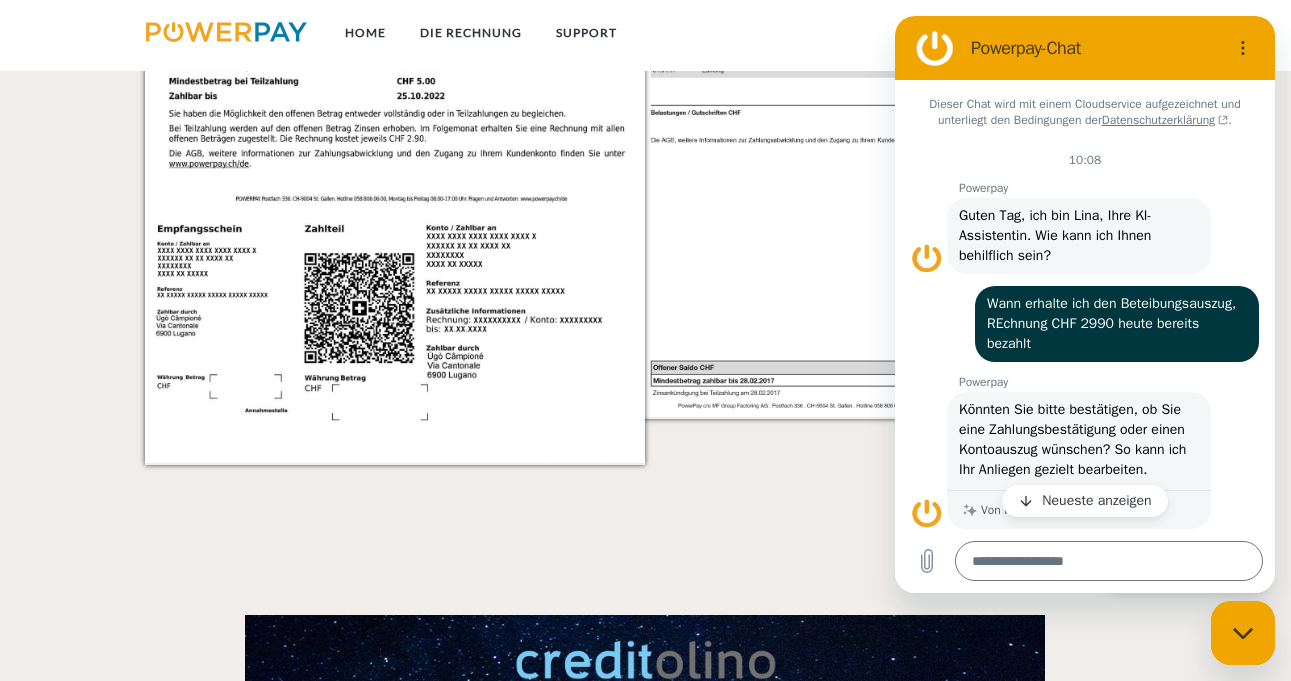 scroll, scrollTop: 2200, scrollLeft: 0, axis: vertical 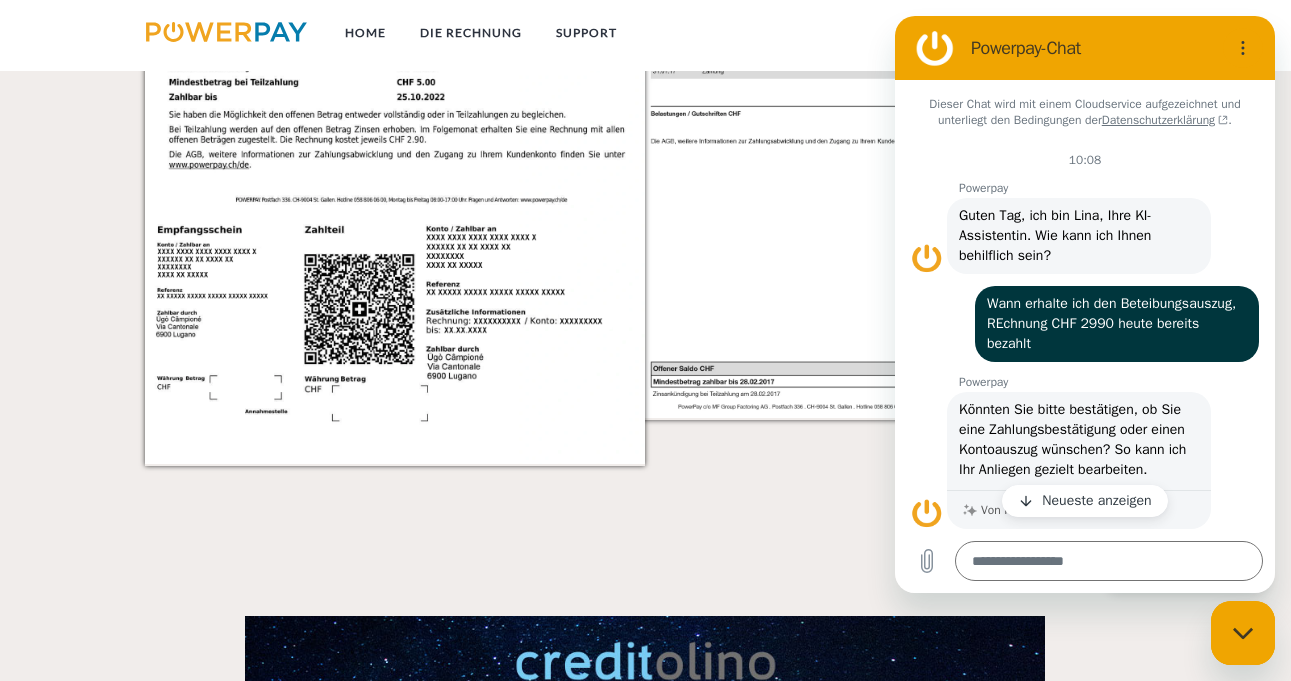 click at bounding box center [885, 110] 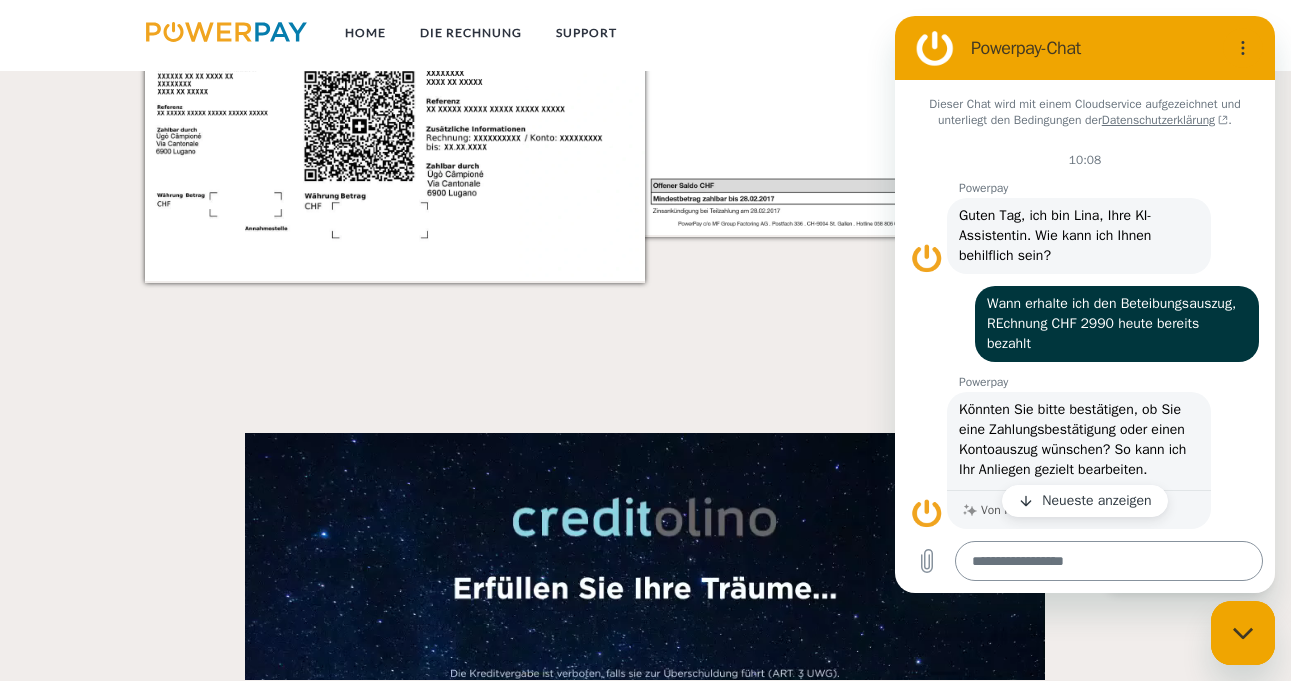 scroll, scrollTop: 2400, scrollLeft: 0, axis: vertical 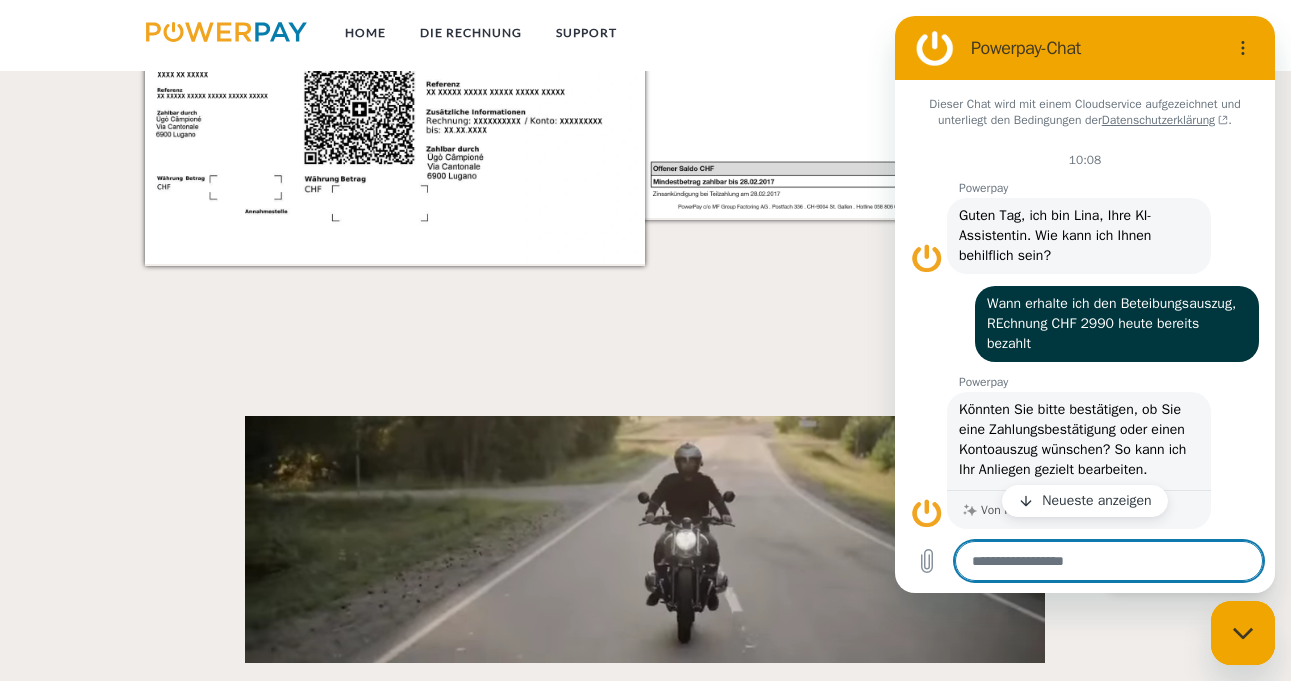 click at bounding box center [1109, 561] 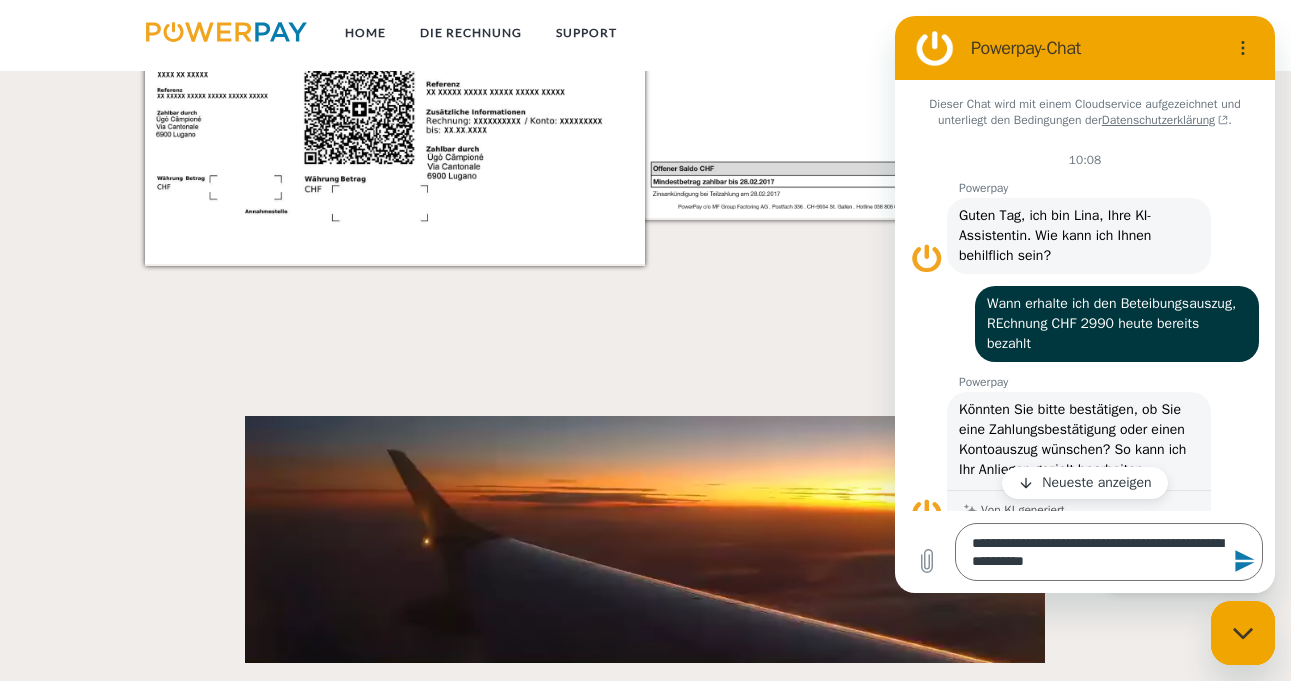 click 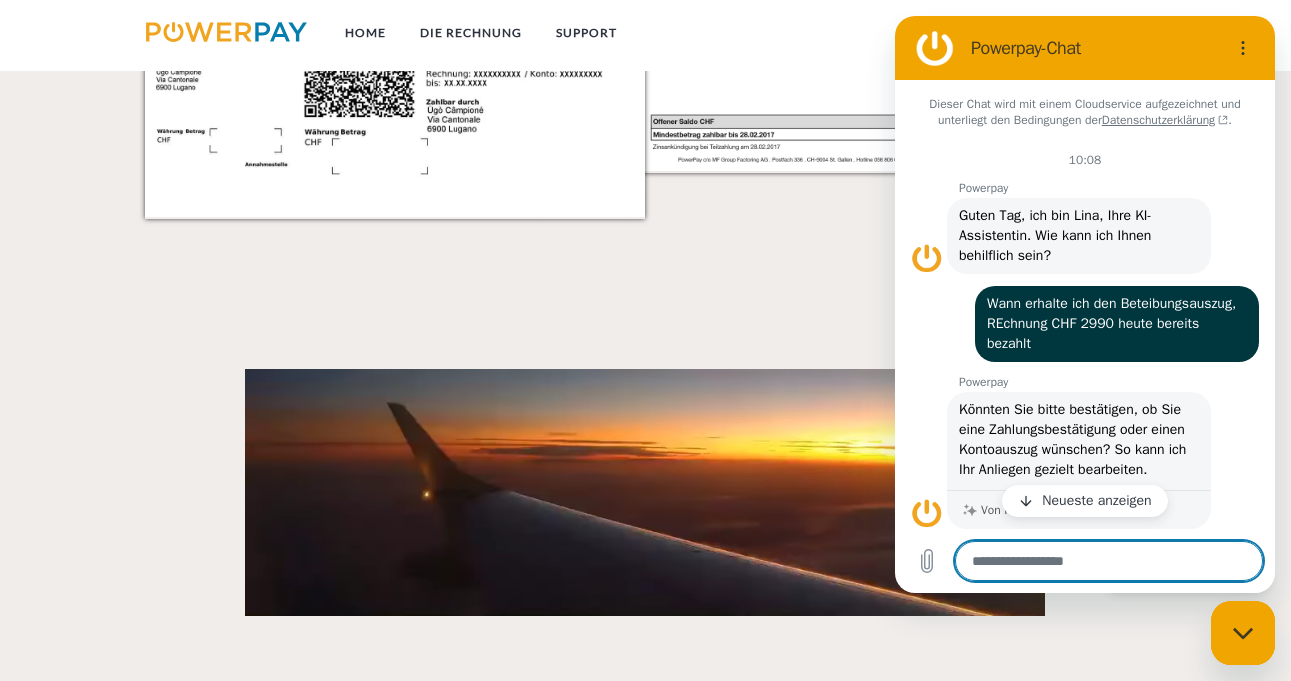 scroll, scrollTop: 2300, scrollLeft: 0, axis: vertical 